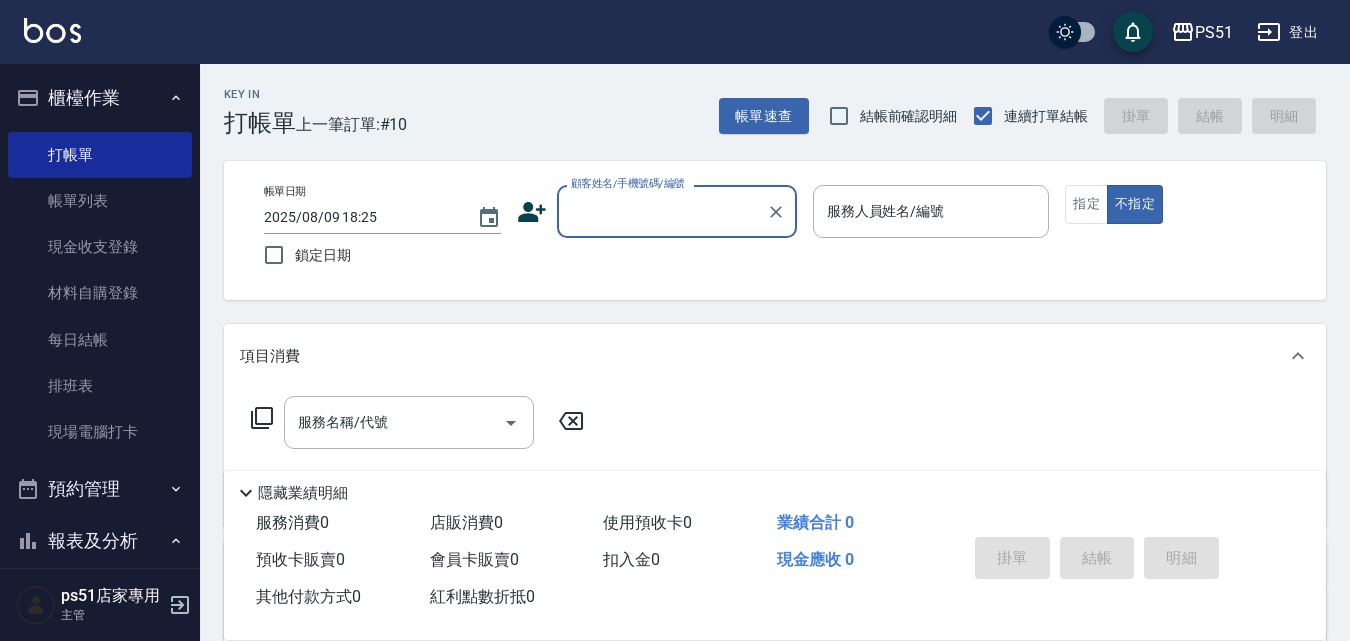 scroll, scrollTop: 0, scrollLeft: 0, axis: both 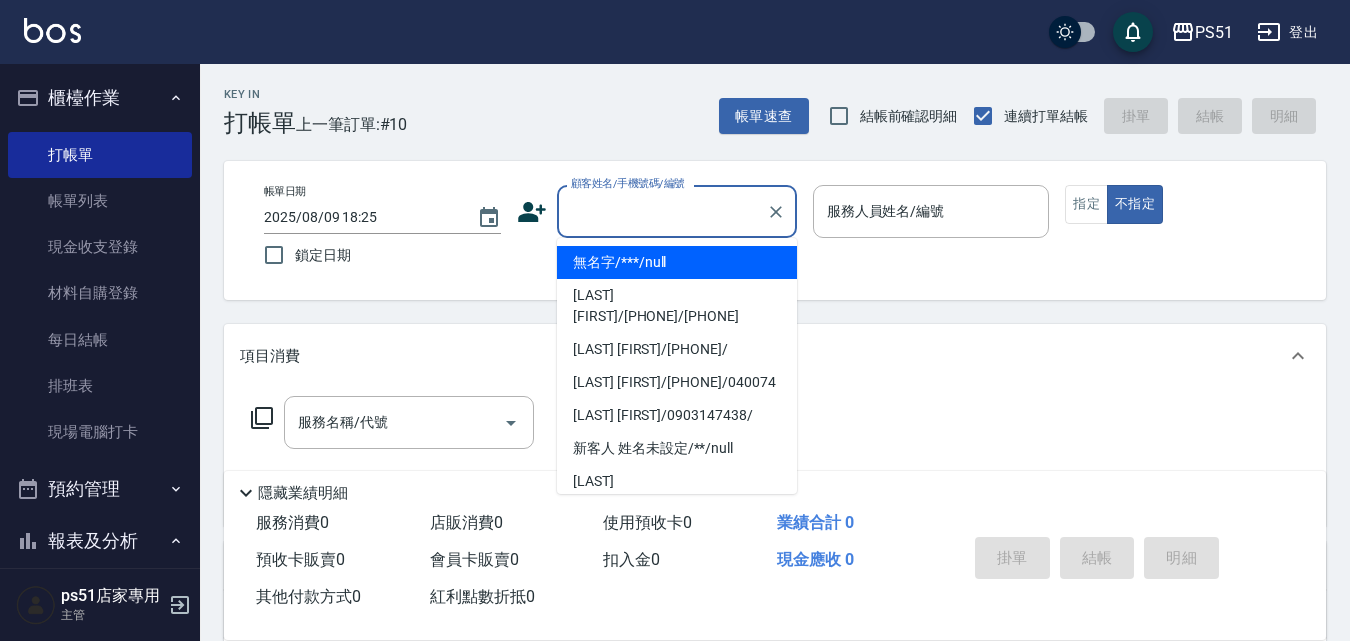 click on "顧客姓名/手機號碼/編號" at bounding box center [662, 211] 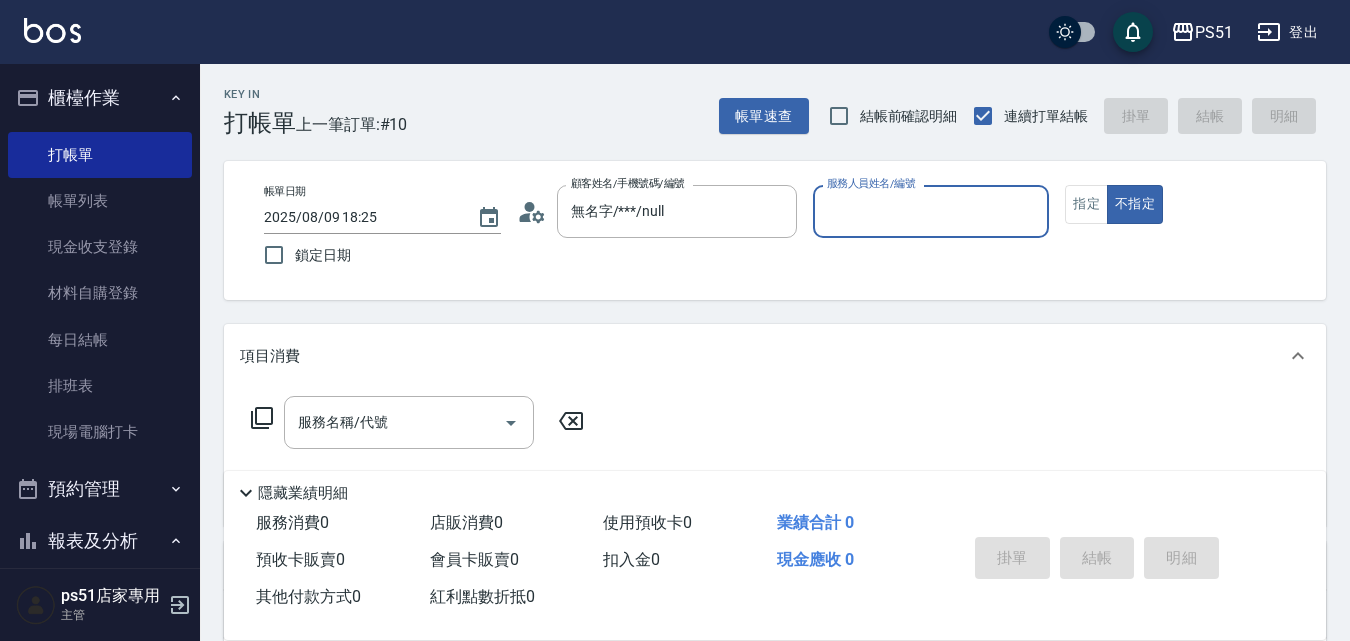 click on "服務人員姓名/編號" at bounding box center (931, 211) 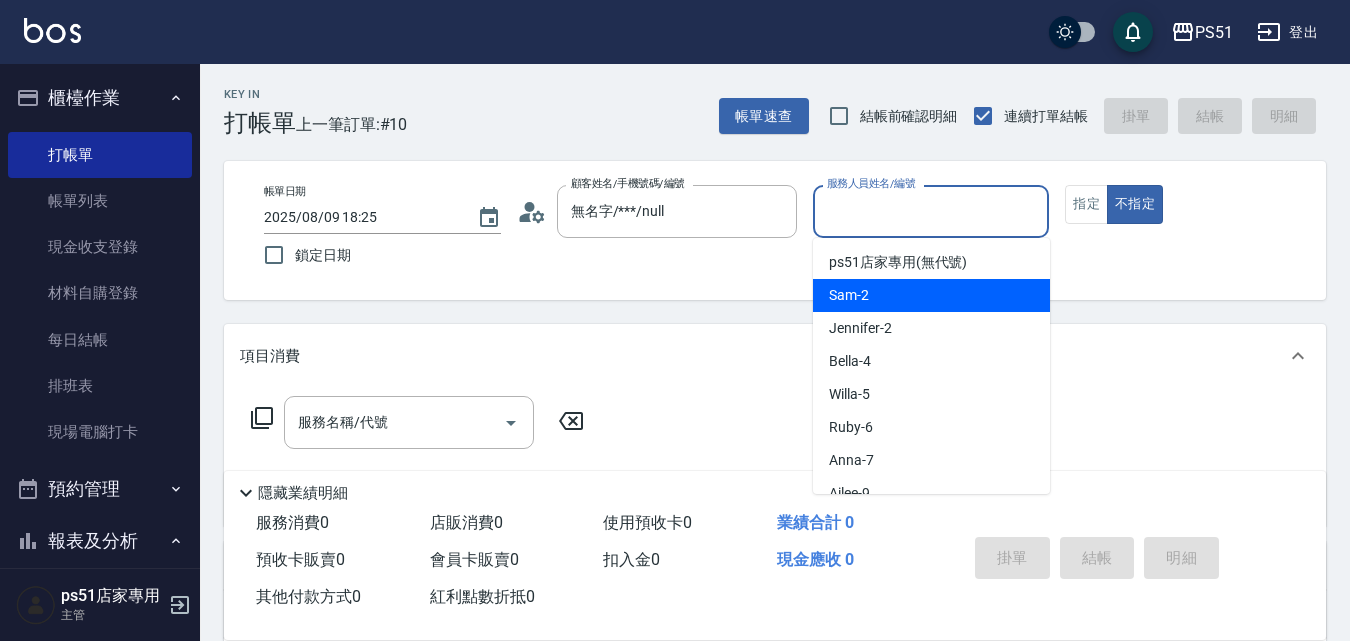 click on "Sam -2" at bounding box center (931, 295) 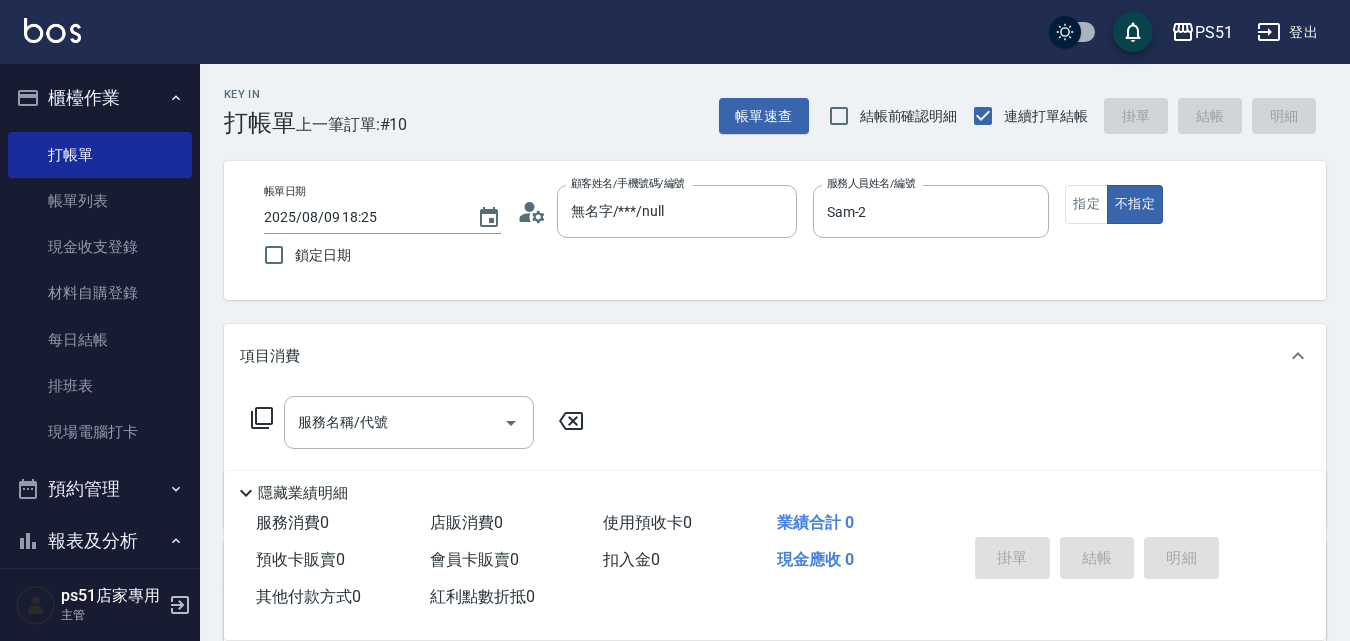 click on "帳單日期 2025/08/09 18:25 鎖定日期 顧客姓名/手機號碼/編號 無名字/***/null 顧客姓名/手機號碼/編號 服務人員姓名/編號 Sam-2 服務人員姓名/編號 指定 不指定" at bounding box center (775, 230) 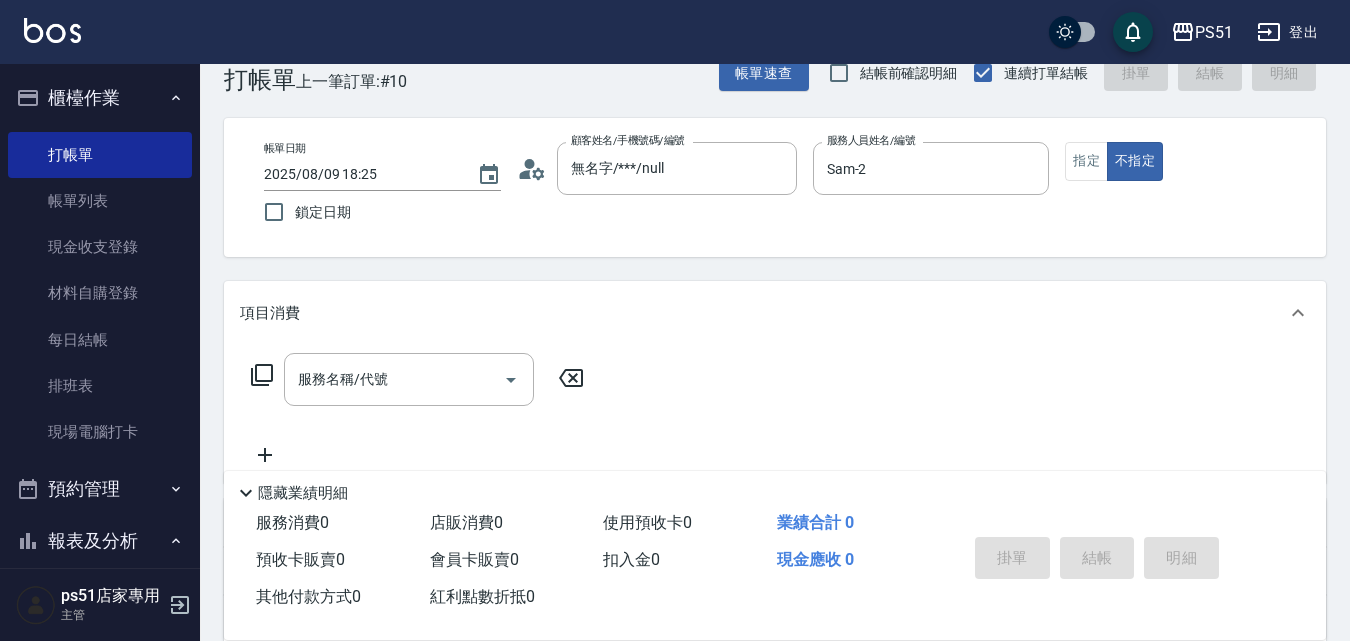 scroll, scrollTop: 0, scrollLeft: 0, axis: both 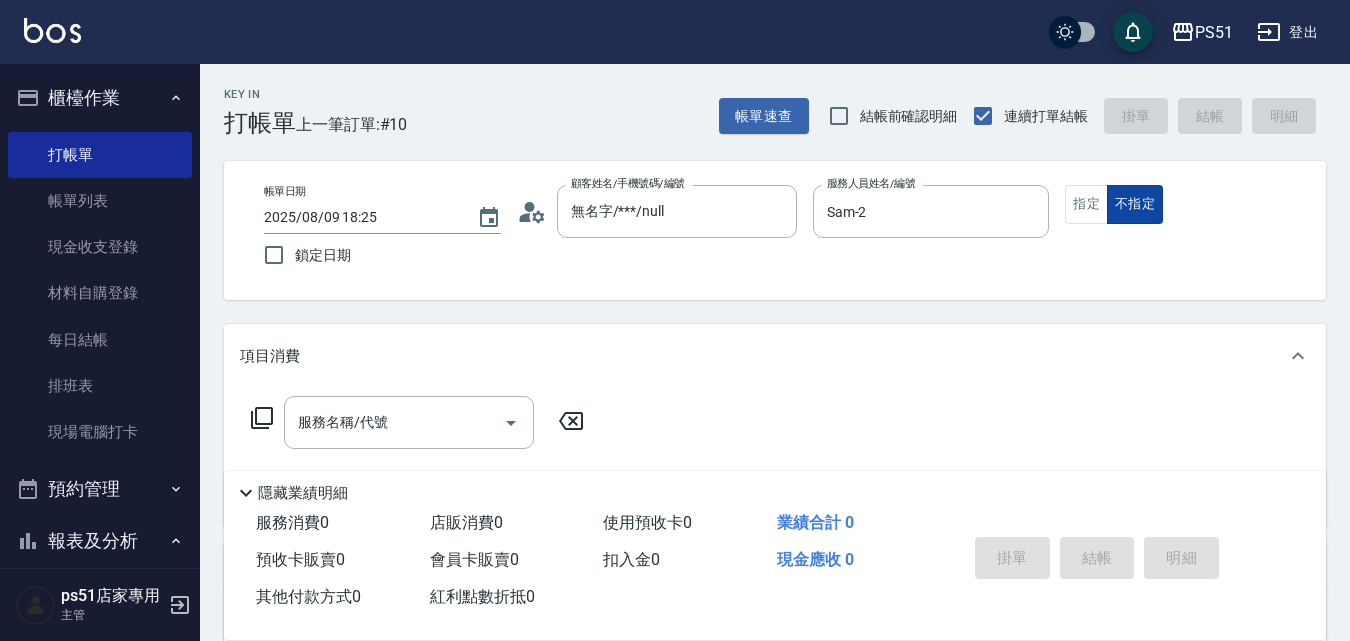 click on "不指定" at bounding box center (1135, 204) 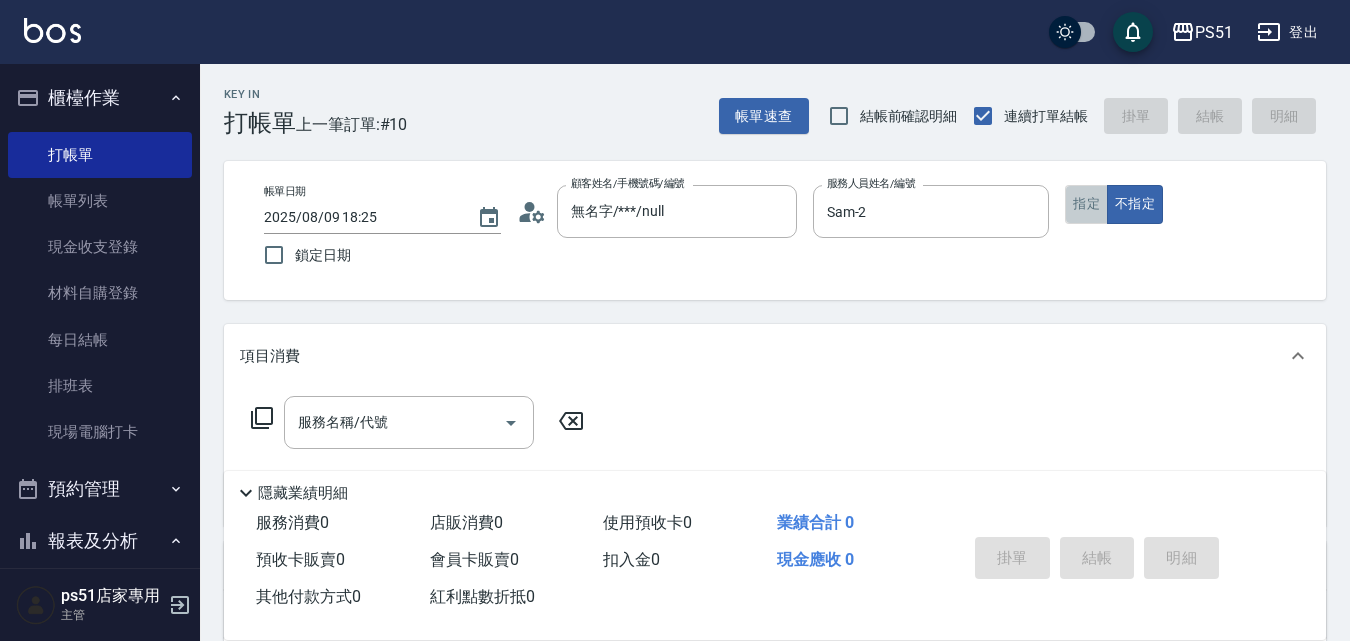 click on "指定" at bounding box center (1086, 204) 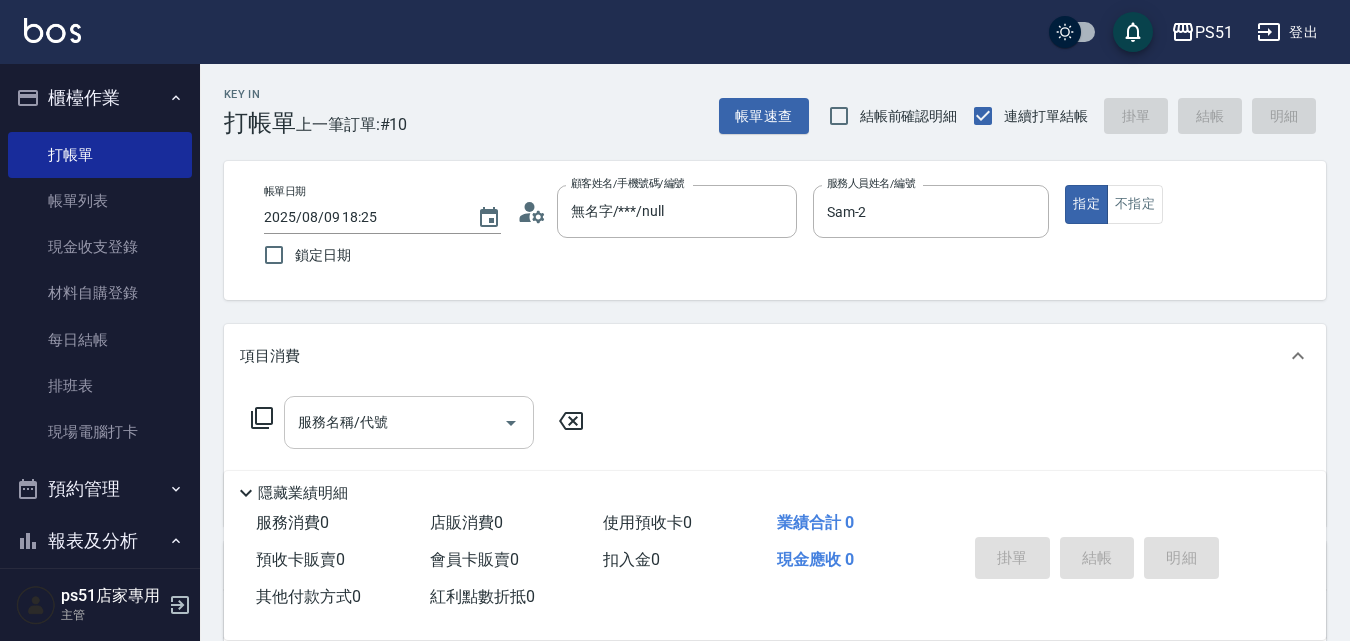 click on "服務名稱/代號" at bounding box center (394, 422) 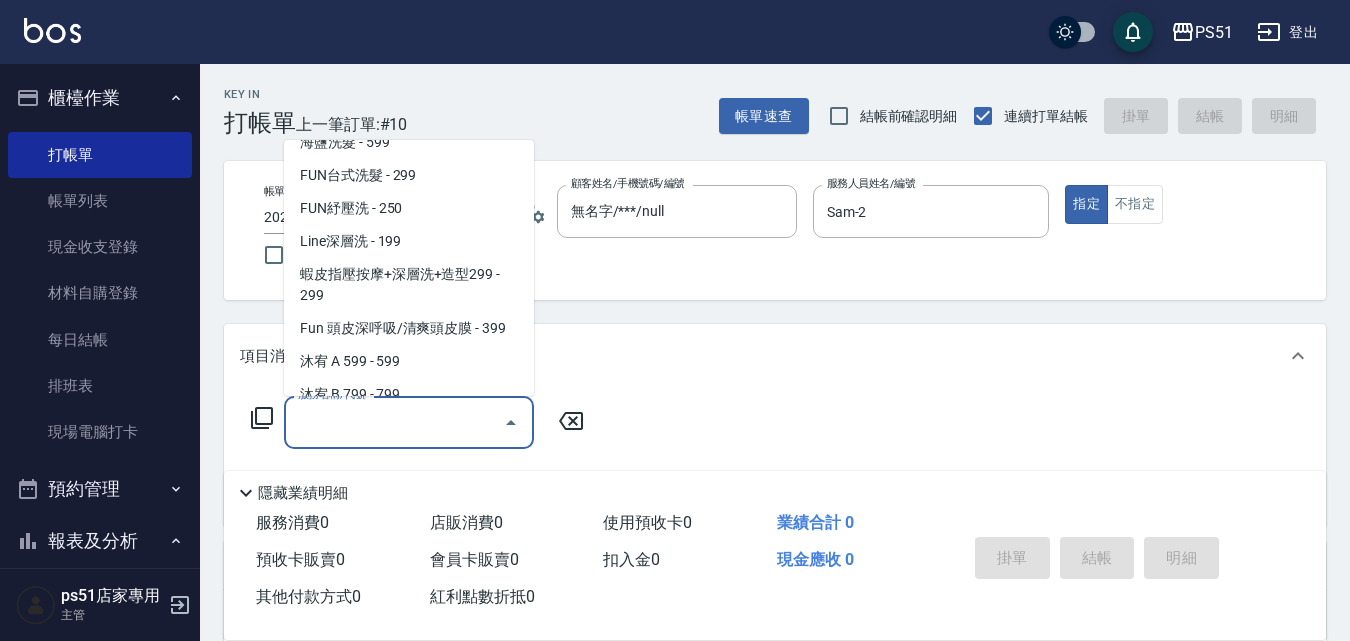 scroll, scrollTop: 467, scrollLeft: 0, axis: vertical 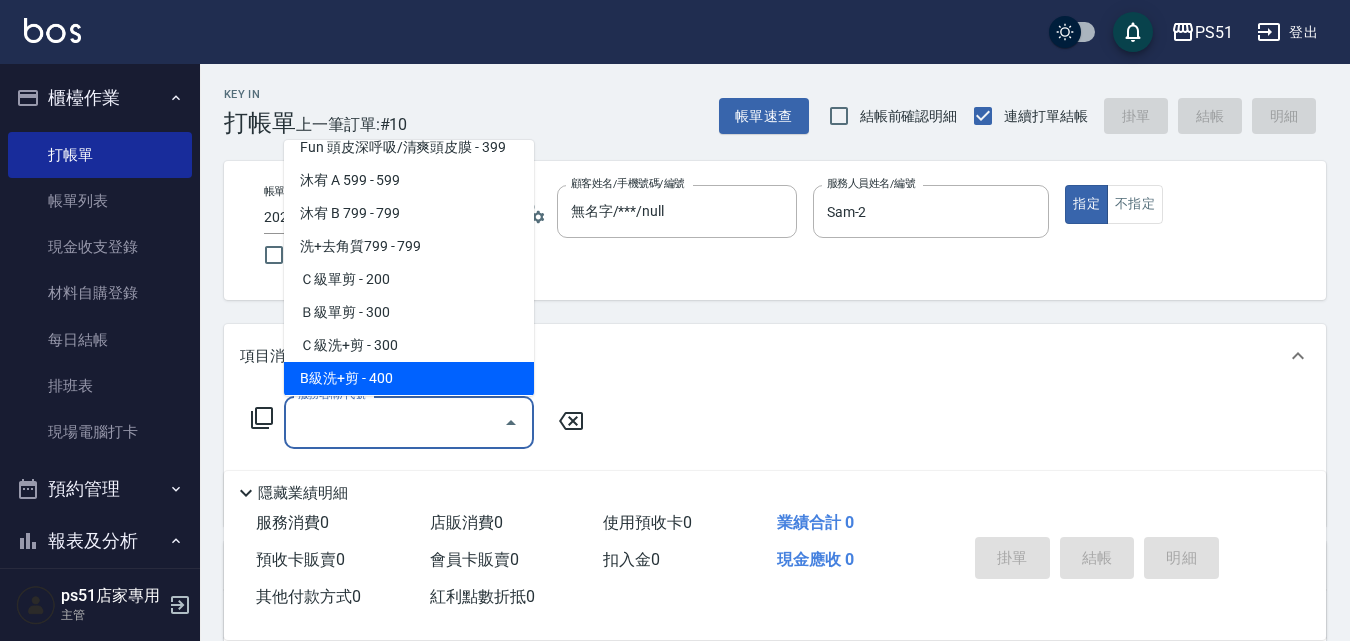 click on "B級洗+剪 - 400" at bounding box center (409, 378) 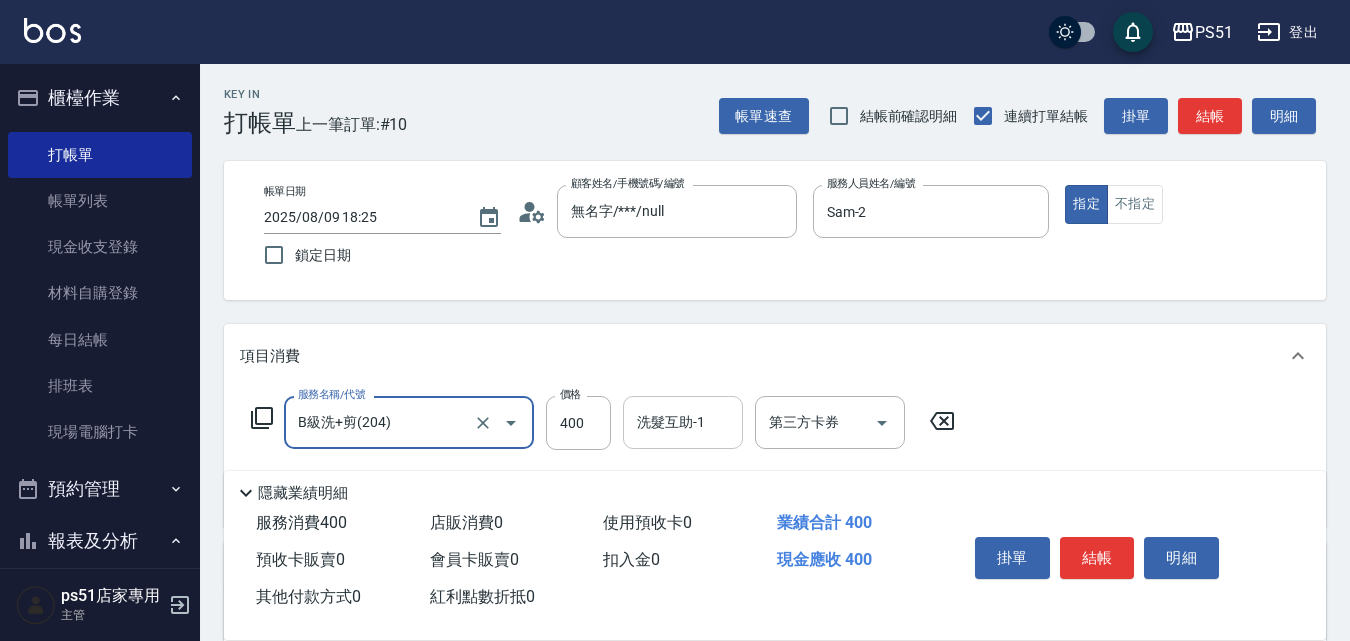 click on "洗髮互助-1 洗髮互助-1" at bounding box center (683, 422) 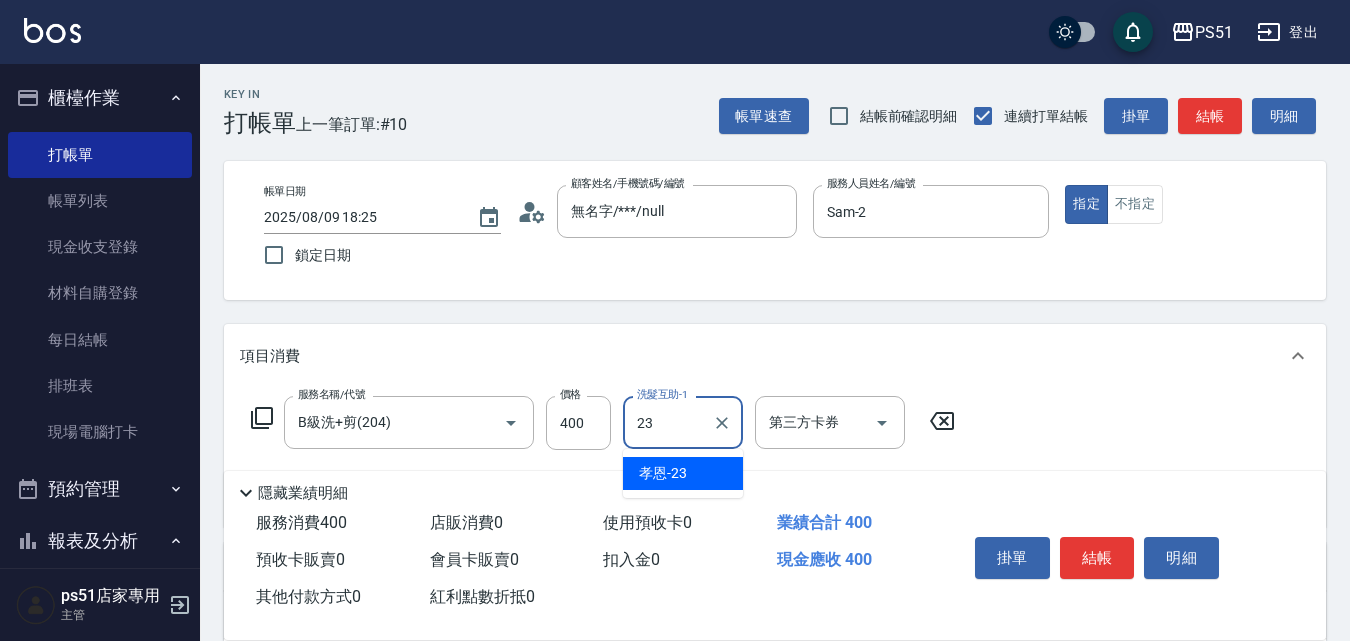 click on "孝恩 -23" at bounding box center [683, 473] 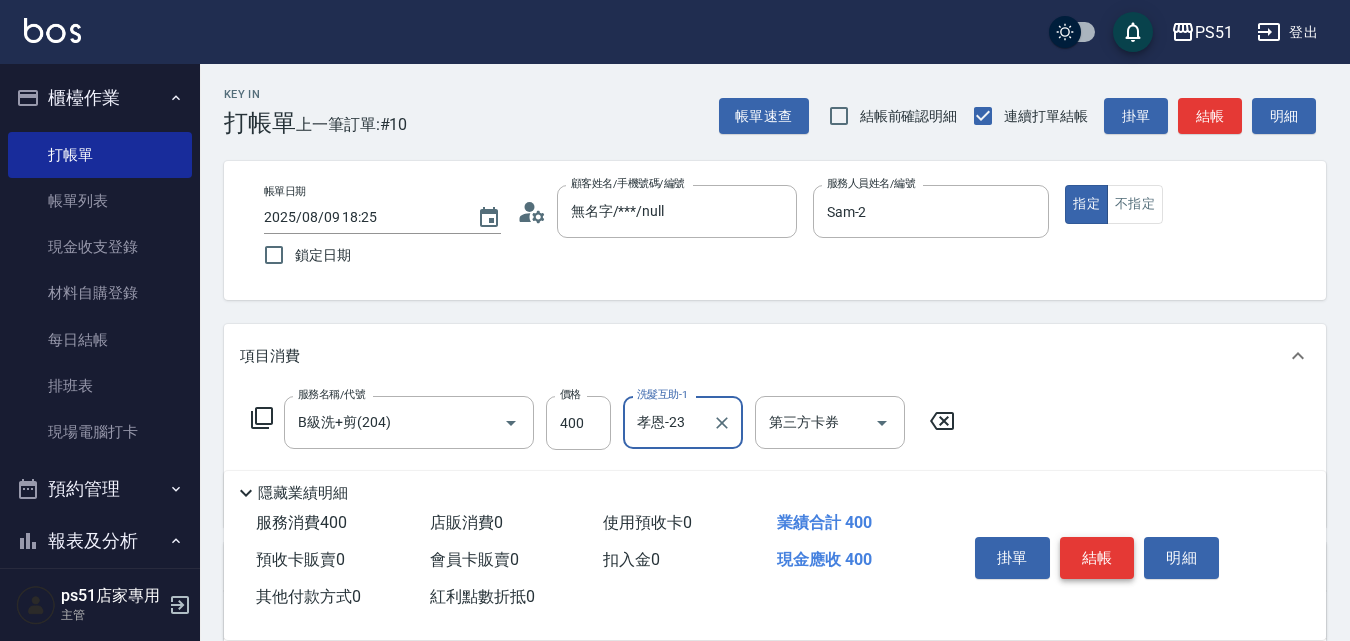 type on "孝恩-23" 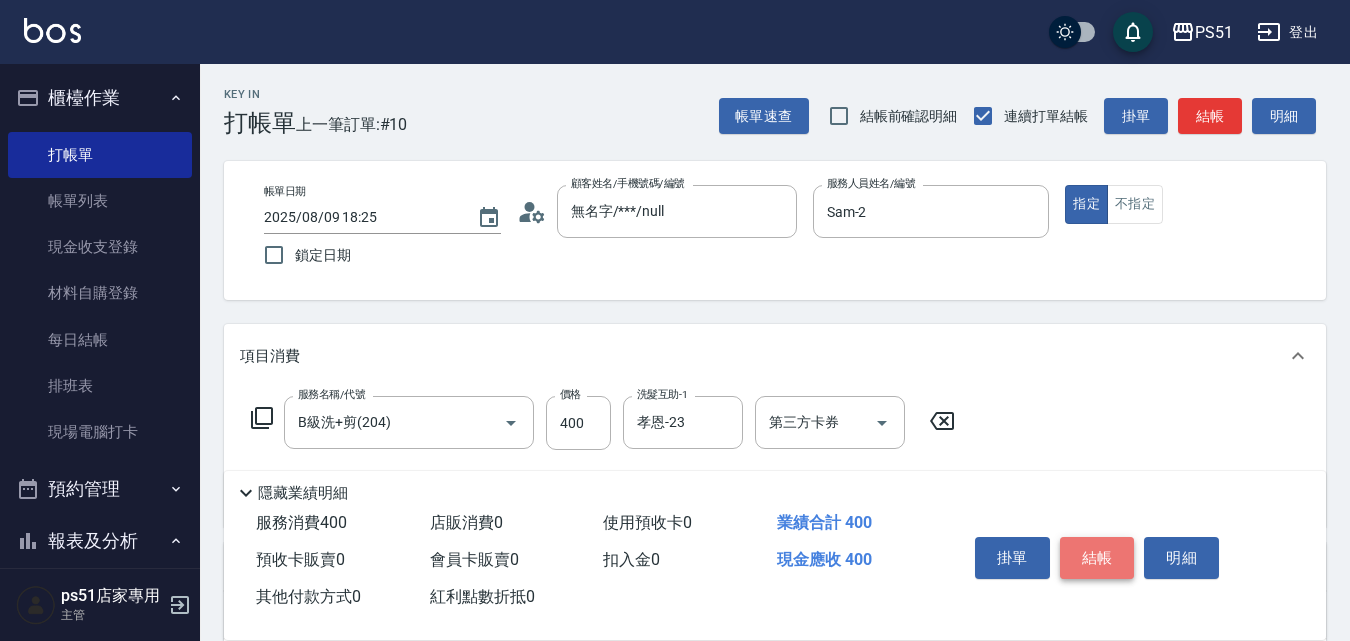 click on "結帳" at bounding box center [1097, 558] 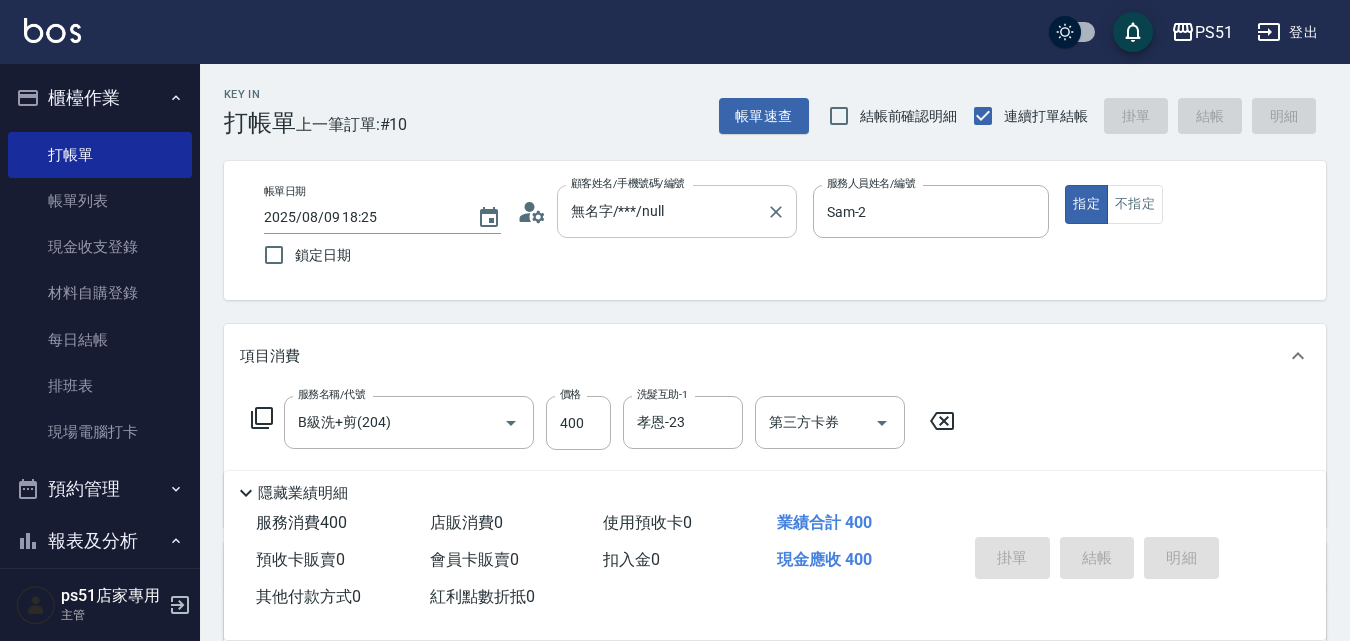 type on "2025/08/09 18:58" 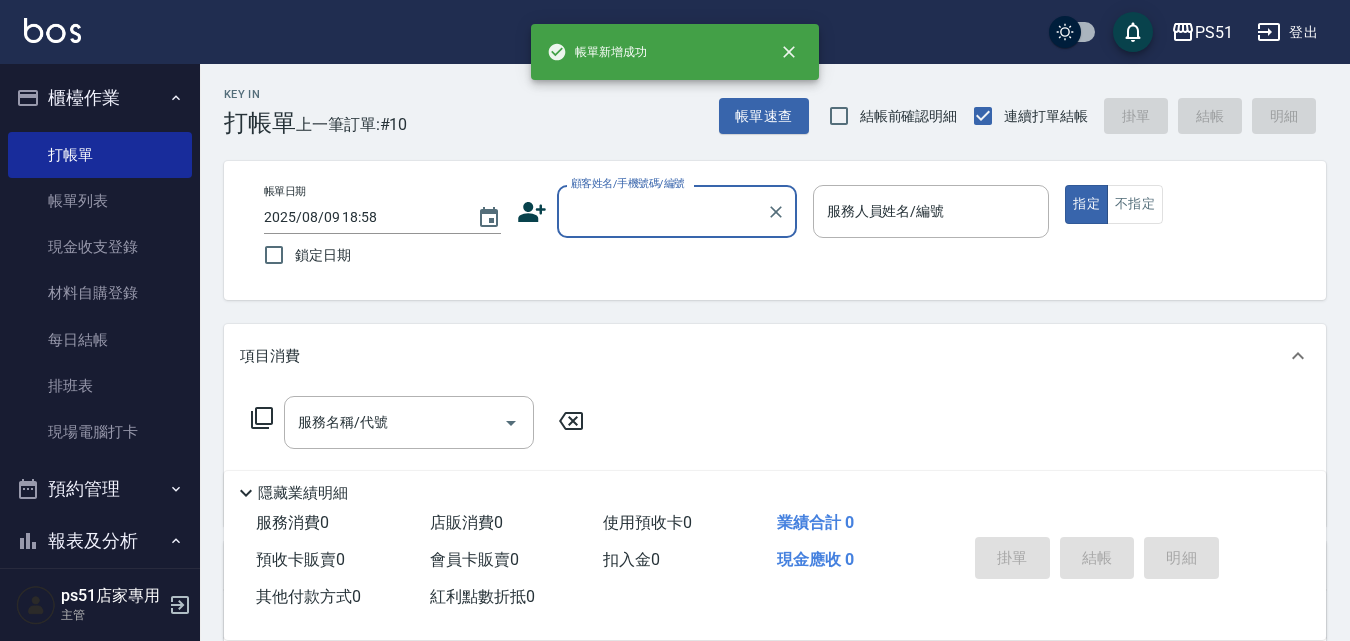 click on "顧客姓名/手機號碼/編號" at bounding box center (662, 211) 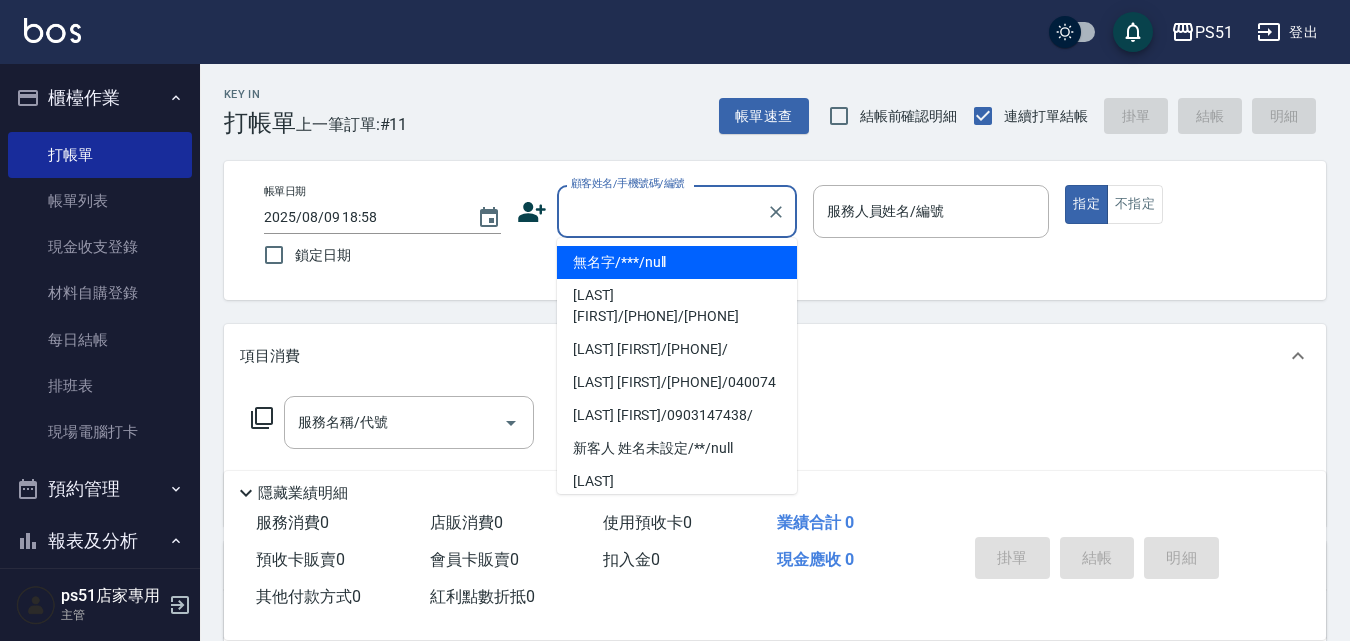 click on "無名字/***/null" at bounding box center (677, 262) 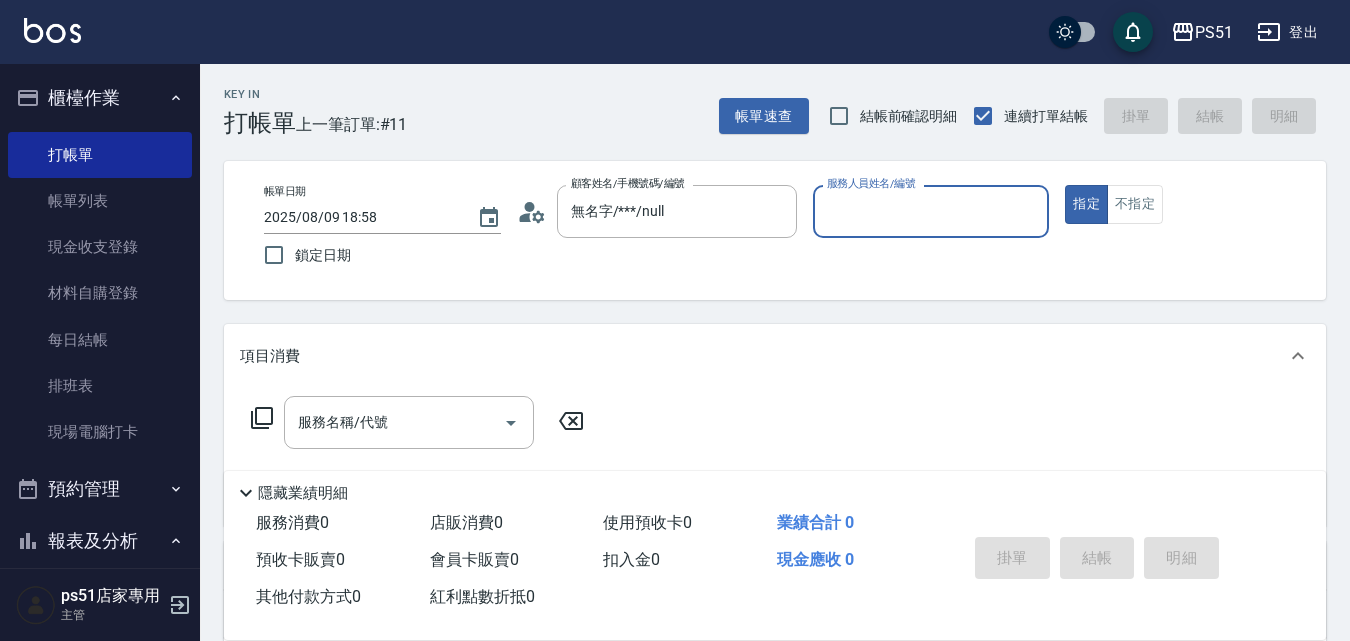 click on "服務人員姓名/編號" at bounding box center (931, 211) 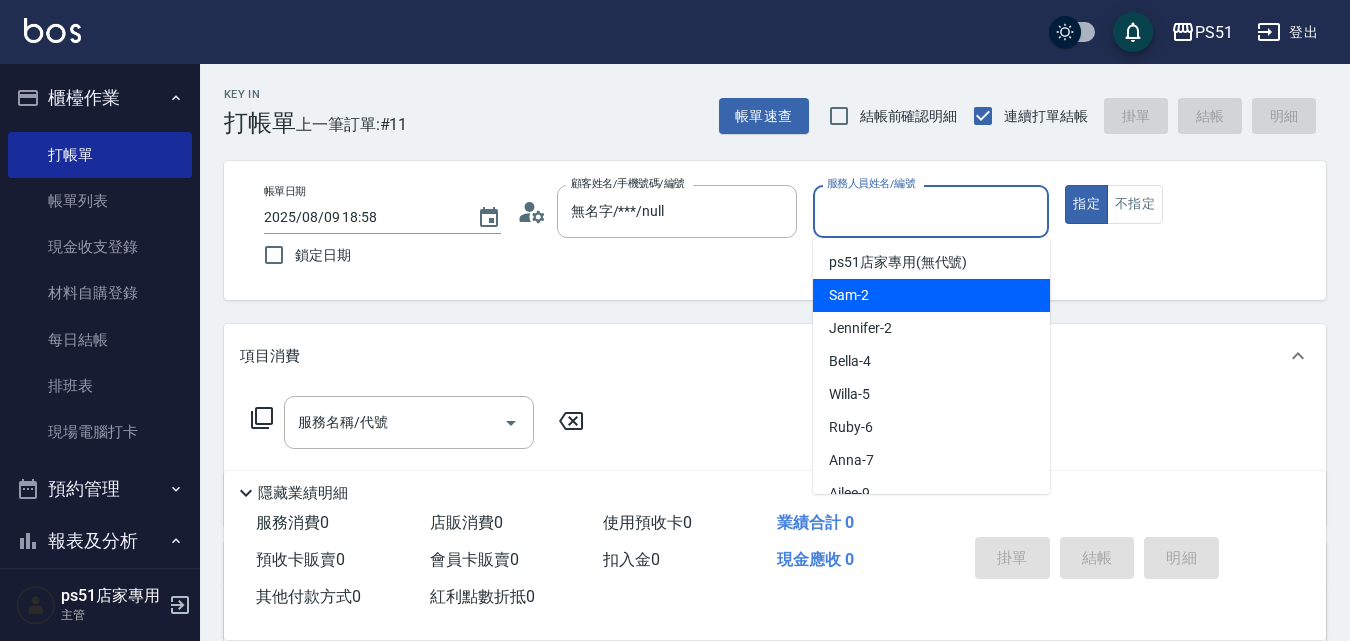 click on "Sam -2" at bounding box center (931, 295) 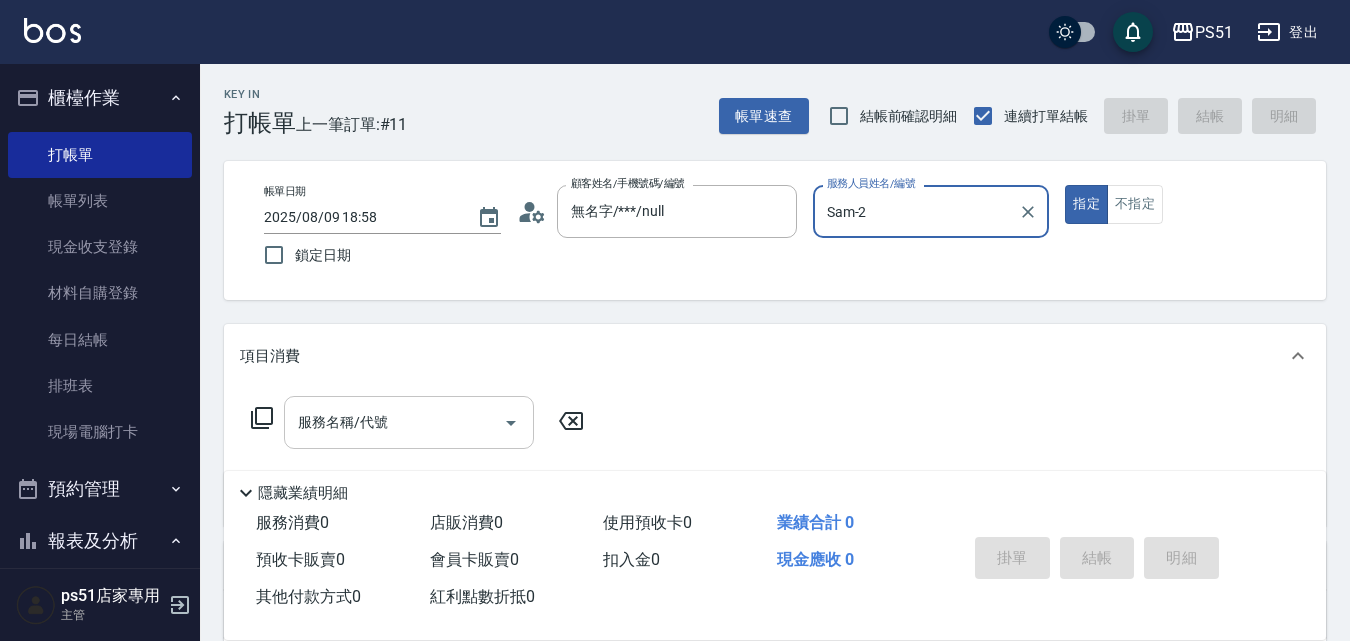click at bounding box center (511, 423) 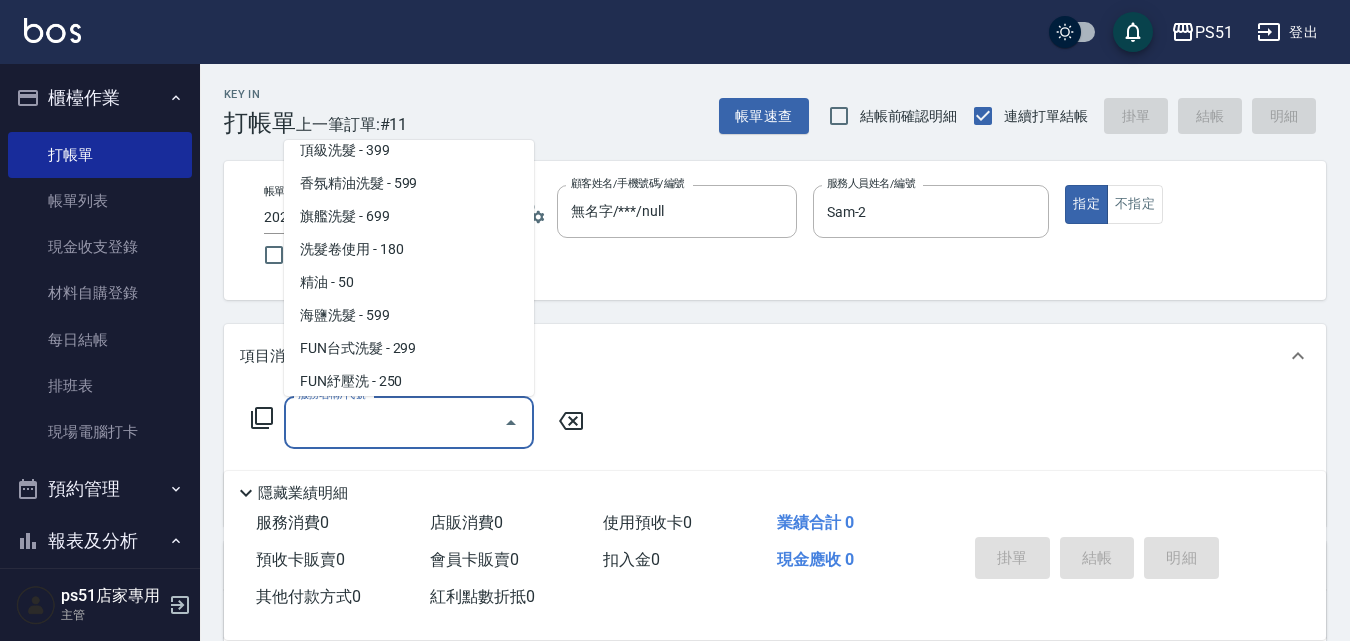 scroll, scrollTop: 467, scrollLeft: 0, axis: vertical 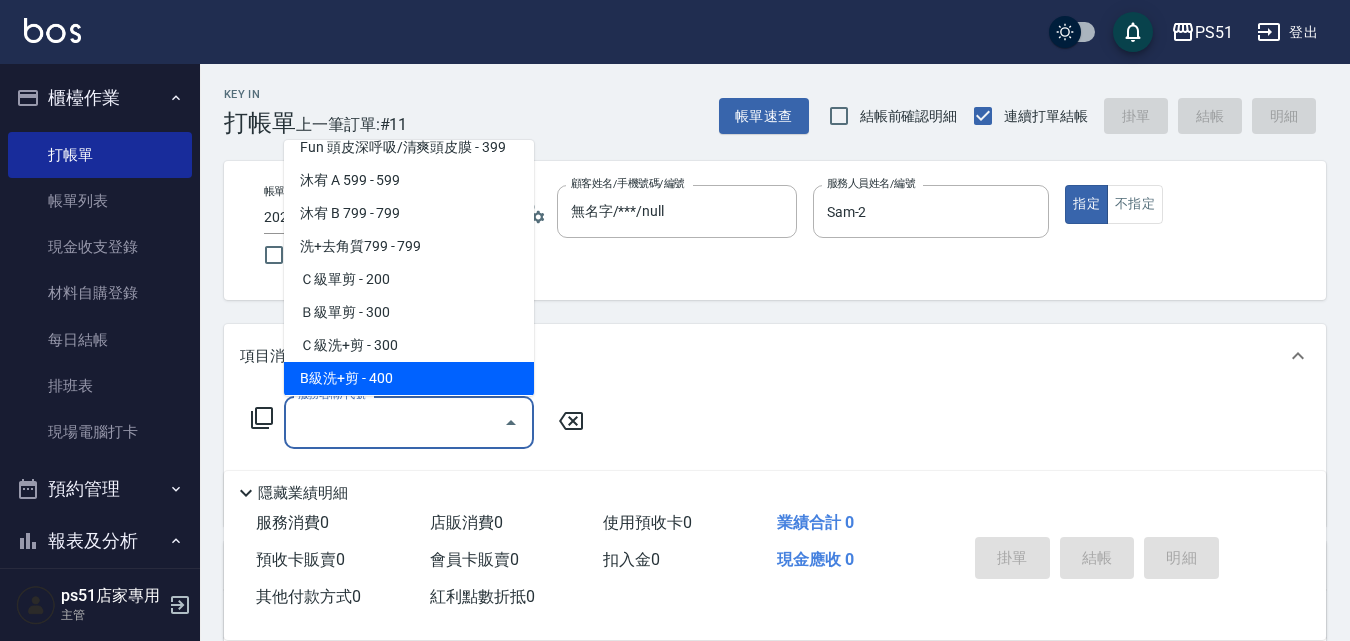 click on "B級洗+剪 - 400" at bounding box center [409, 378] 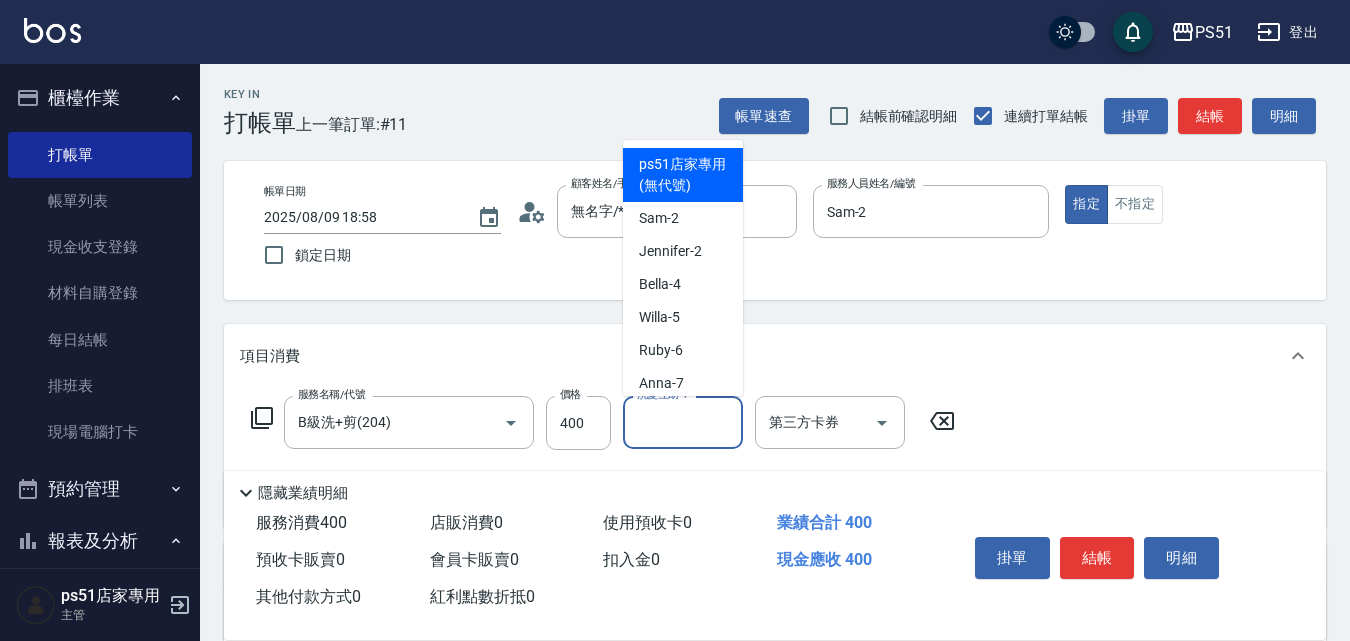 click on "洗髮互助-1" at bounding box center [683, 422] 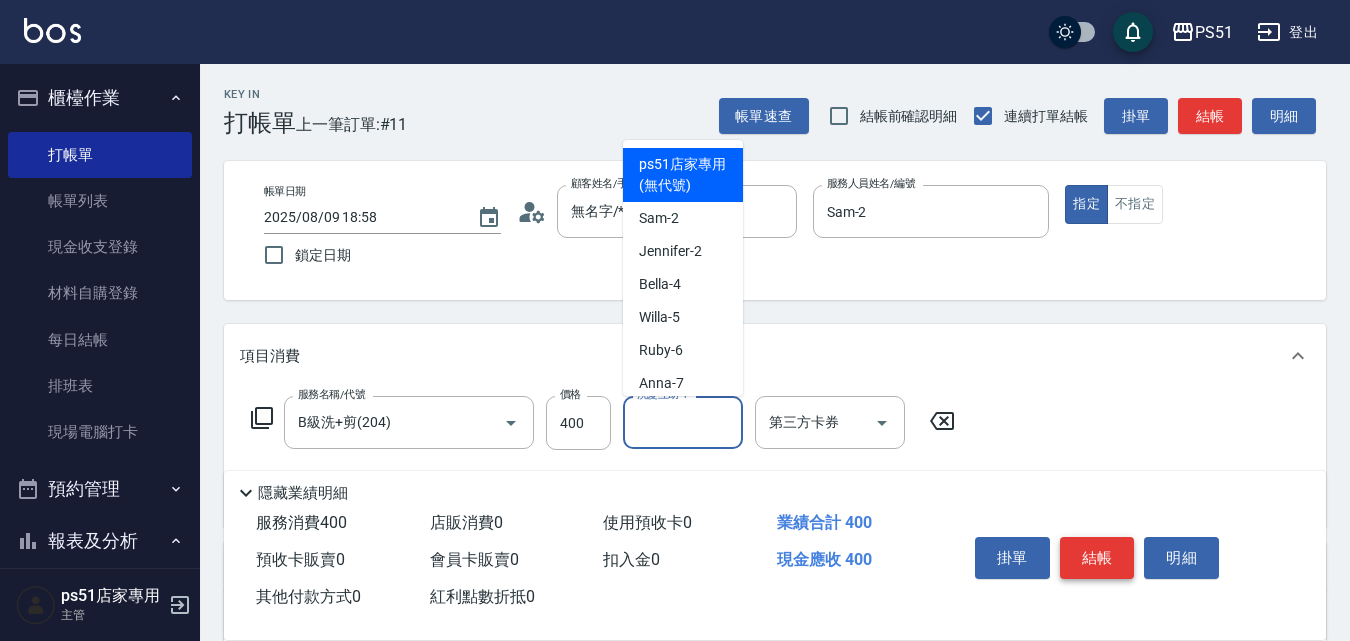 click on "結帳" at bounding box center (1097, 558) 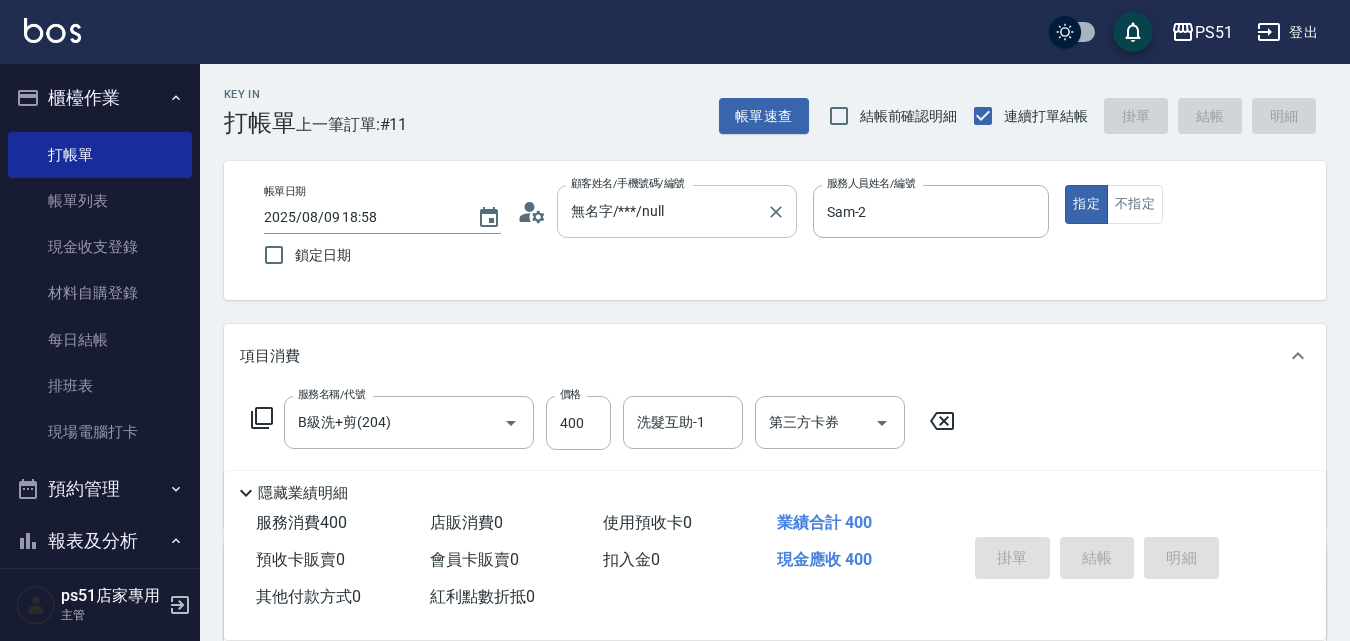 type 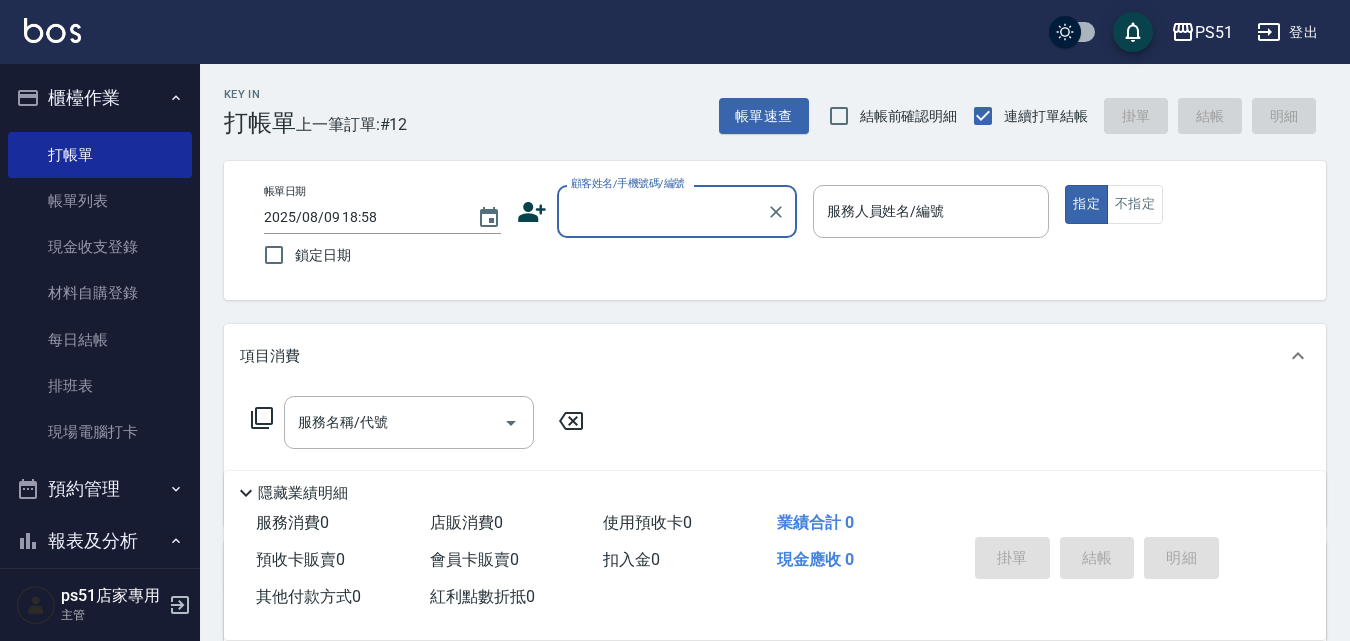 click on "顧客姓名/手機號碼/編號" at bounding box center (662, 211) 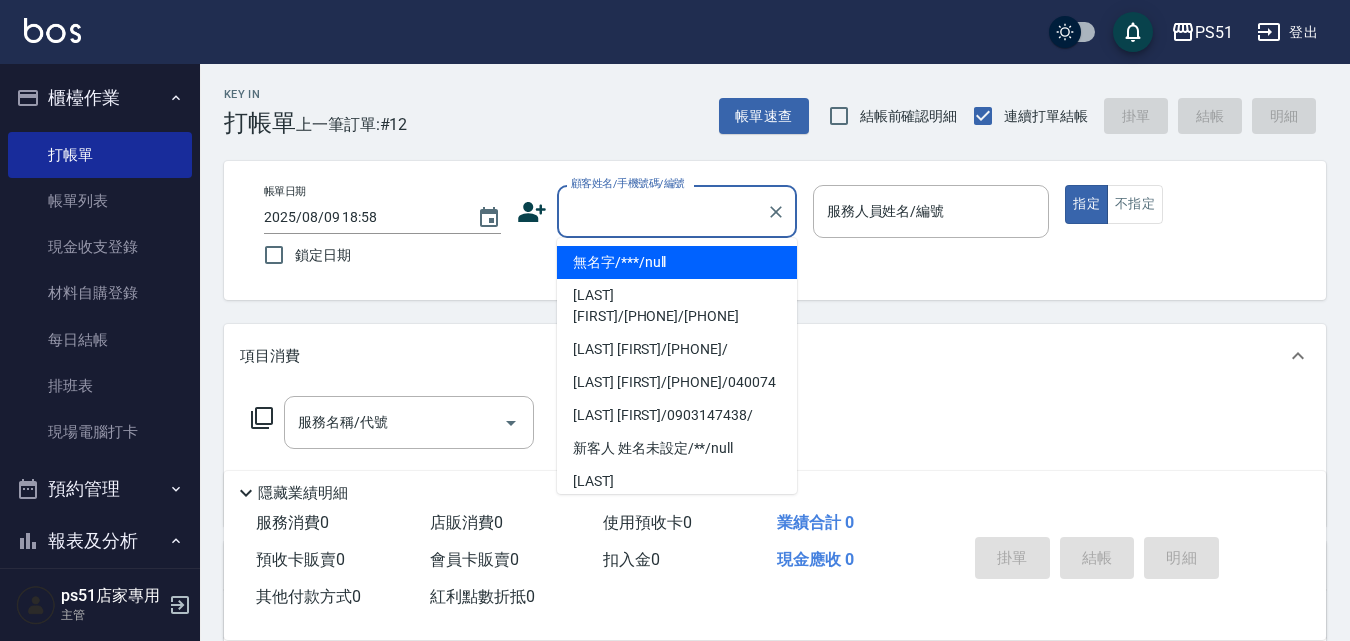 click on "無名字/***/null" at bounding box center (677, 262) 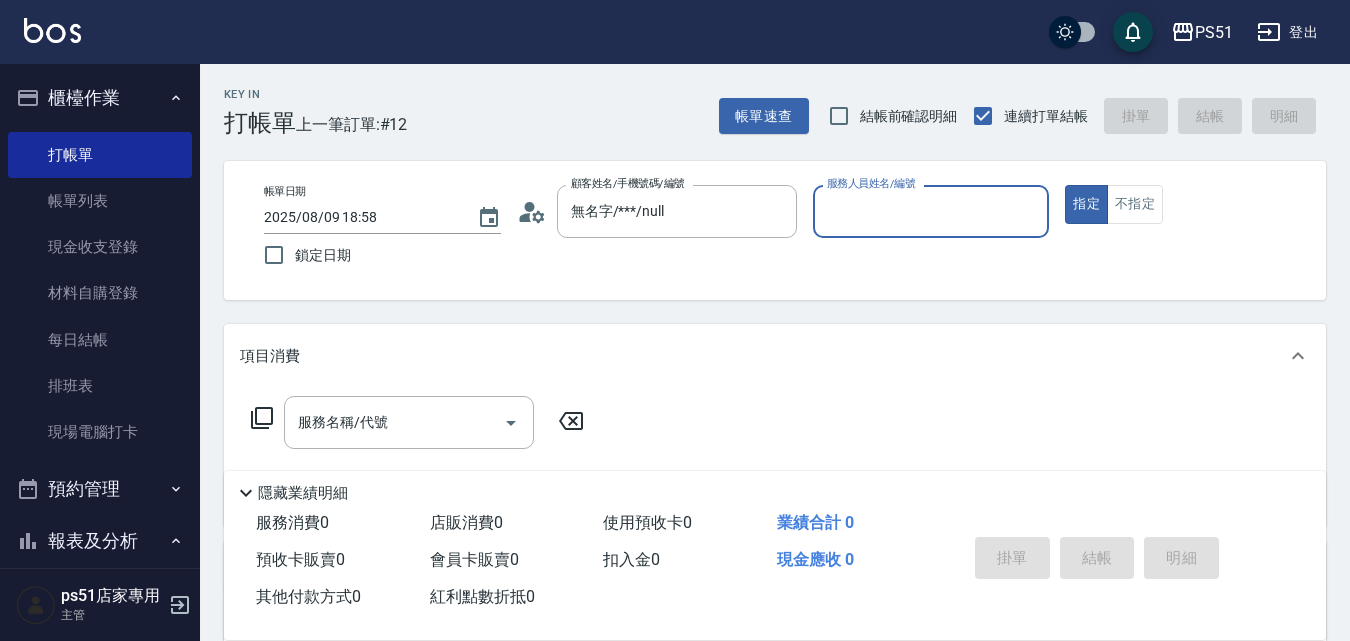 click on "服務人員姓名/編號" at bounding box center [931, 211] 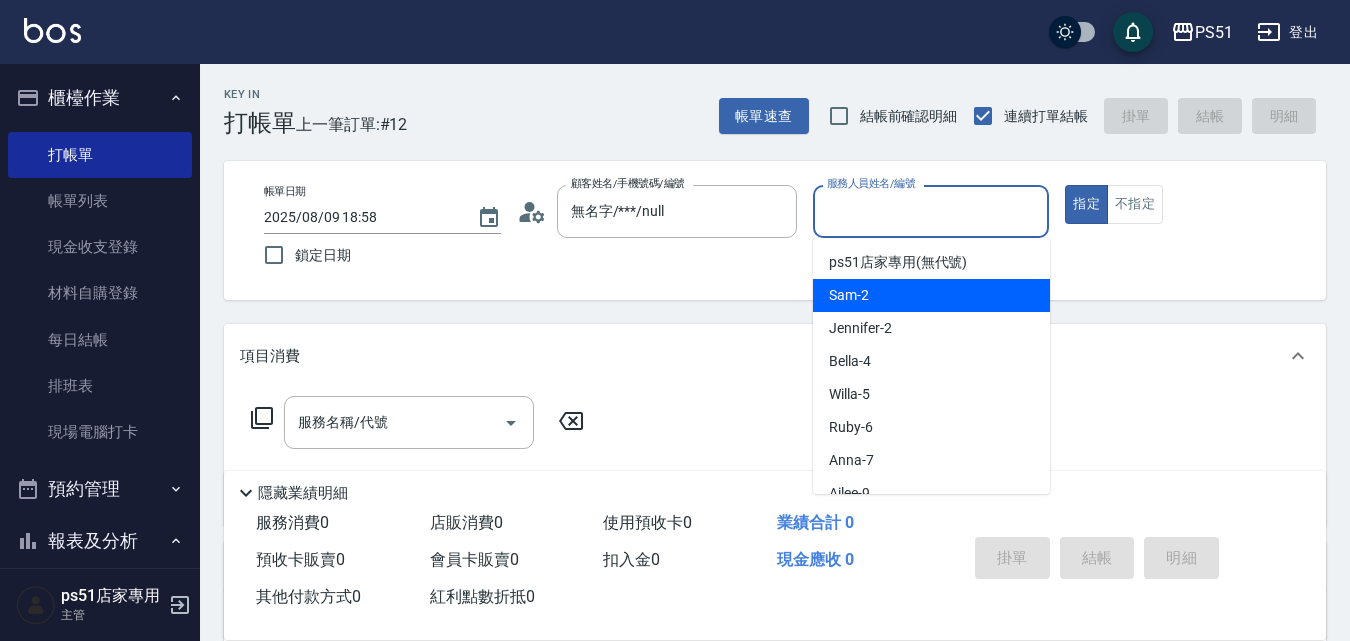 click on "Sam -2" at bounding box center [931, 295] 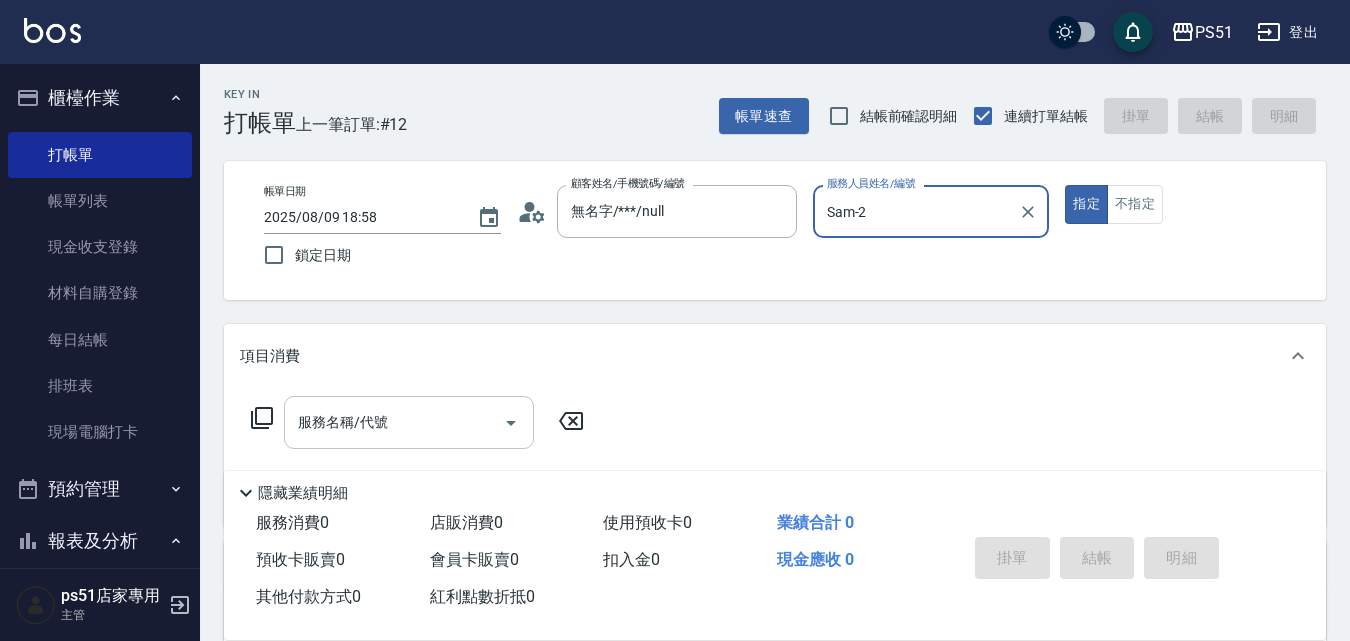 click on "服務名稱/代號" at bounding box center (394, 422) 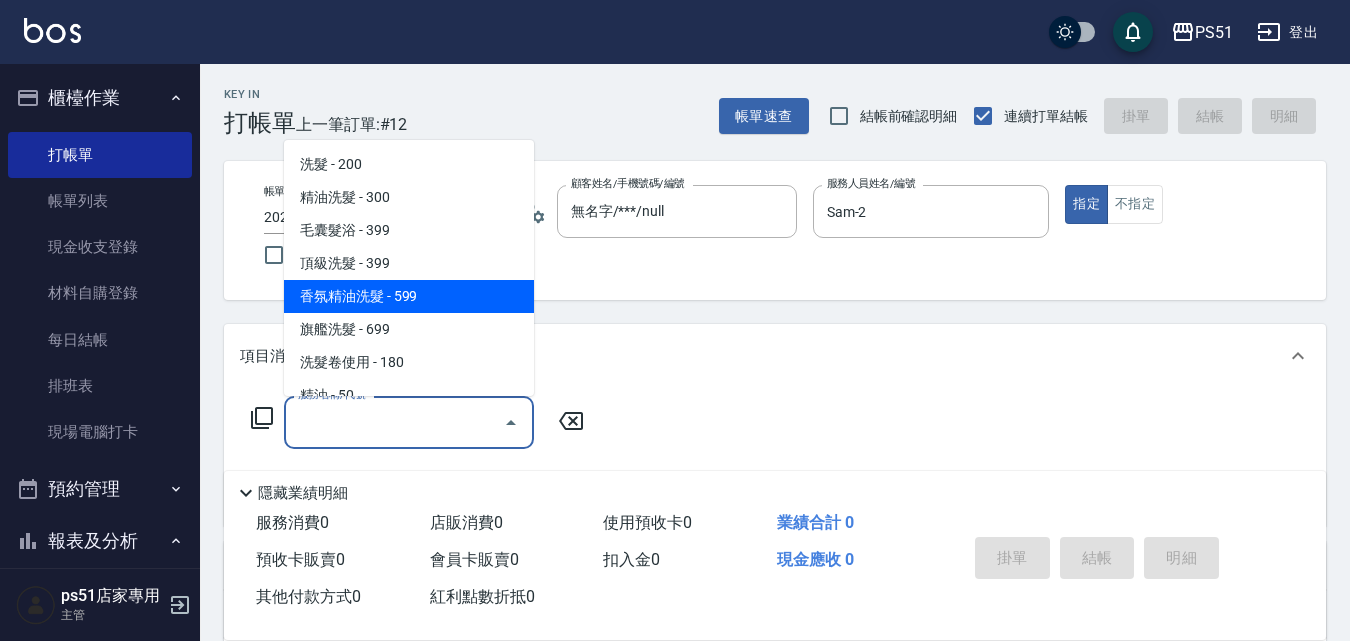 scroll, scrollTop: 467, scrollLeft: 0, axis: vertical 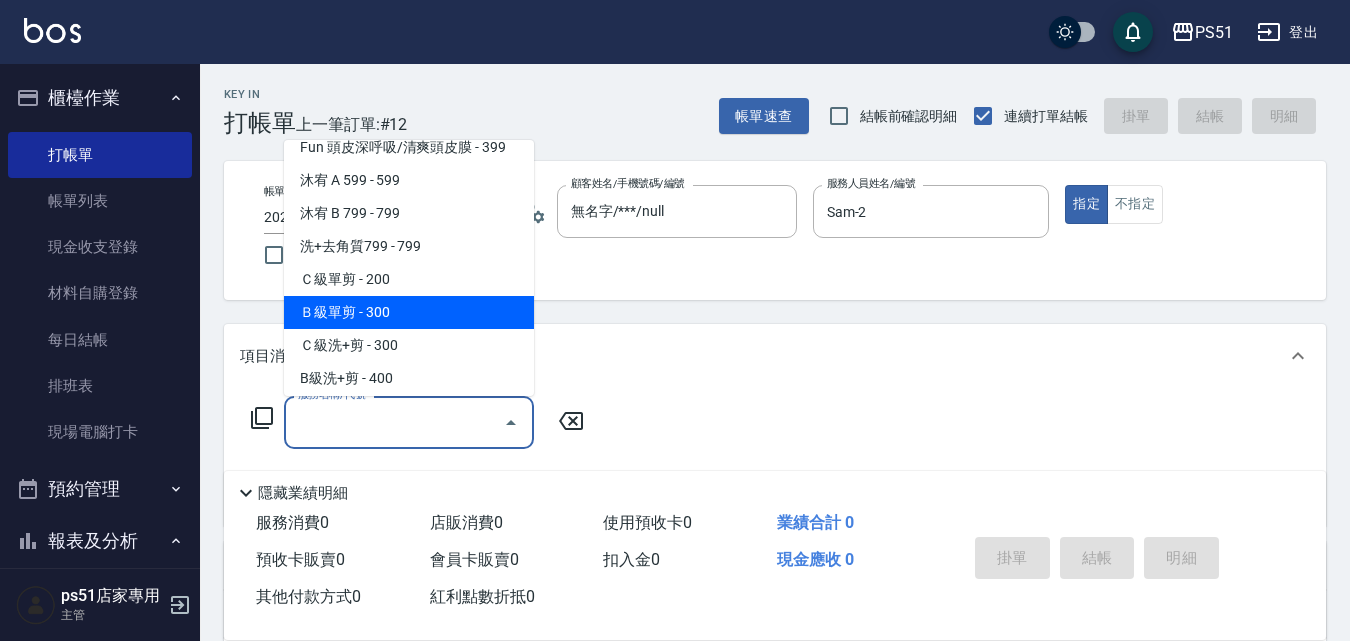 click on "Ｂ級單剪 - 300" at bounding box center (409, 312) 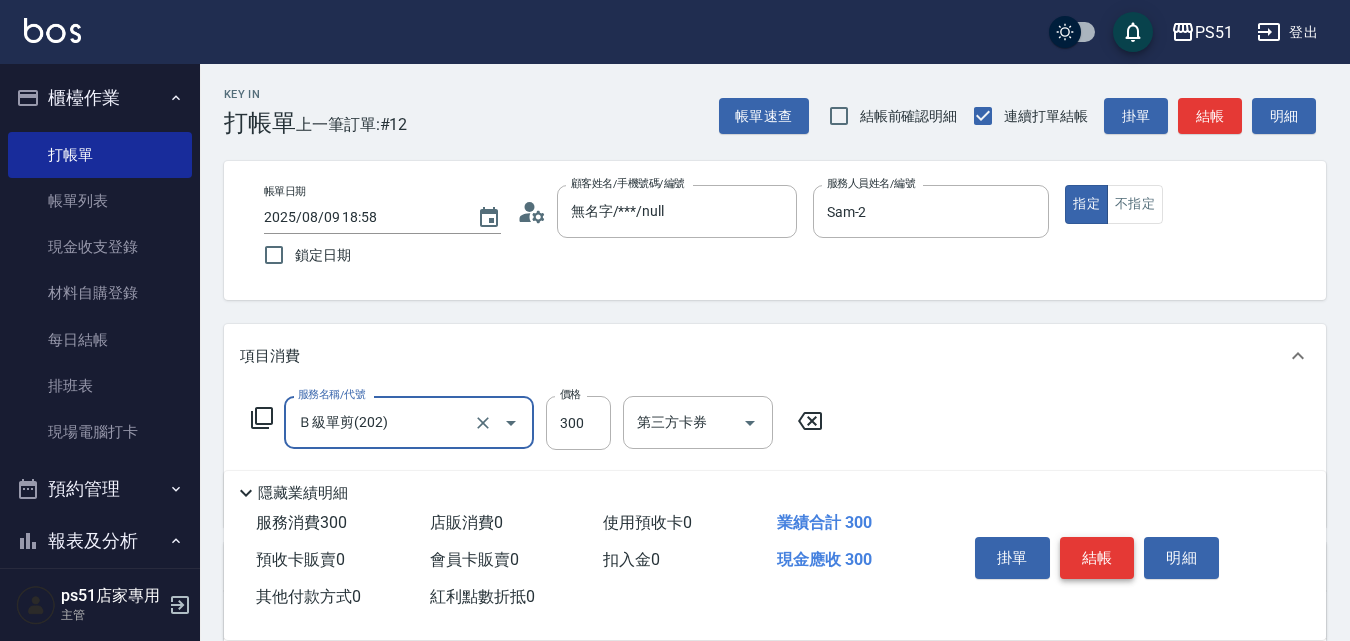 click on "結帳" at bounding box center [1097, 558] 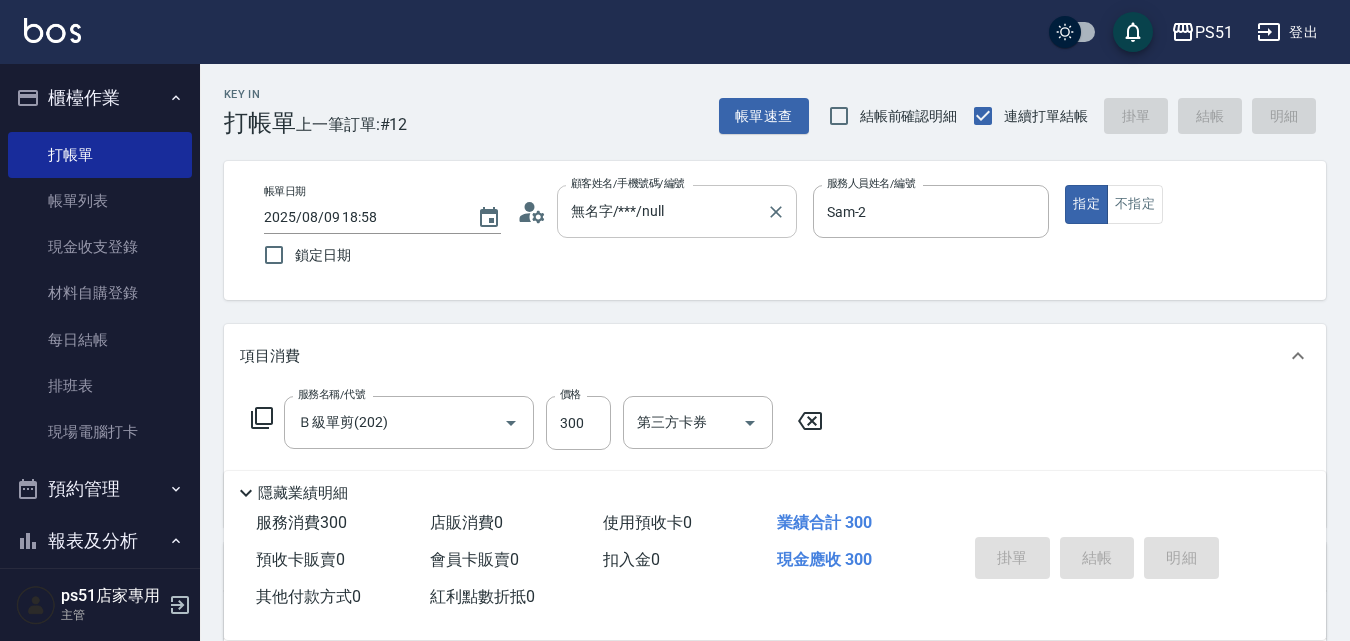 type 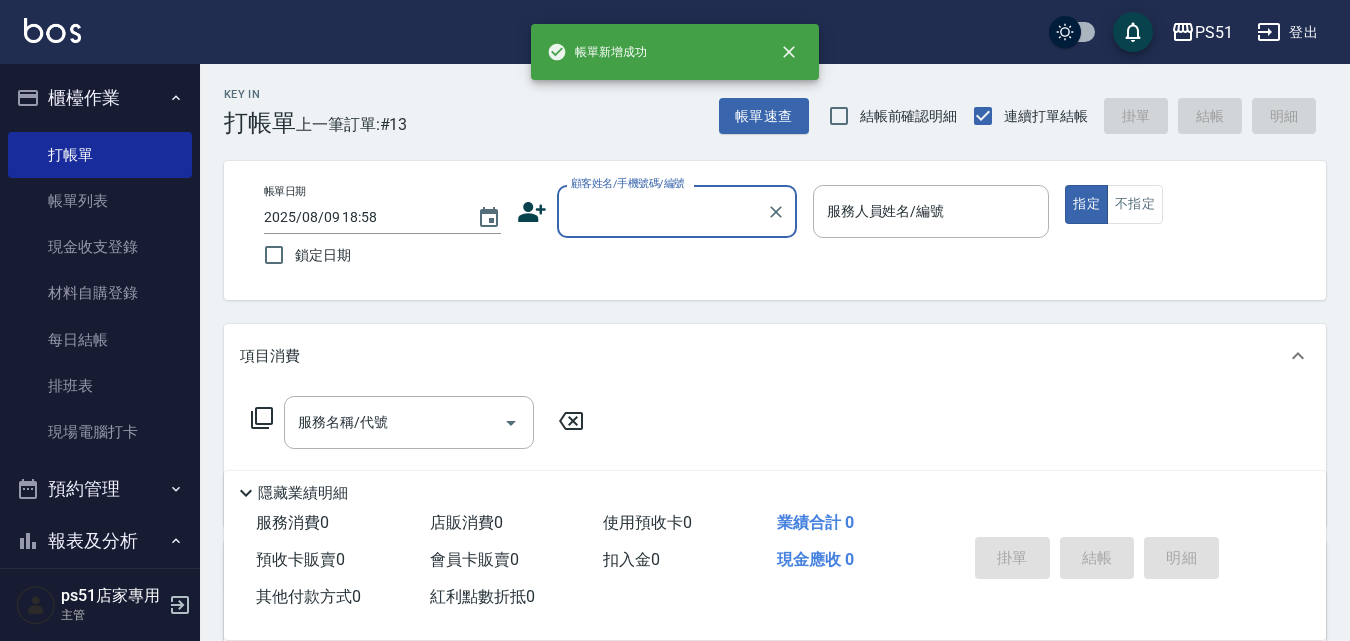 click on "顧客姓名/手機號碼/編號" at bounding box center (662, 211) 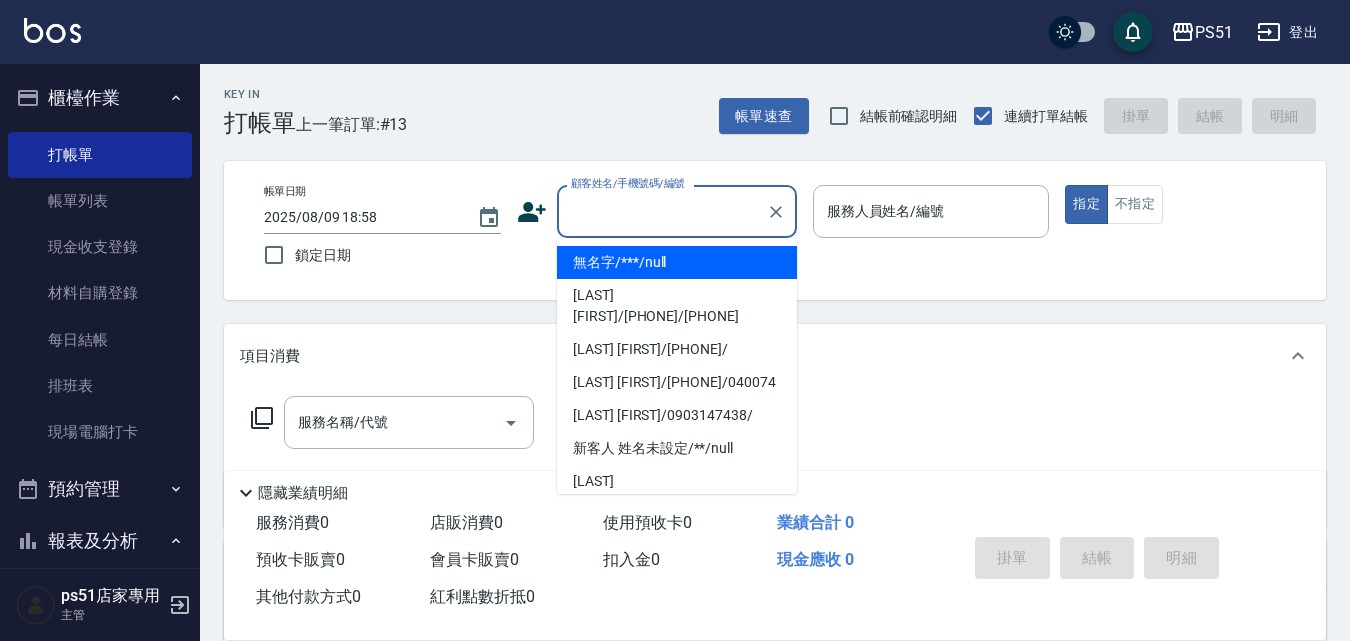 click on "無名字/***/null" at bounding box center (677, 262) 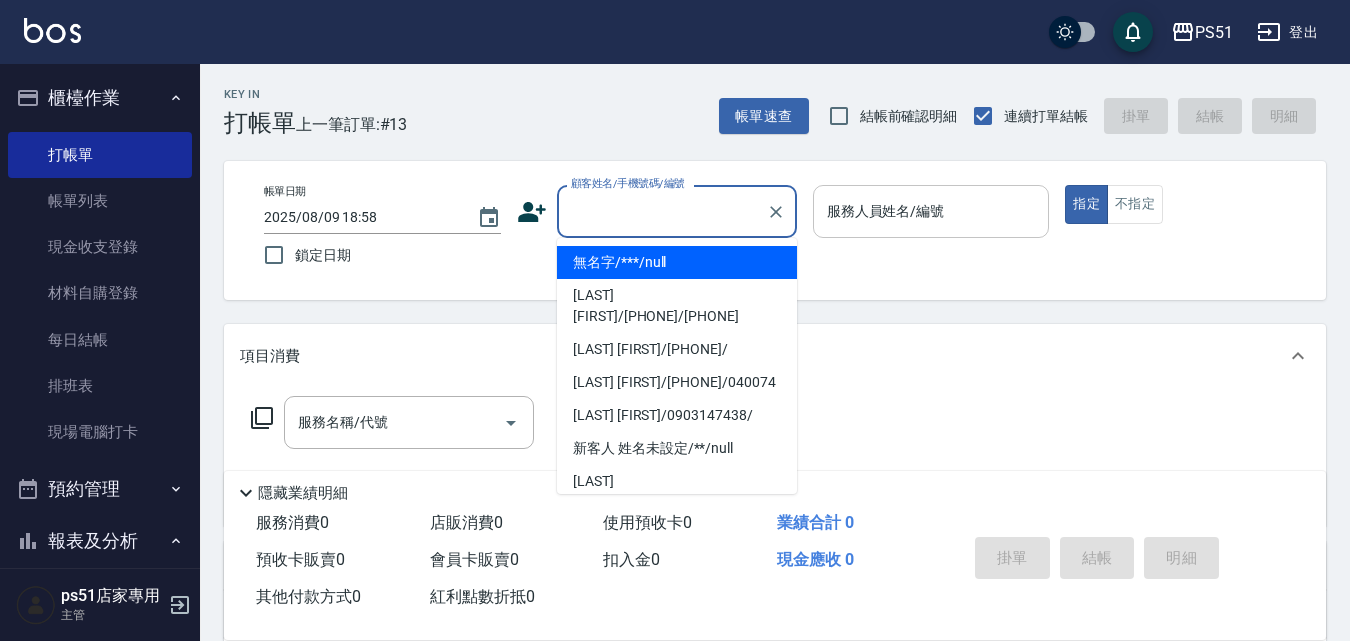 type on "無名字/***/null" 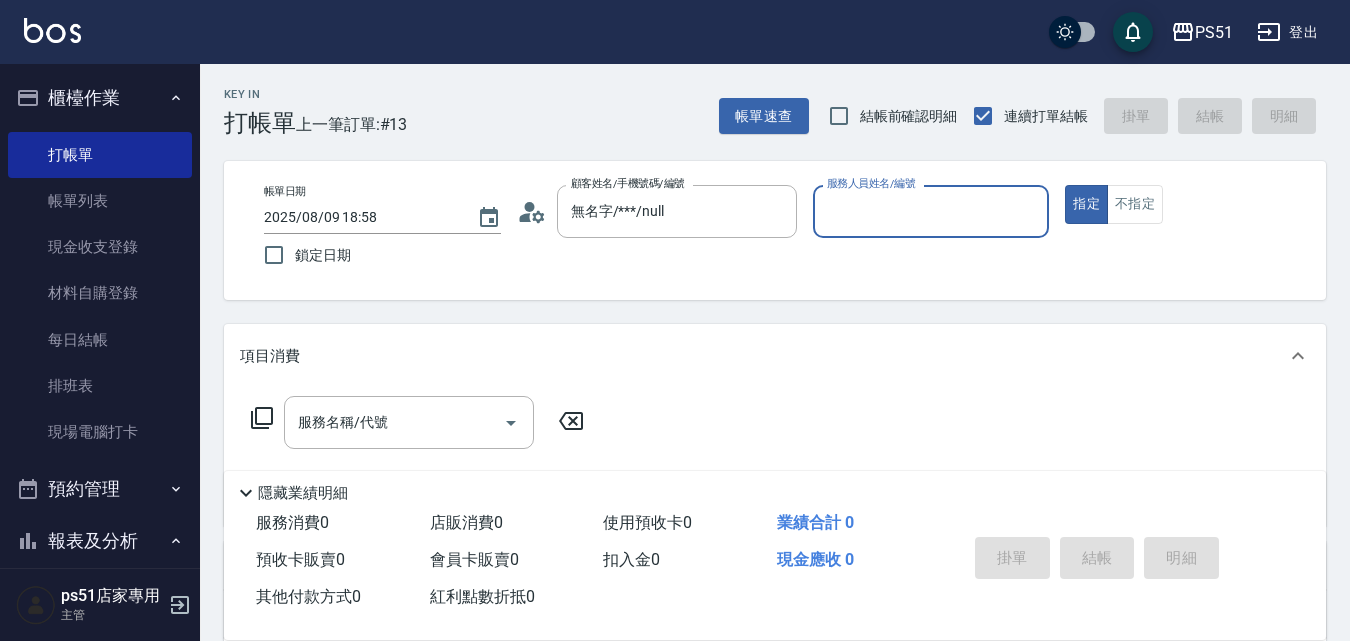 click on "服務人員姓名/編號" at bounding box center [931, 211] 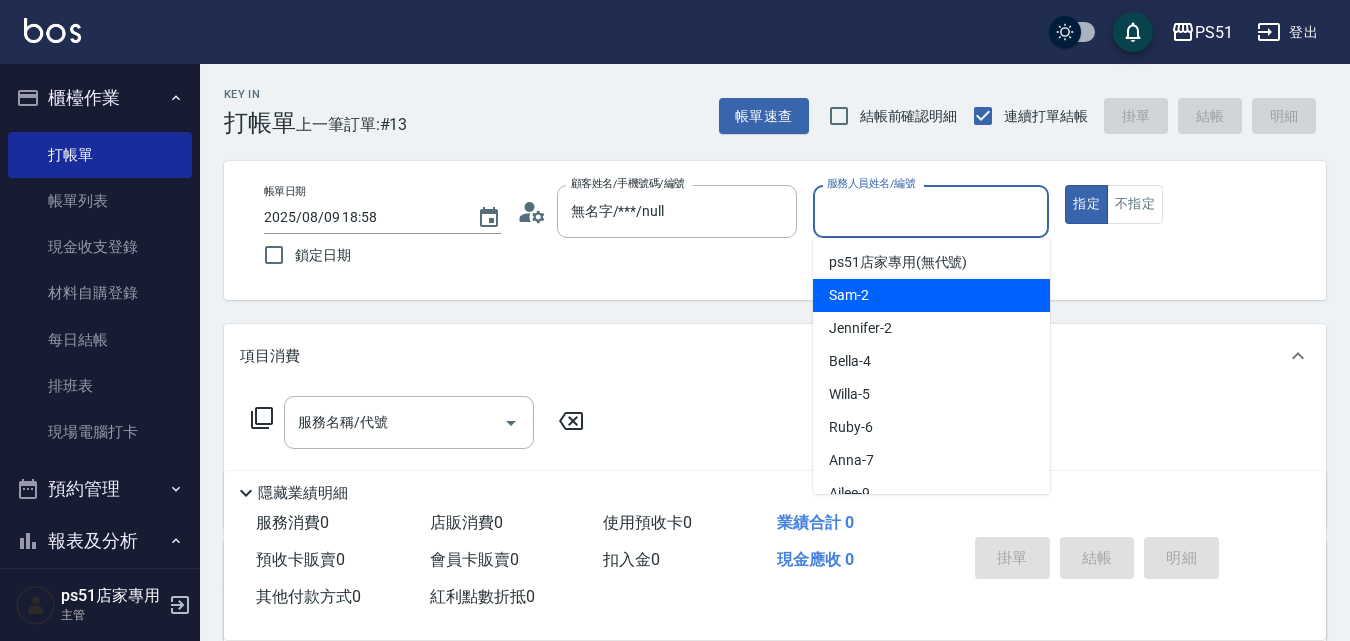 click on "Sam -2" at bounding box center (931, 295) 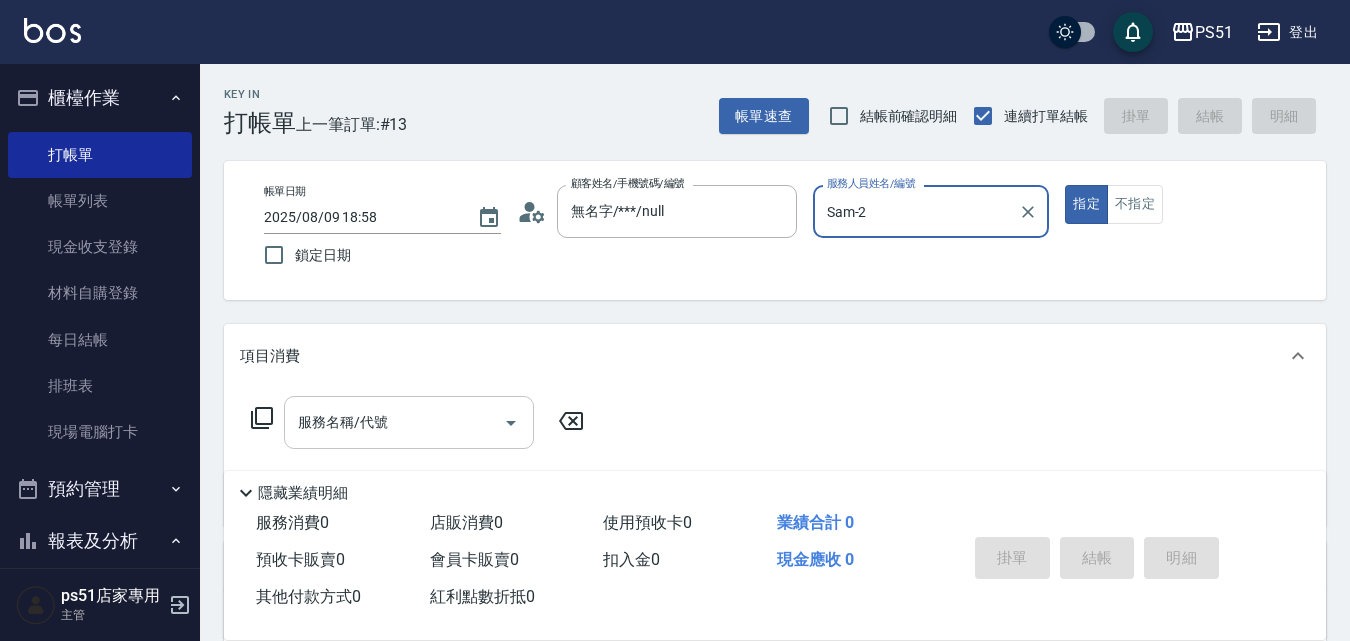 click on "服務名稱/代號" at bounding box center [394, 422] 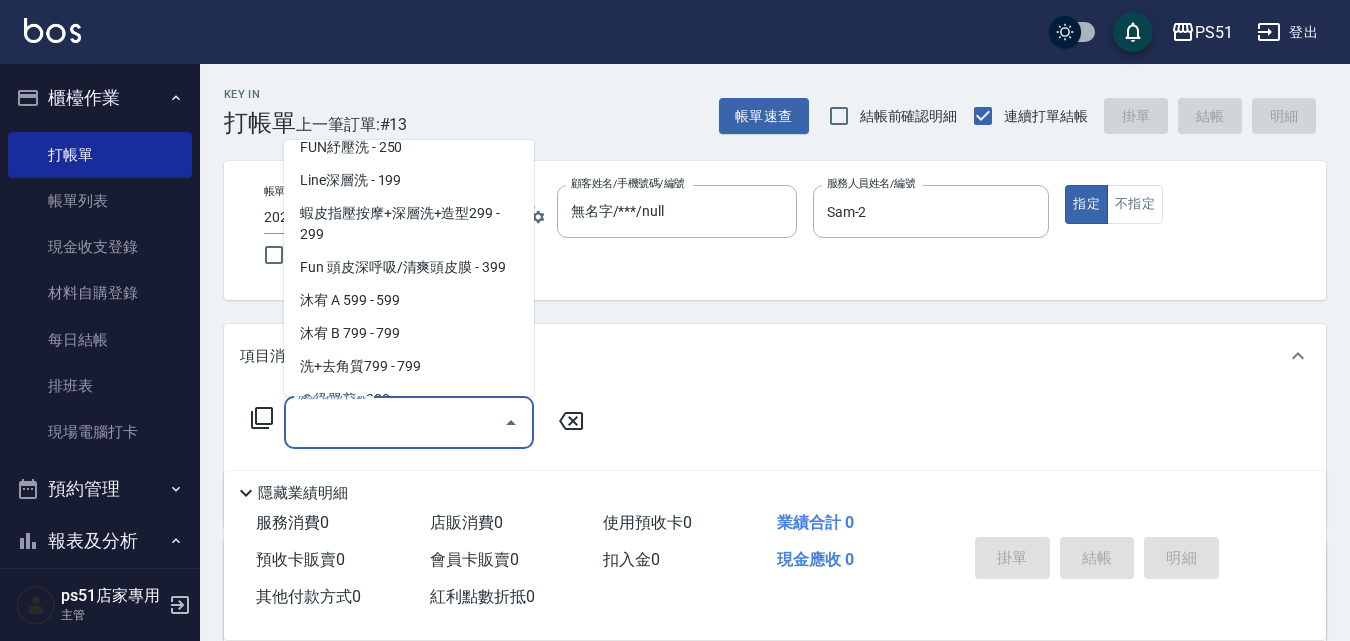 scroll, scrollTop: 467, scrollLeft: 0, axis: vertical 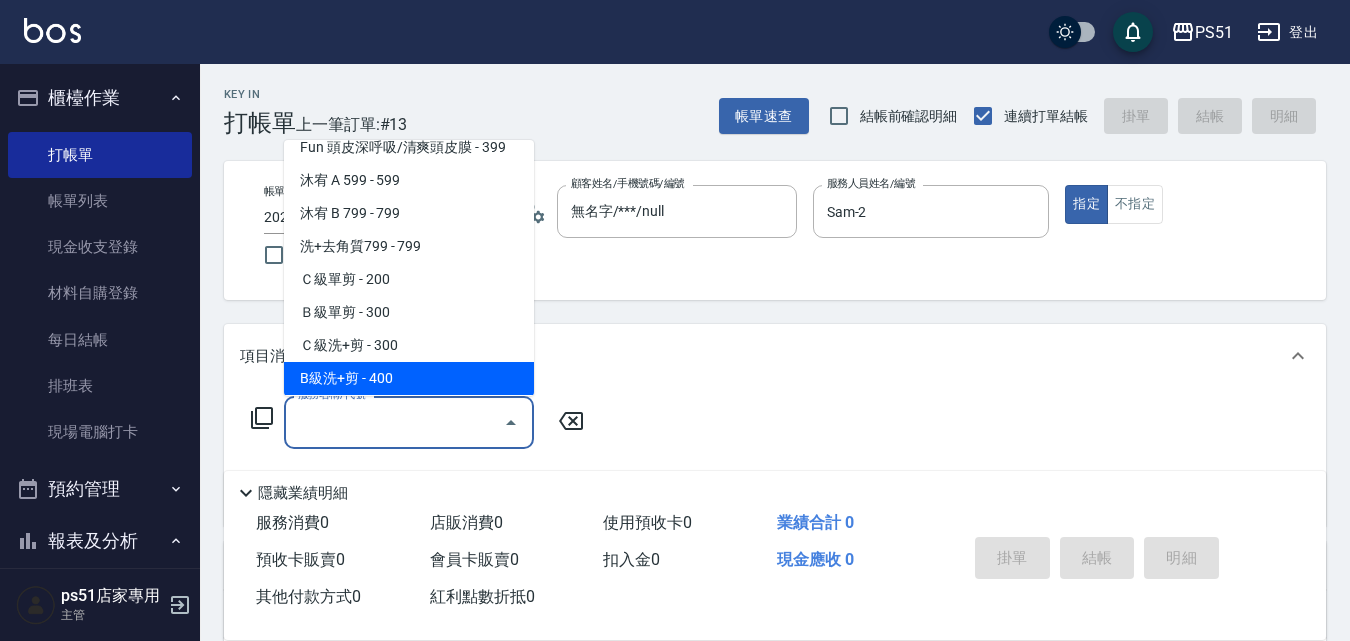 click on "B級洗+剪 - 400" at bounding box center (409, 378) 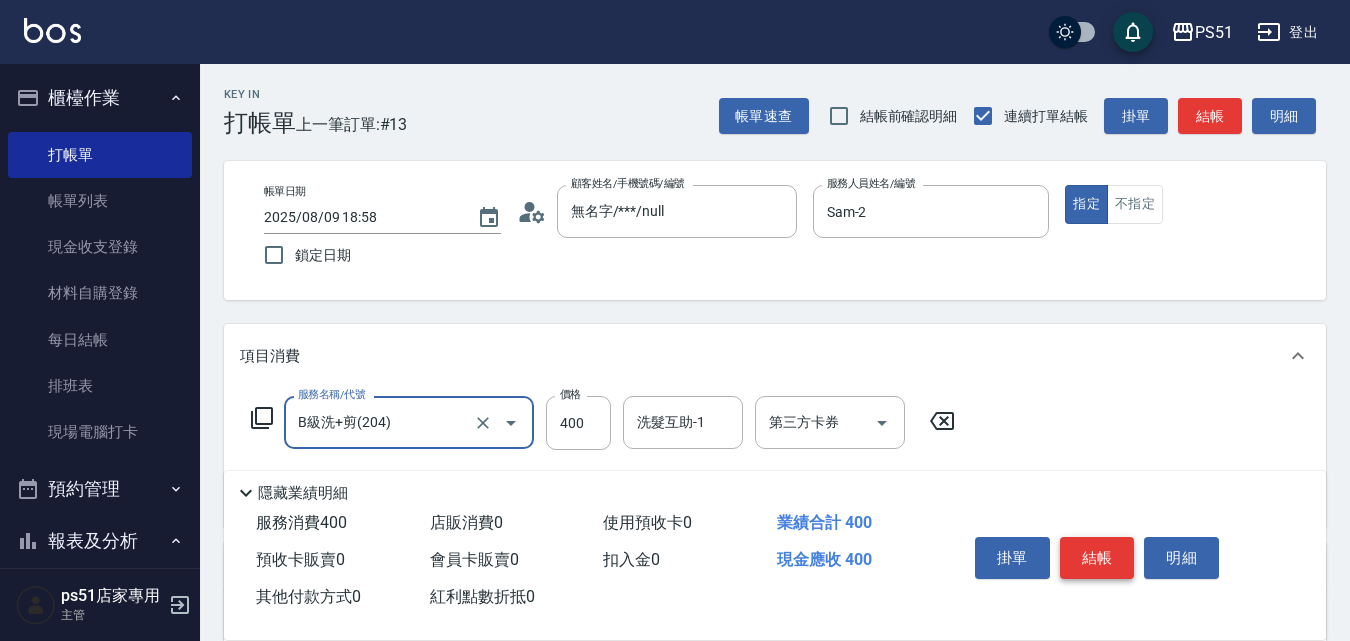 click on "結帳" at bounding box center (1097, 558) 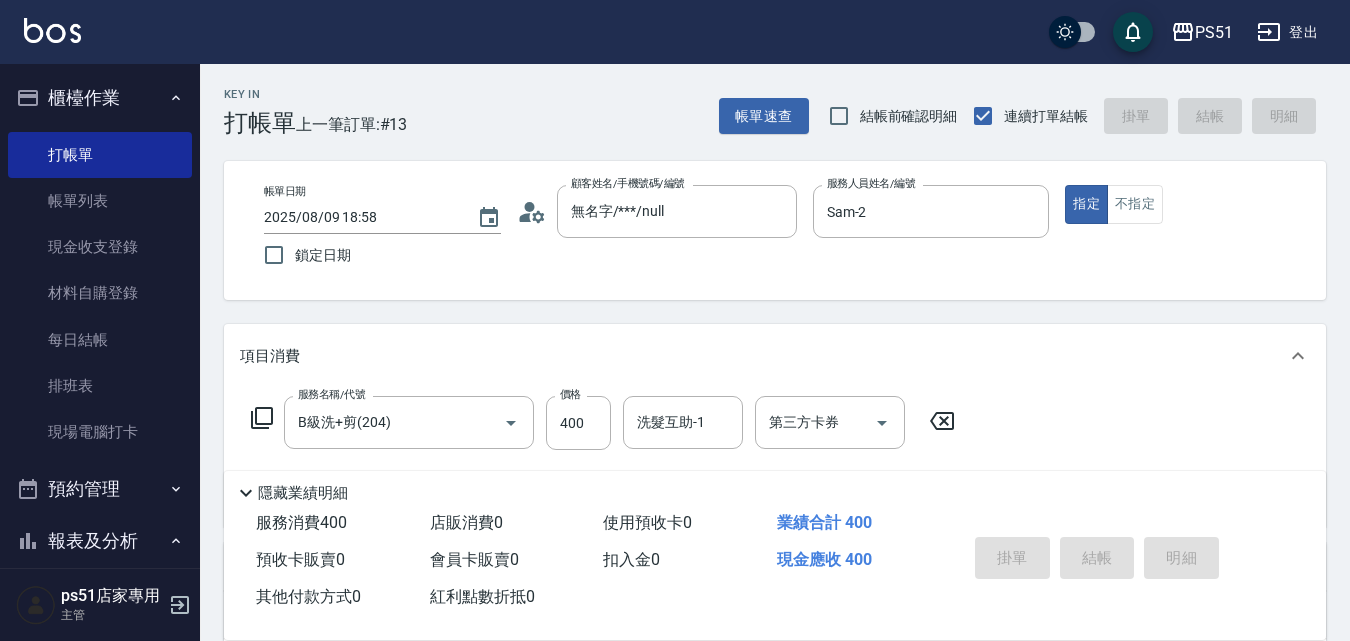type 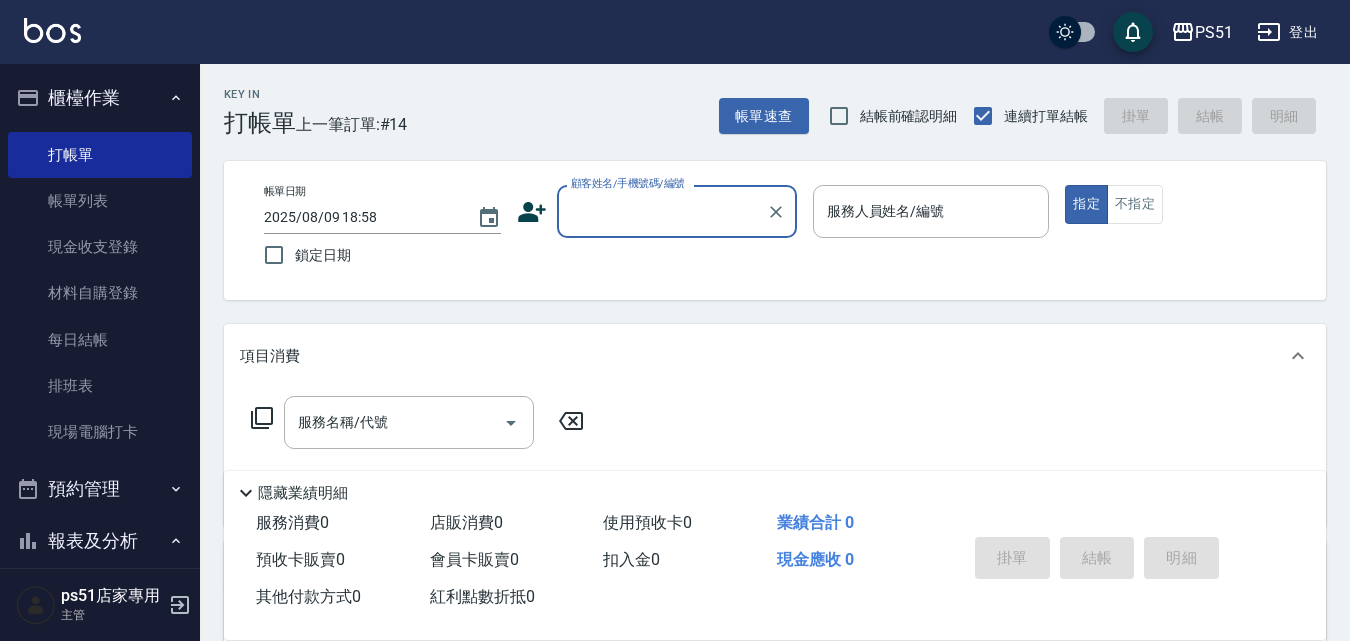 click on "顧客姓名/手機號碼/編號" at bounding box center (662, 211) 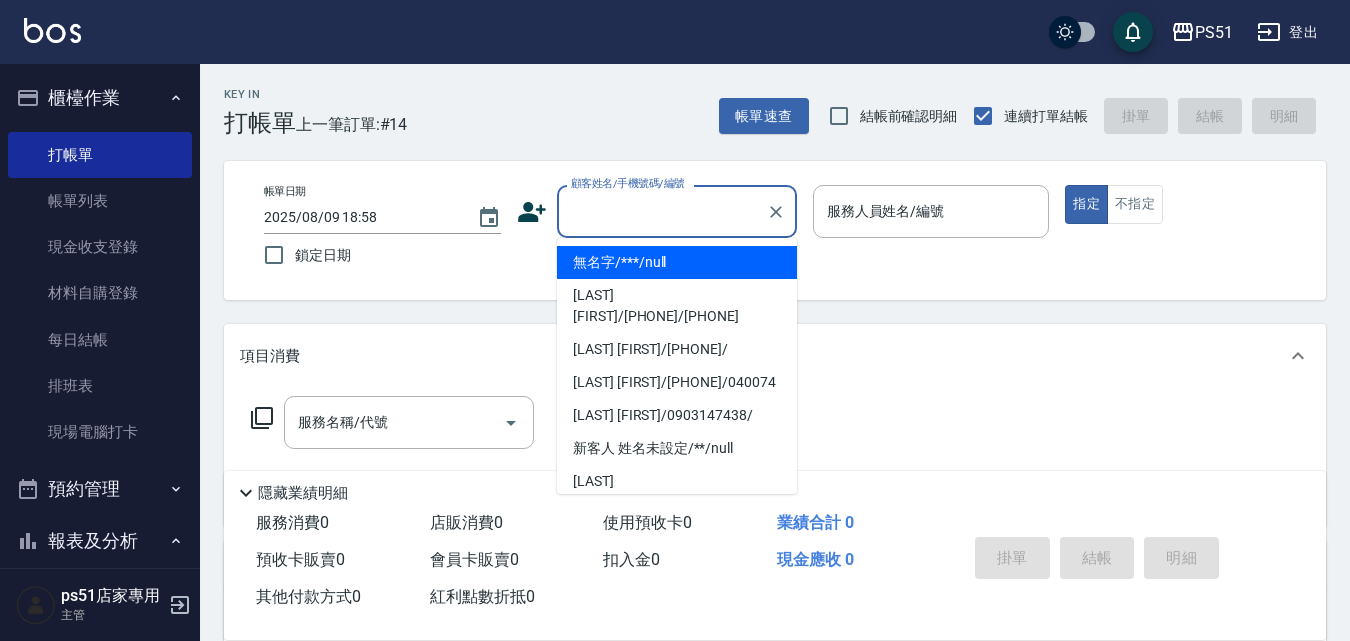 click on "無名字/***/null" at bounding box center [677, 262] 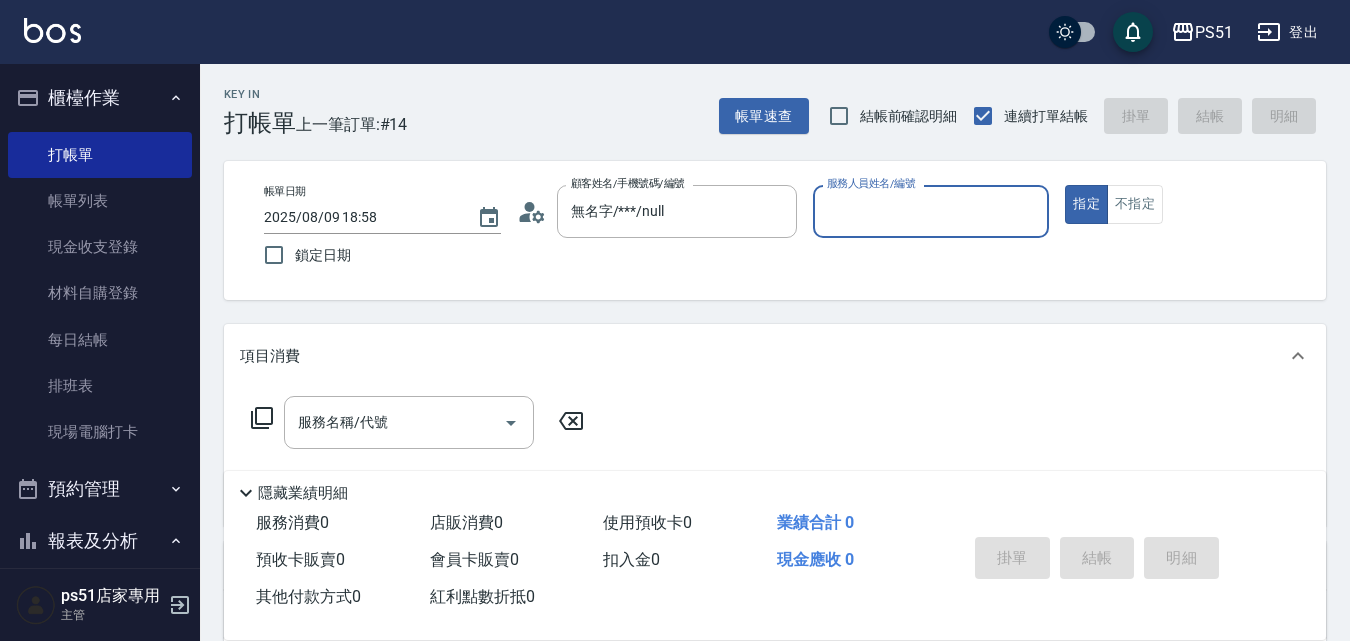 click on "服務人員姓名/編號" at bounding box center [931, 211] 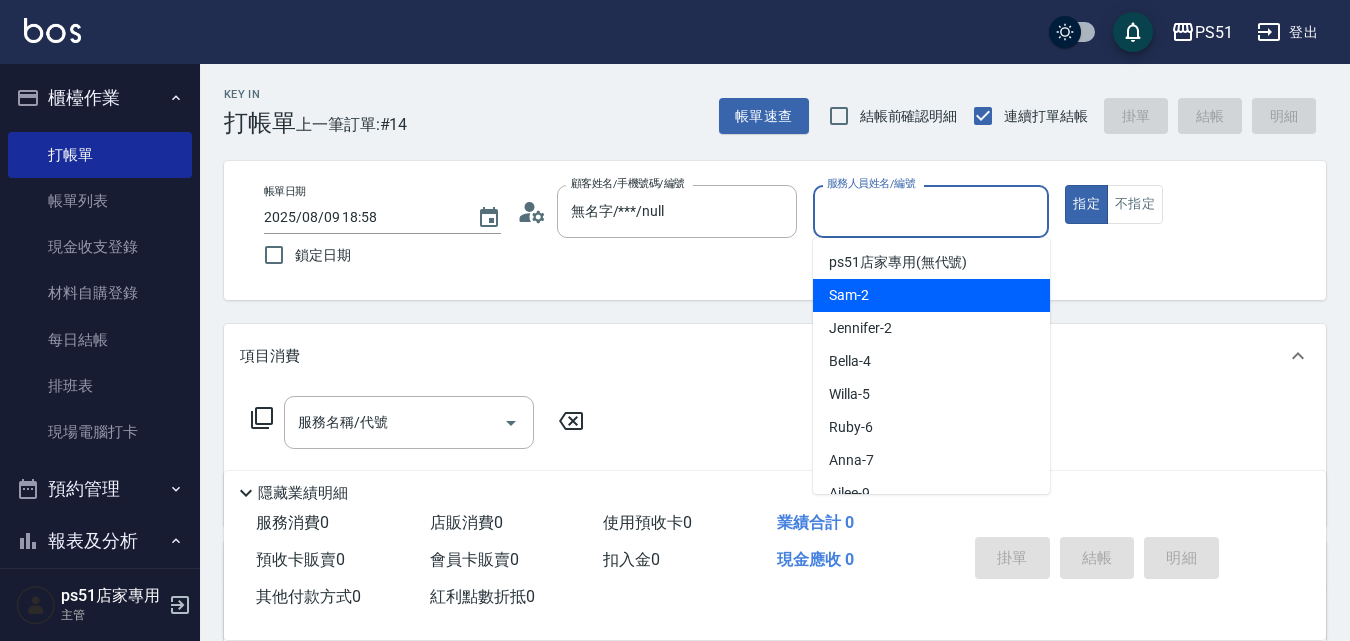 click on "Sam -2" at bounding box center [931, 295] 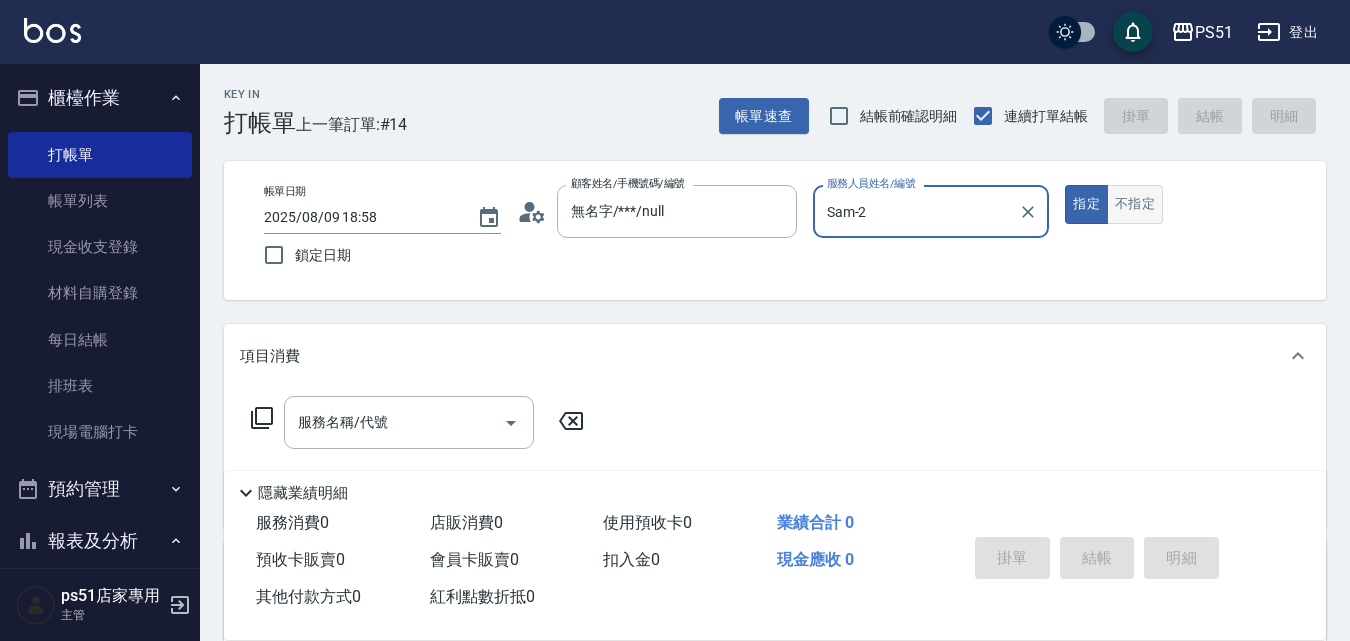 click on "不指定" at bounding box center (1135, 204) 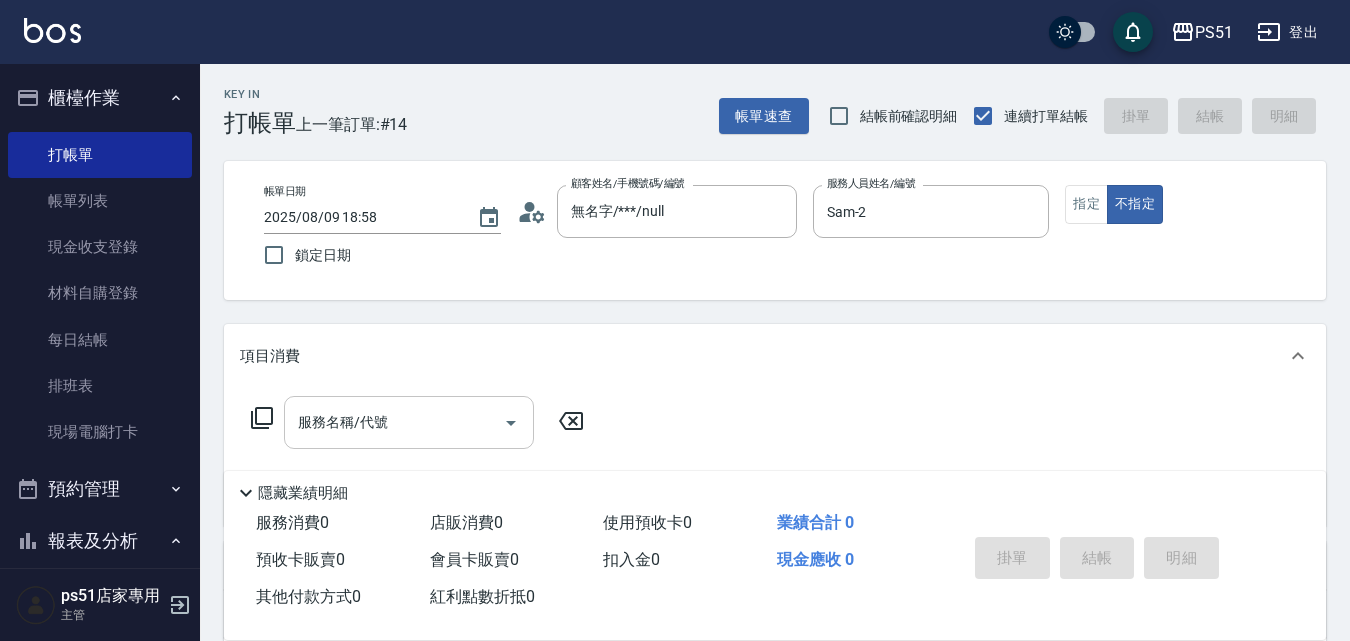 click on "服務名稱/代號" at bounding box center (394, 422) 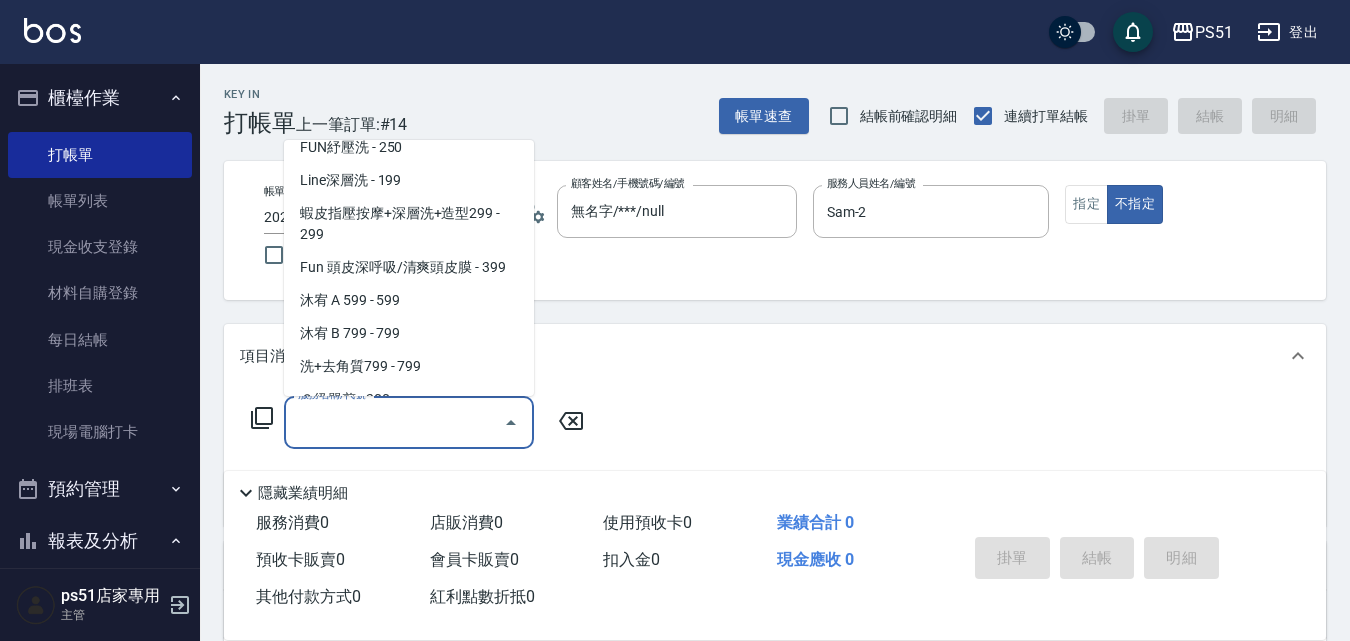 scroll, scrollTop: 467, scrollLeft: 0, axis: vertical 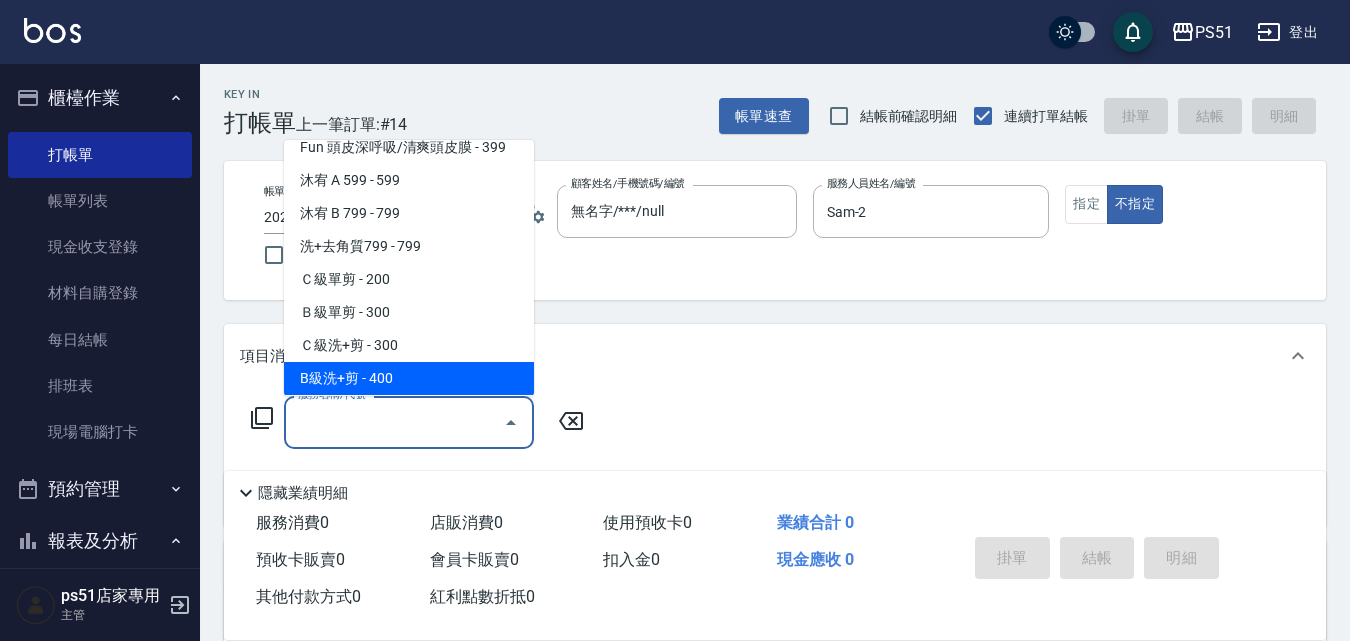 click on "B級洗+剪 - 400" at bounding box center [409, 378] 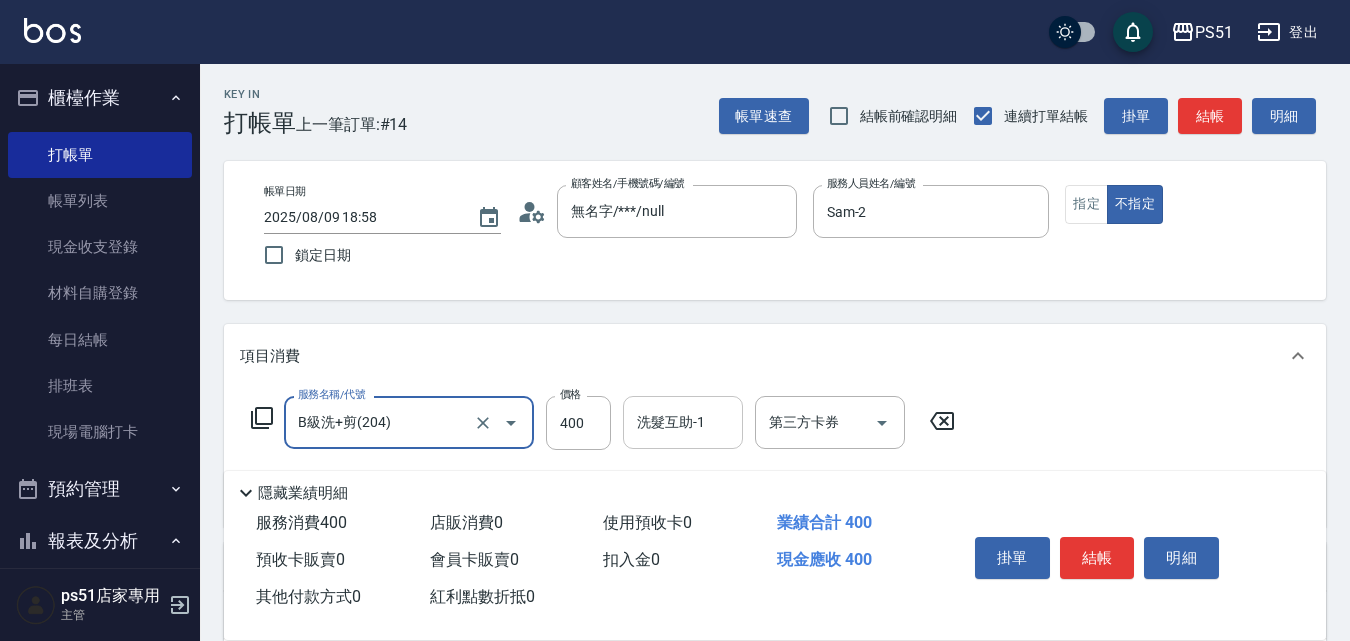 click on "洗髮互助-1 洗髮互助-1" at bounding box center [683, 422] 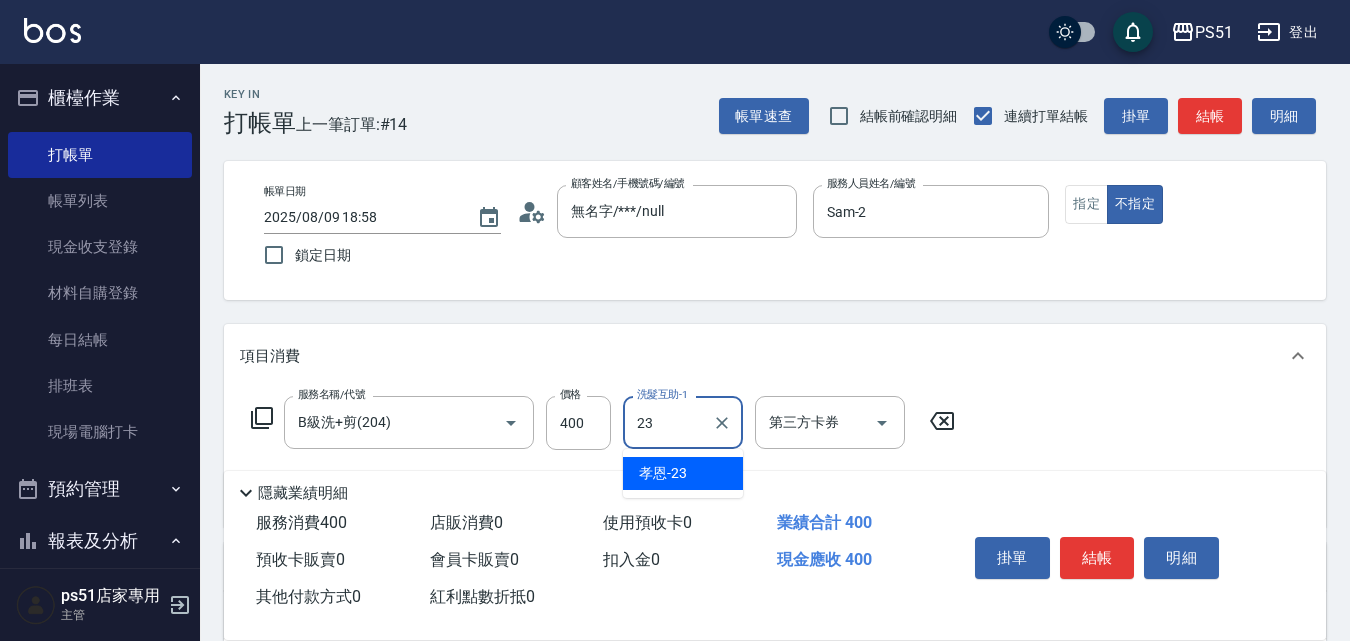 click on "孝恩 -23" at bounding box center (683, 473) 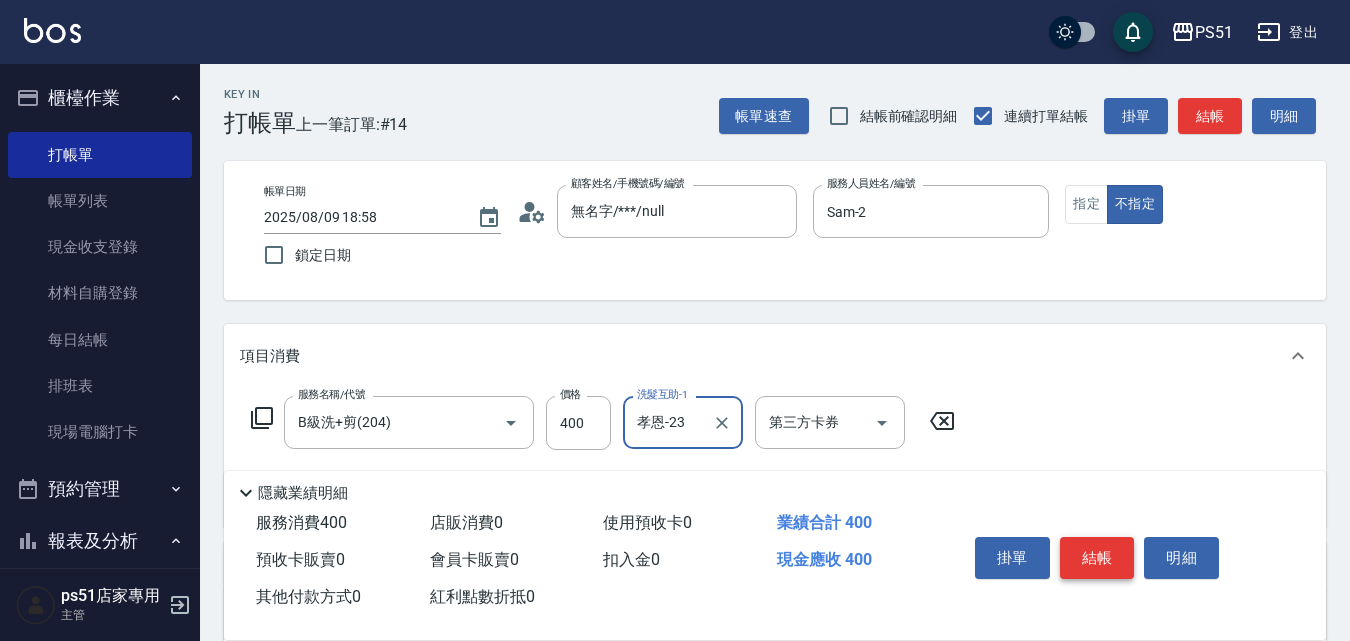 type on "孝恩-23" 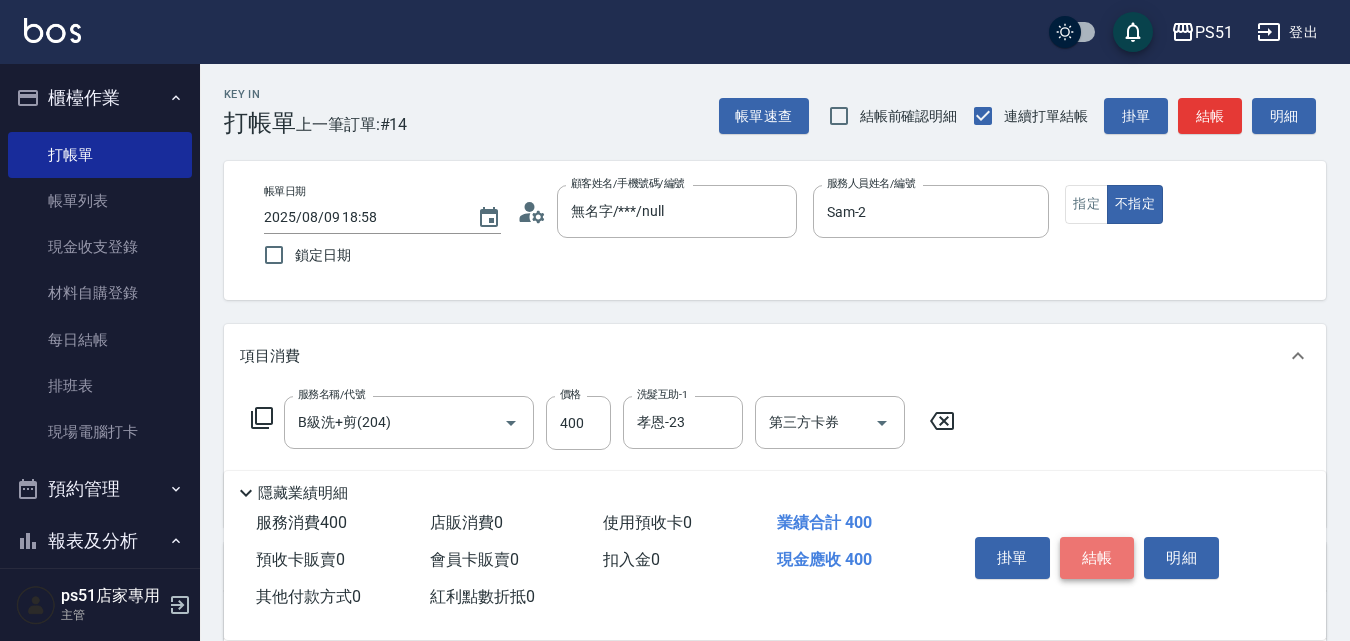 click on "結帳" at bounding box center (1097, 558) 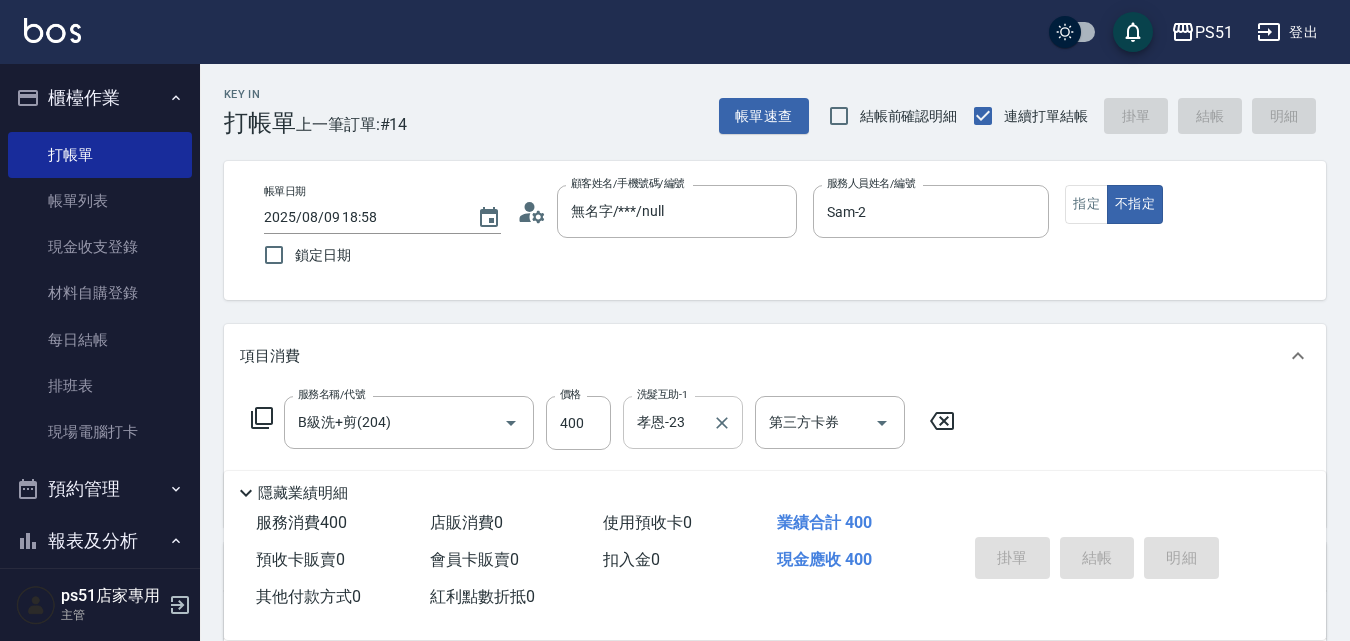 type on "2025/08/09 18:59" 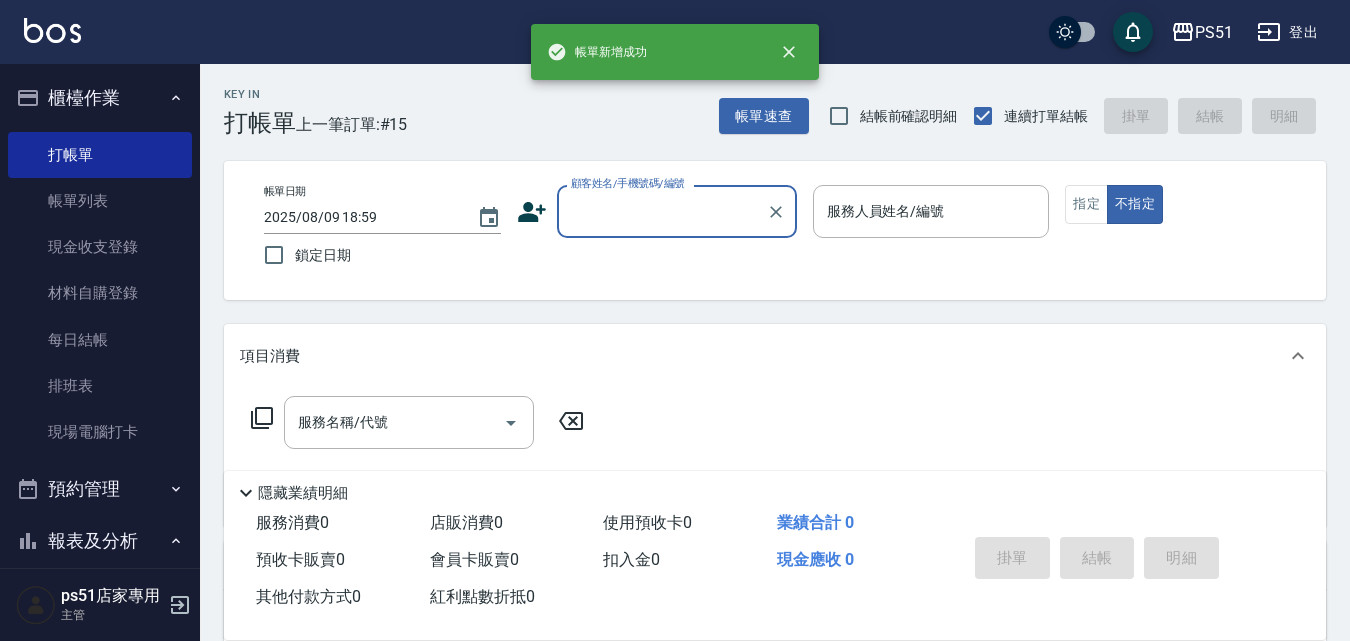 click on "顧客姓名/手機號碼/編號" at bounding box center [628, 183] 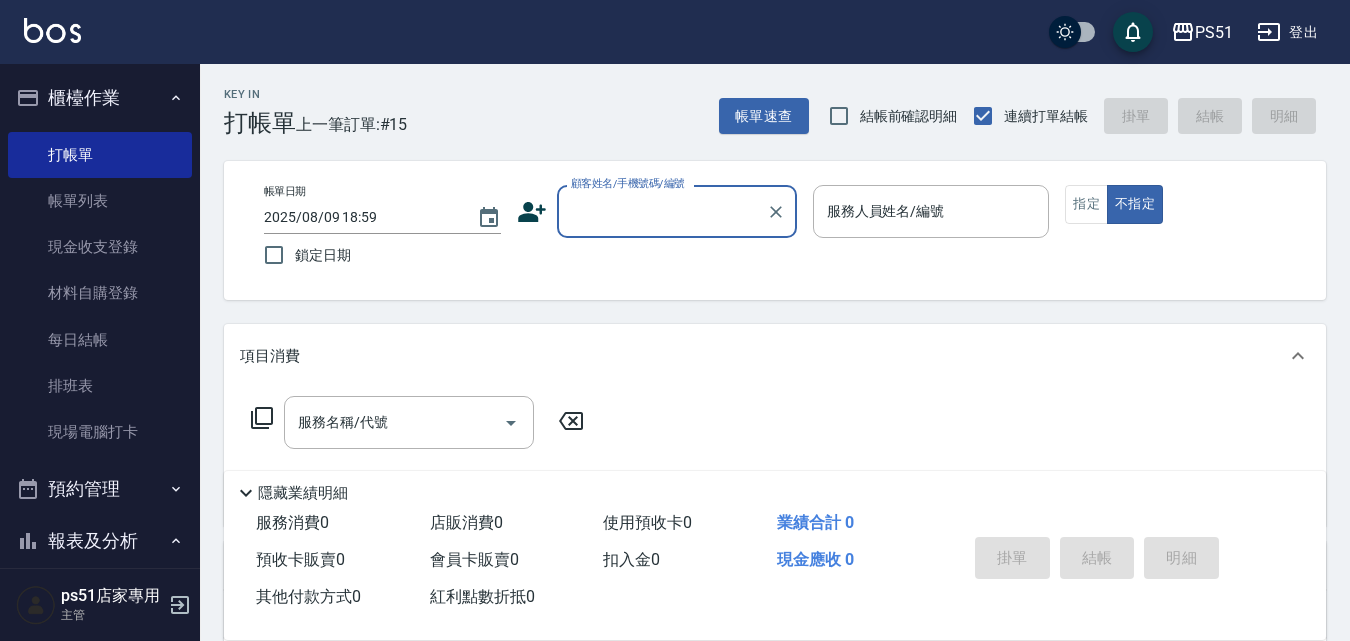 click on "顧客姓名/手機號碼/編號" at bounding box center [677, 211] 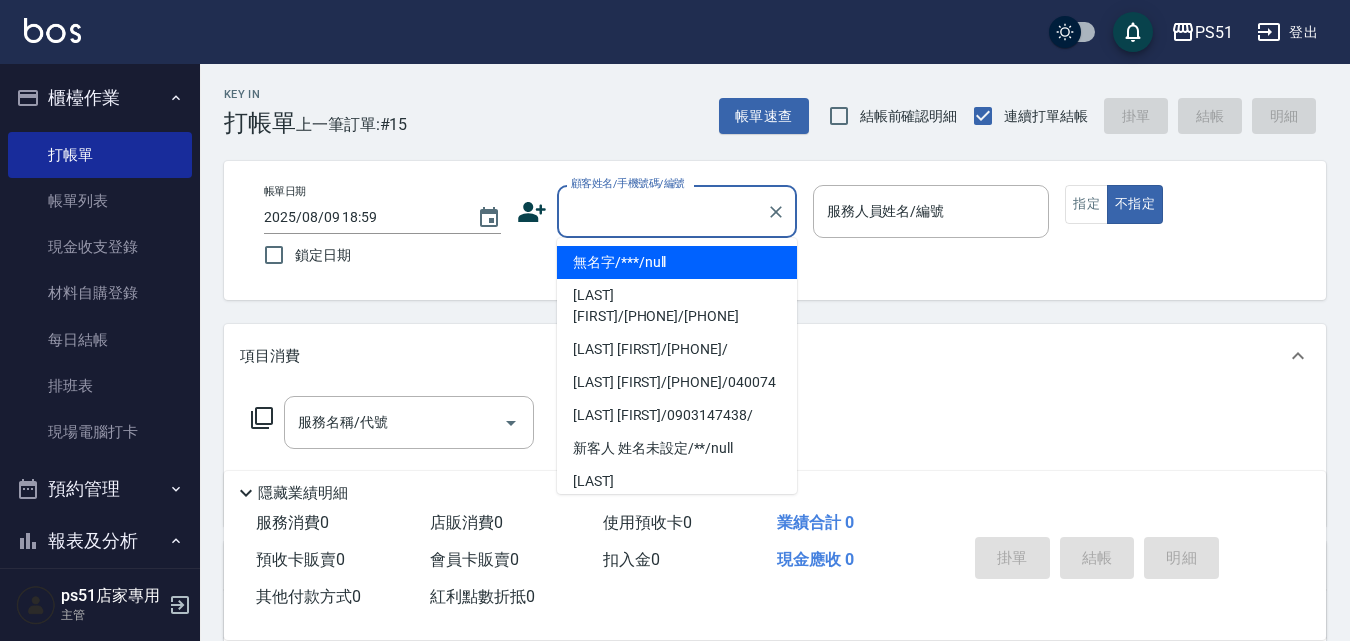 click on "無名字/***/null" at bounding box center (677, 262) 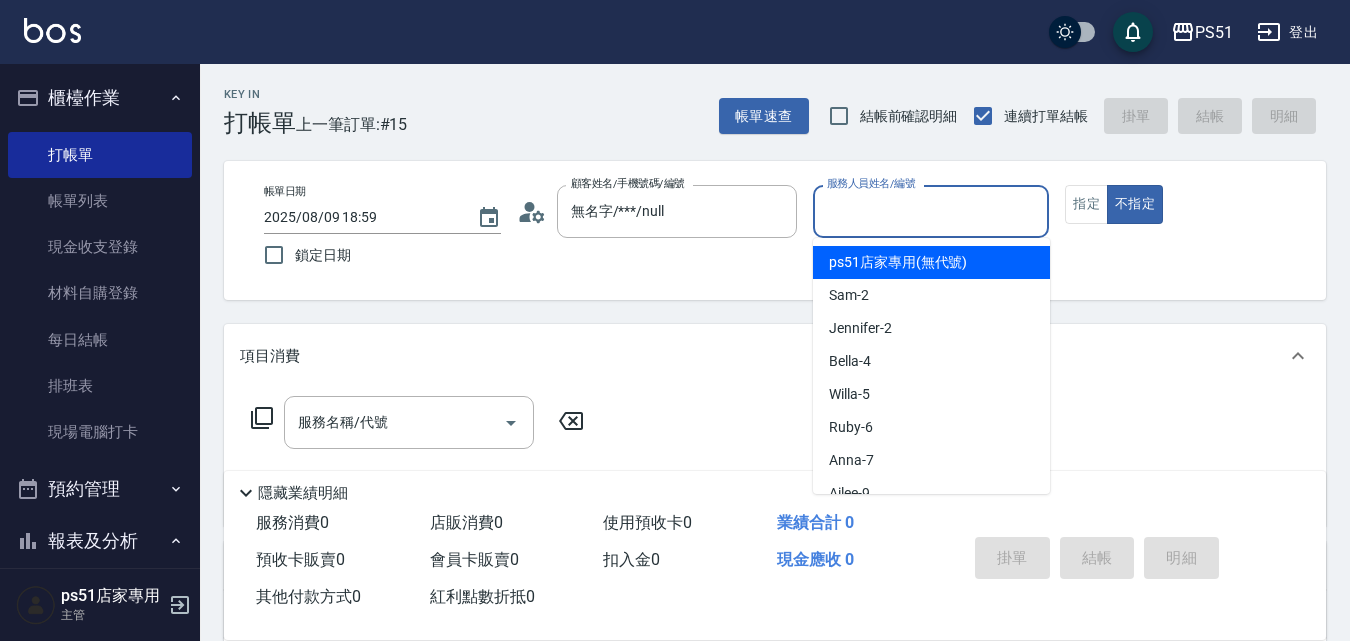 click on "服務人員姓名/編號" at bounding box center [931, 211] 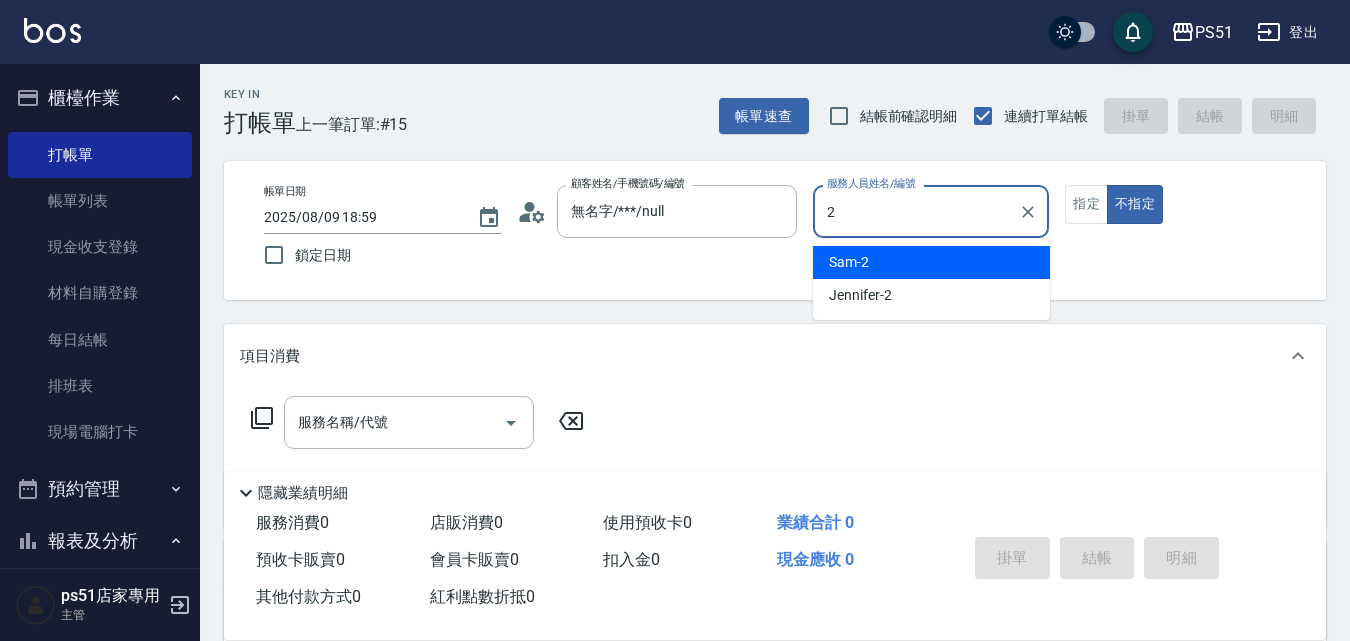 click on "Sam -2" at bounding box center (931, 262) 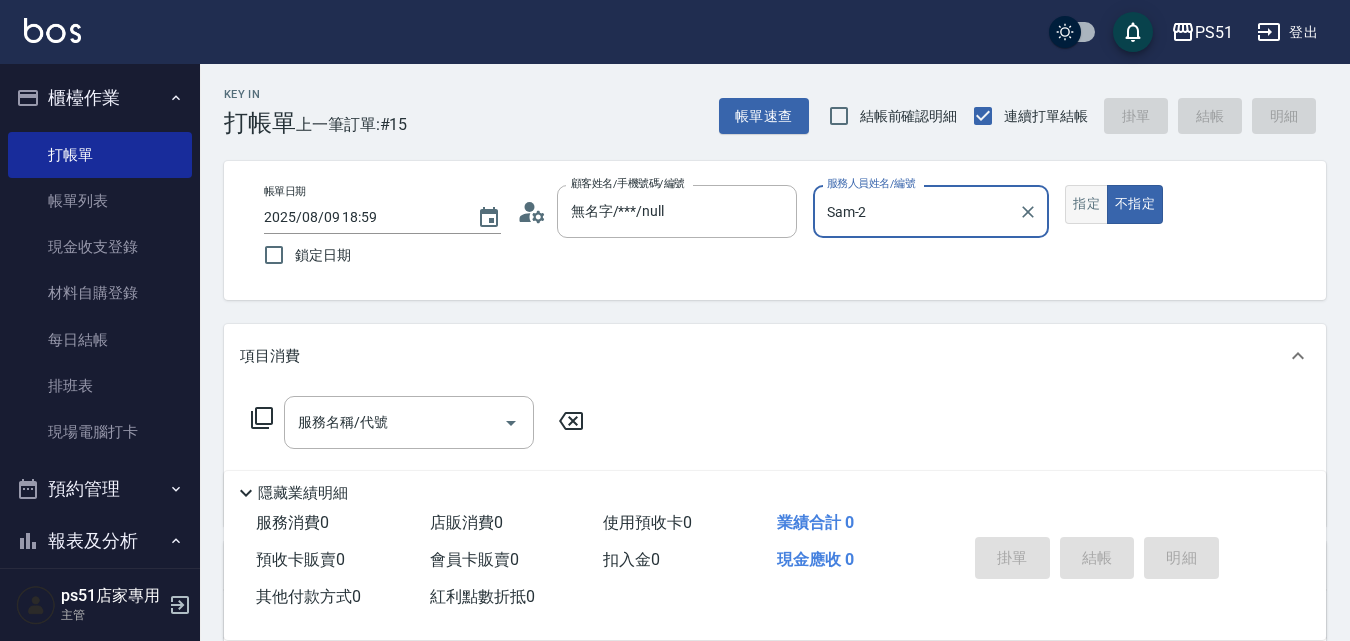 type on "Sam-2" 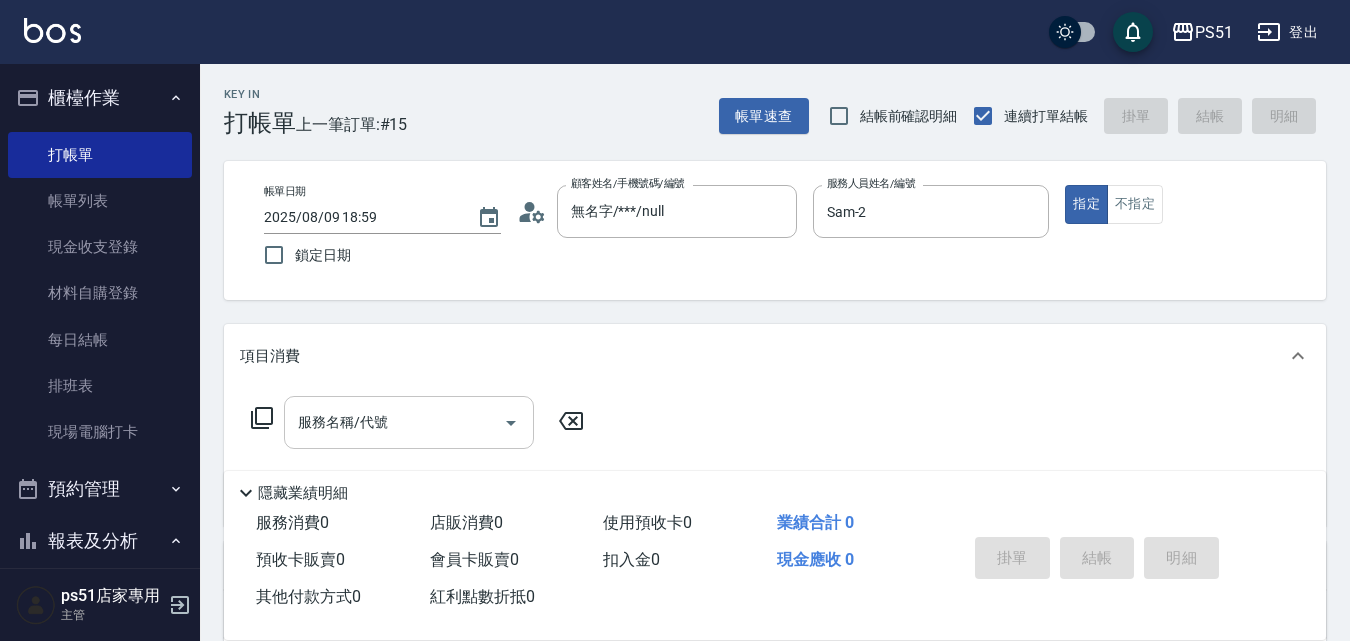click on "服務名稱/代號 服務名稱/代號" at bounding box center [409, 422] 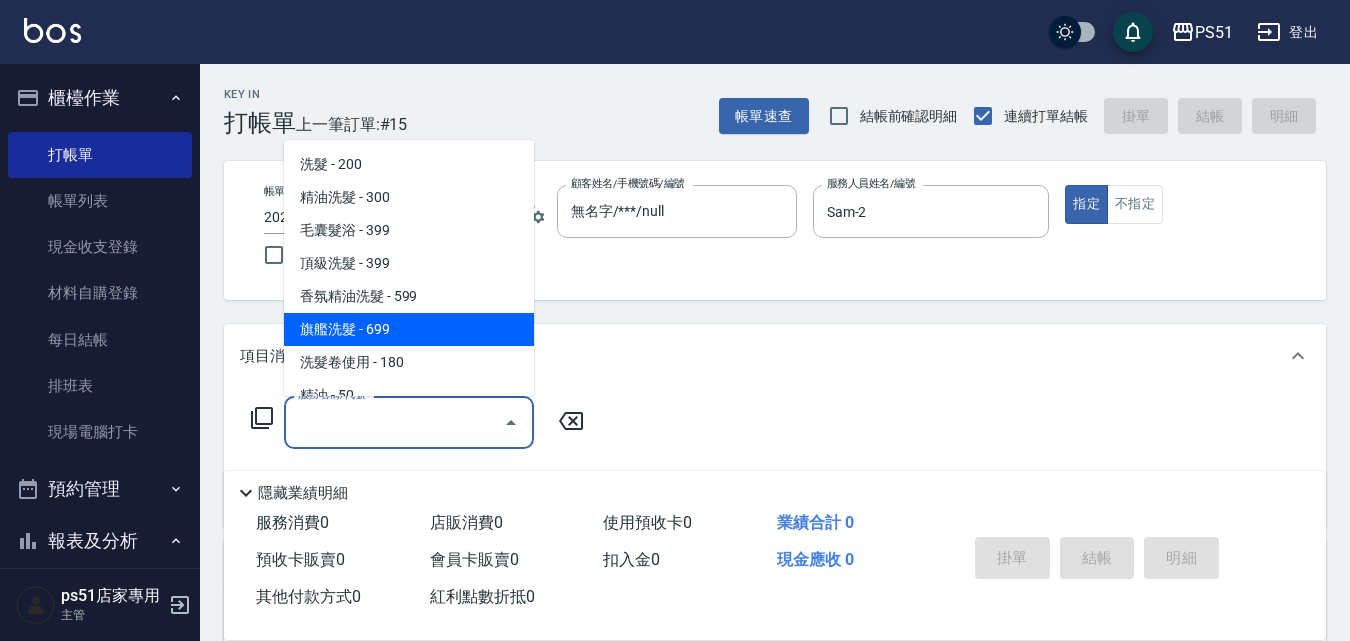 scroll, scrollTop: 467, scrollLeft: 0, axis: vertical 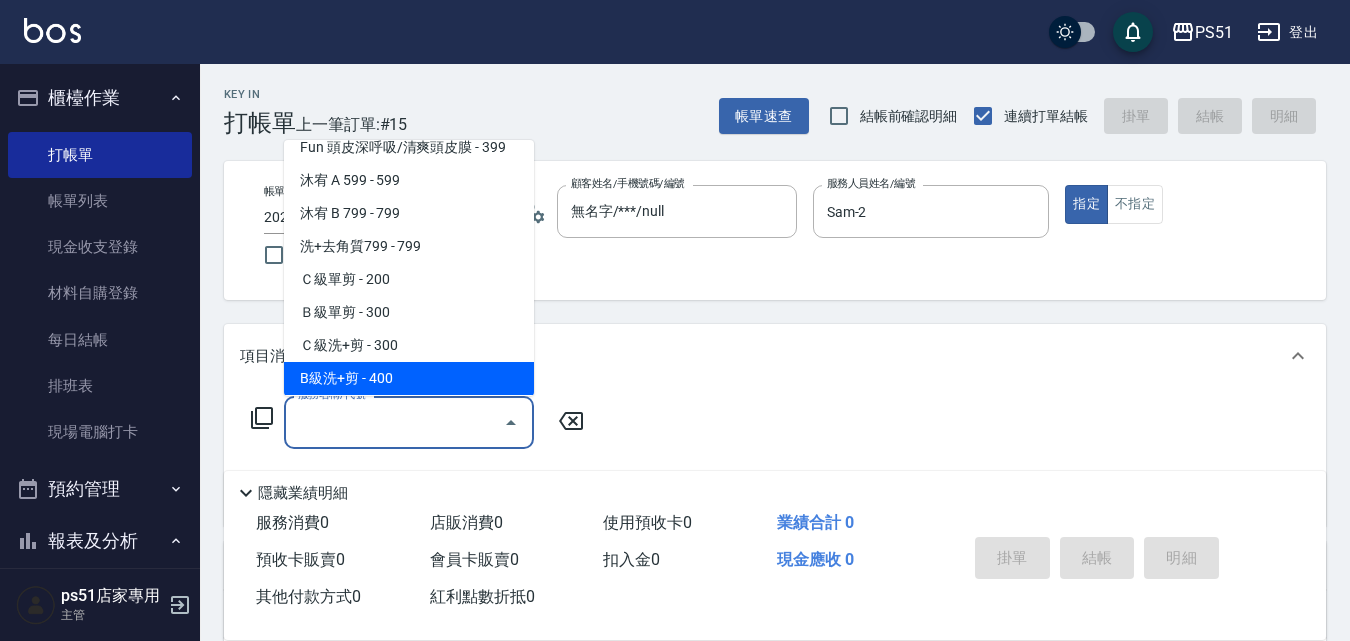 click on "B級洗+剪 - 400" at bounding box center (409, 378) 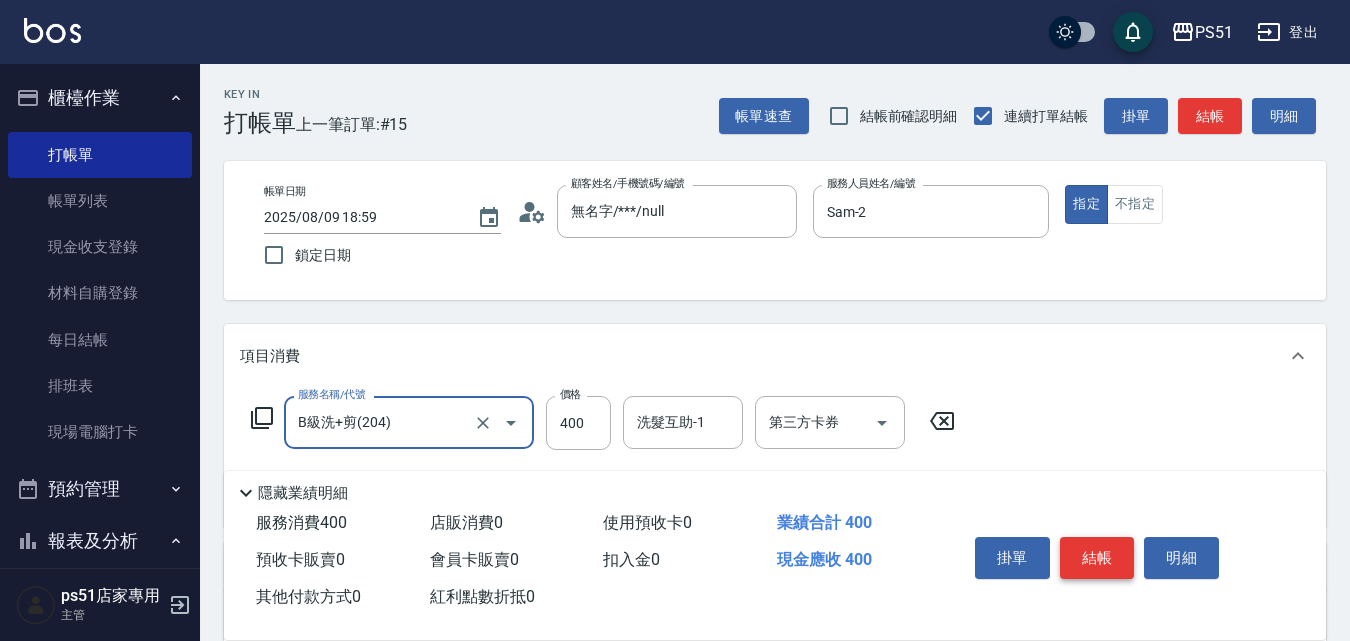 click on "結帳" at bounding box center (1097, 558) 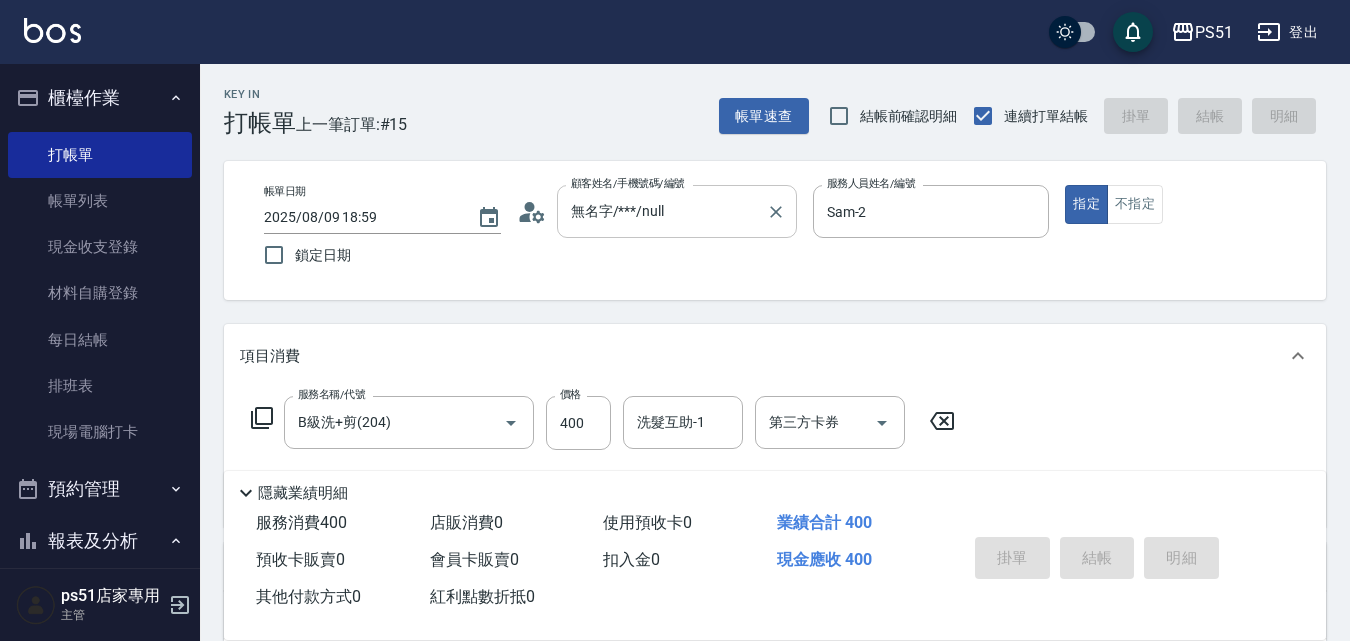 type 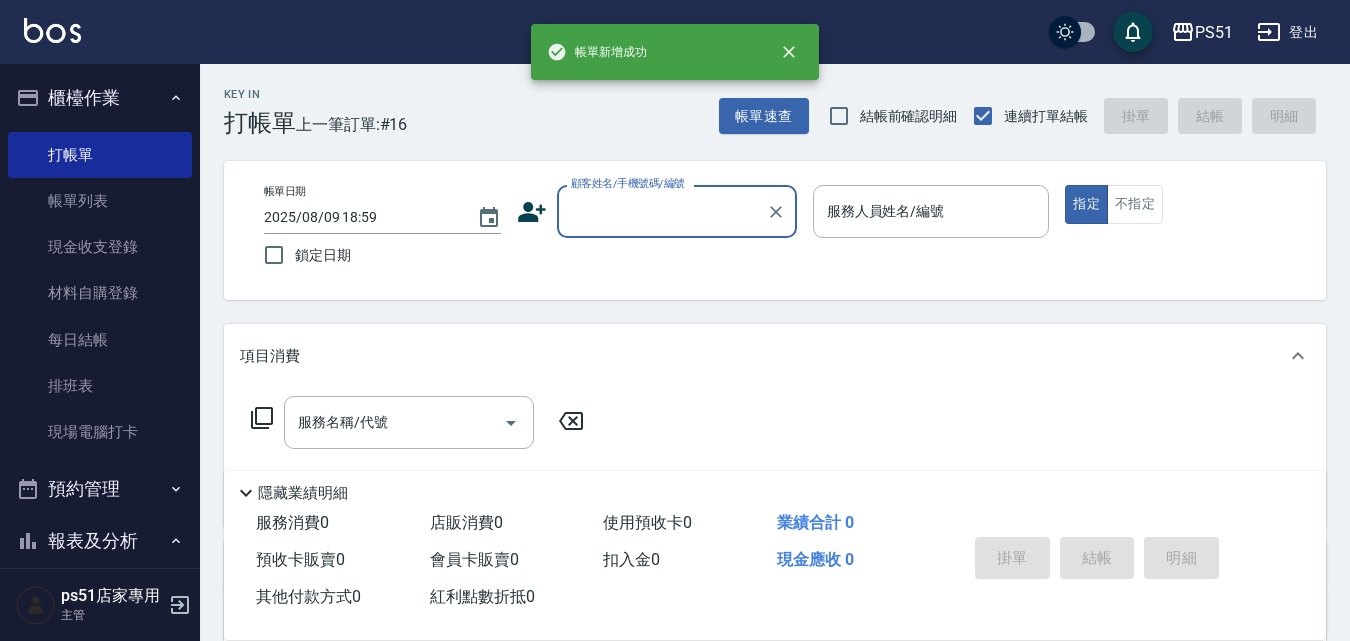 click on "顧客姓名/手機號碼/編號" at bounding box center (662, 211) 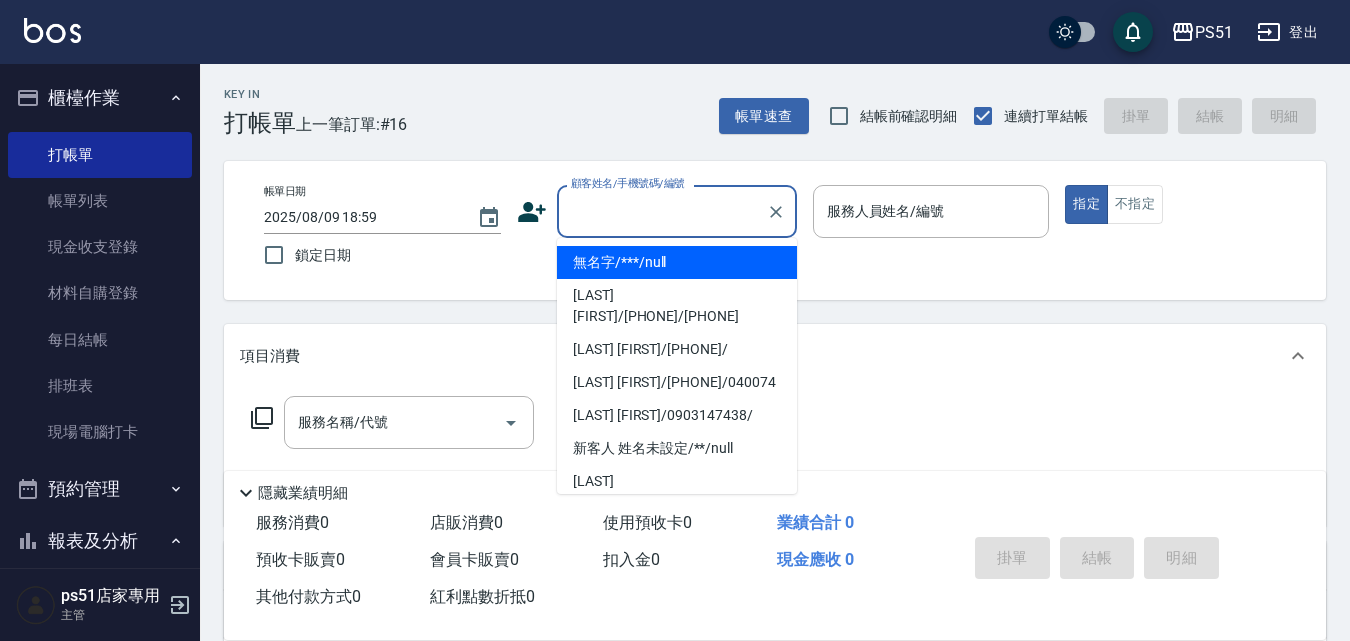 click on "無名字/***/null" at bounding box center (677, 262) 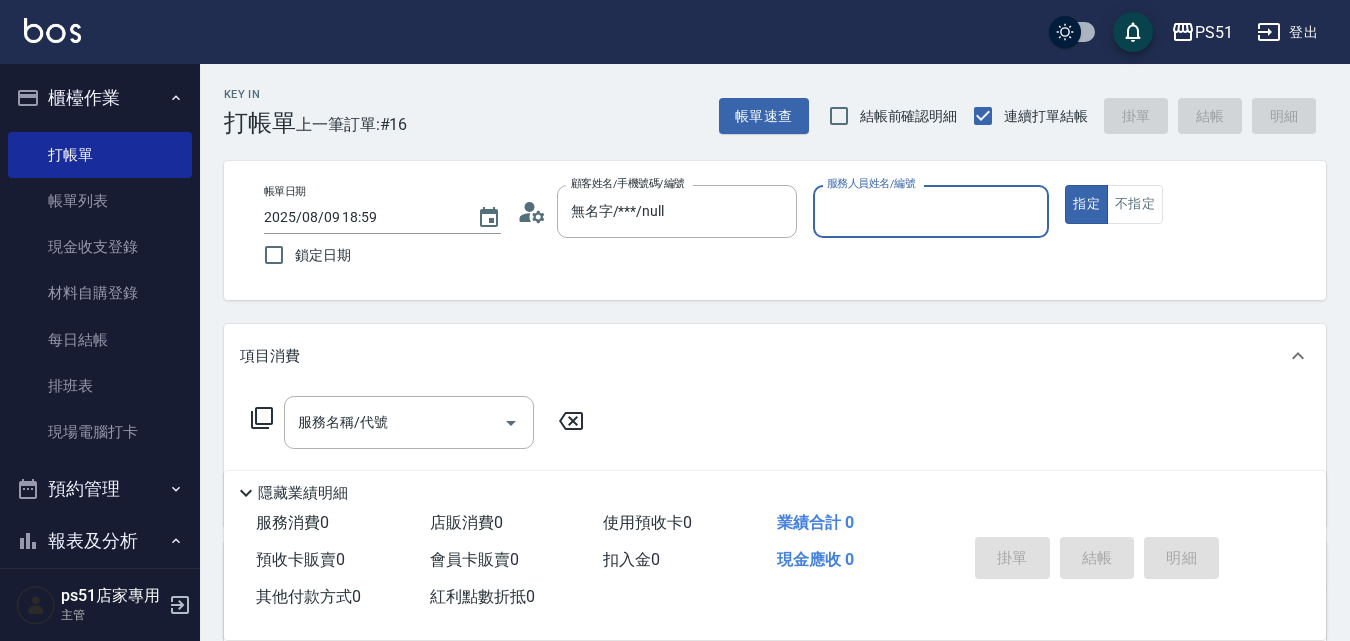 click on "服務人員姓名/編號" at bounding box center (931, 211) 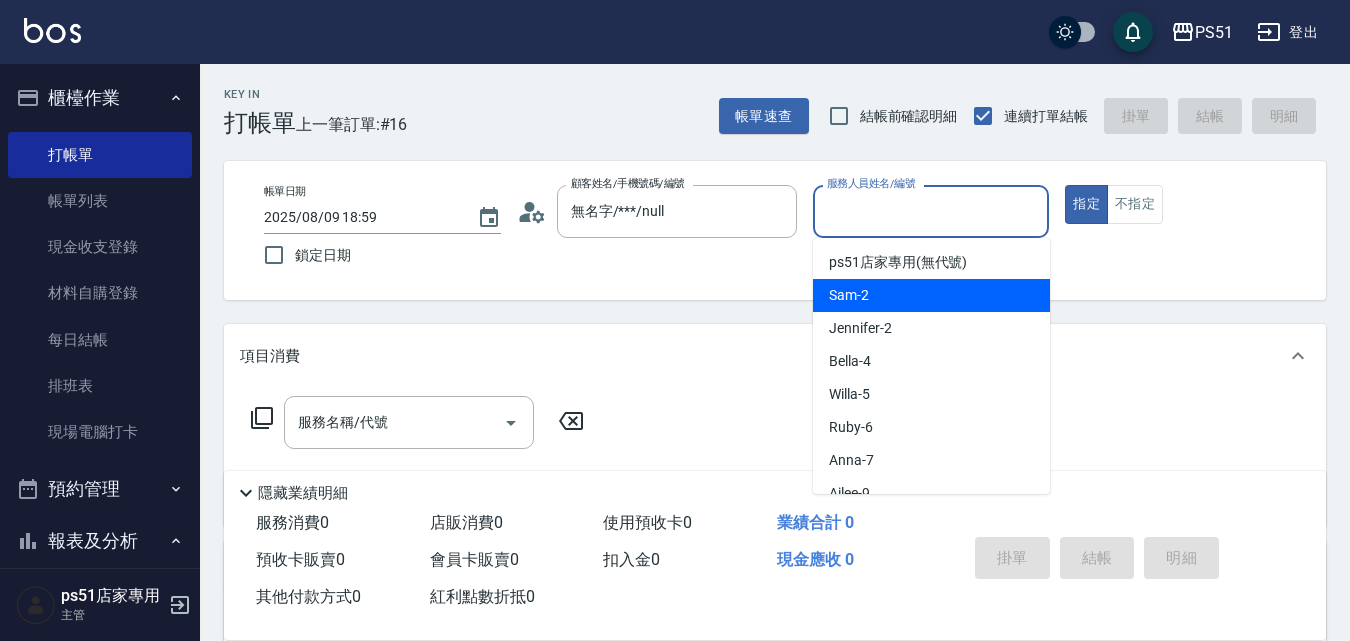 click on "Sam -2" at bounding box center [931, 295] 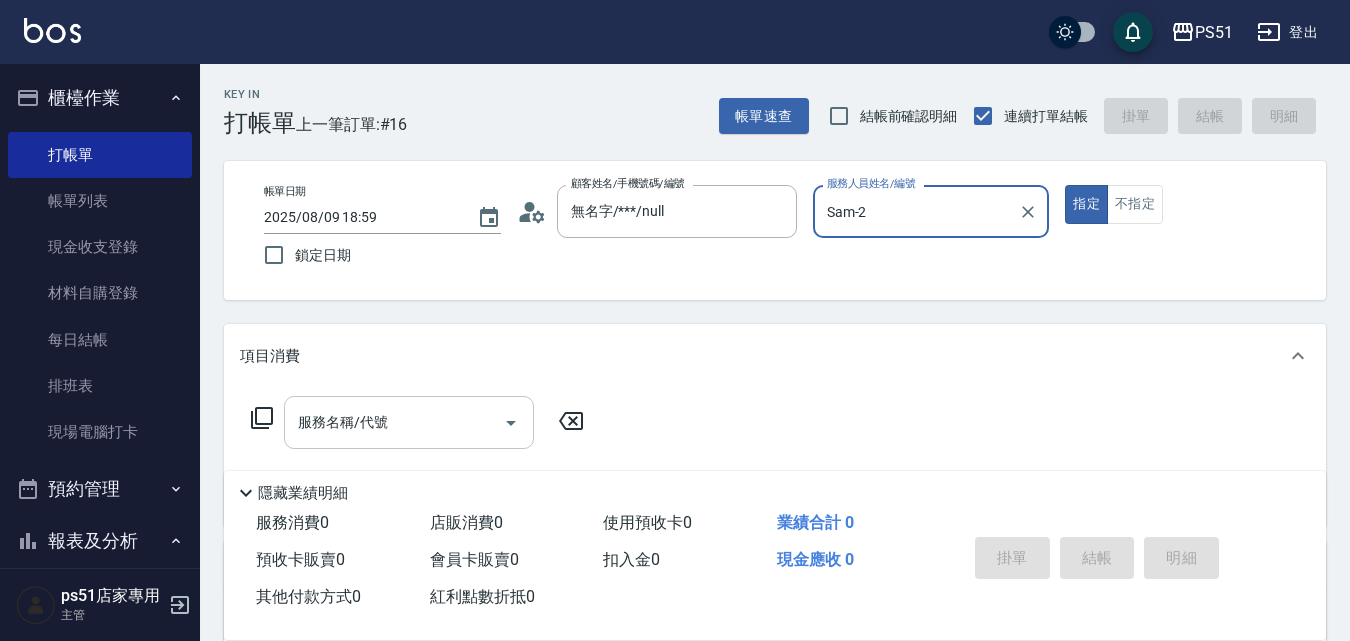 click on "服務名稱/代號" at bounding box center (394, 422) 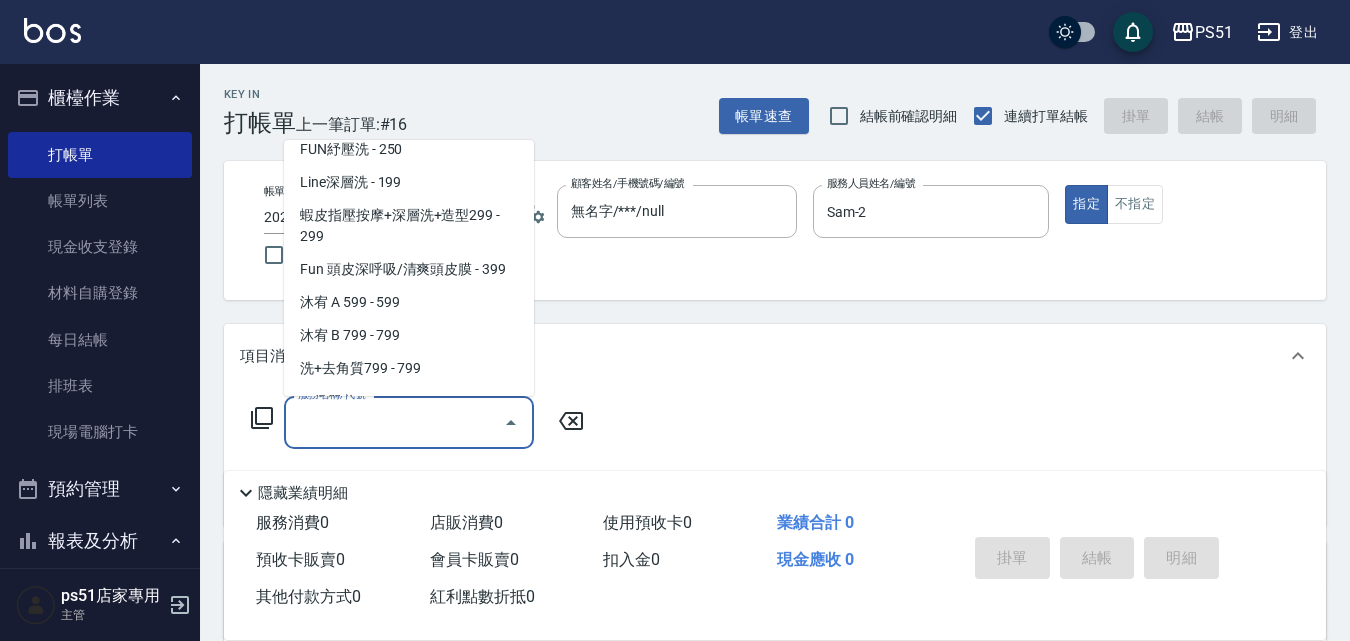 scroll, scrollTop: 467, scrollLeft: 0, axis: vertical 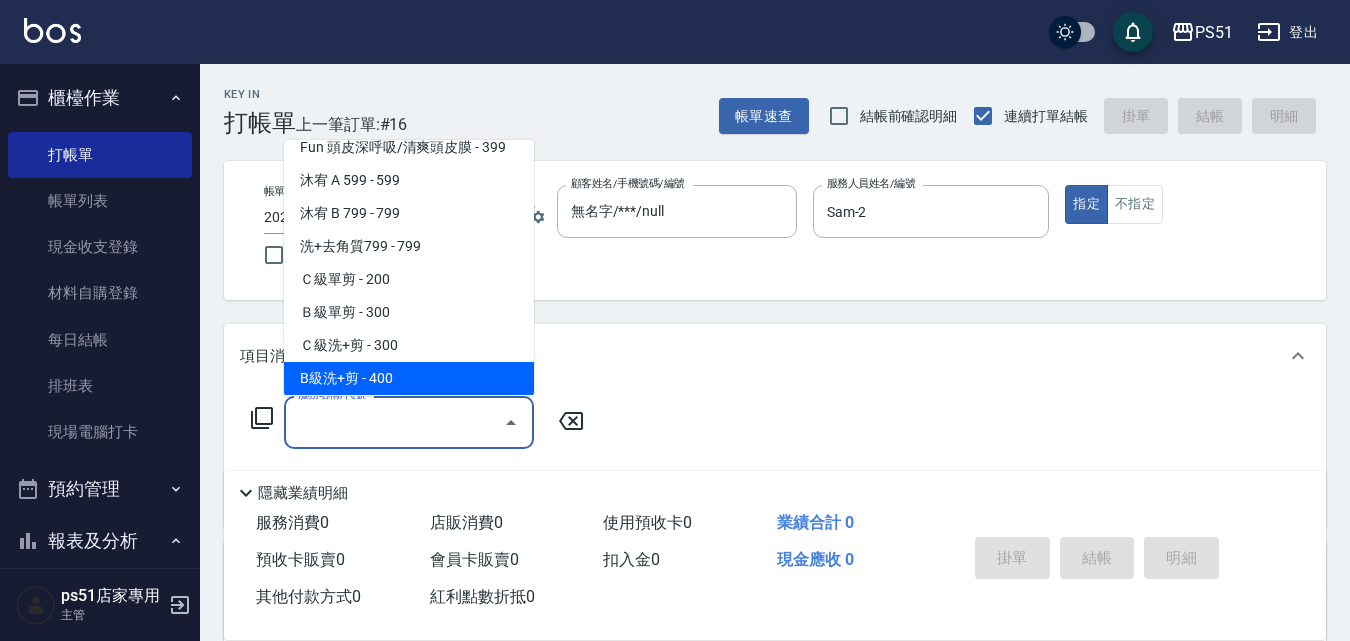 click on "B級洗+剪 - 400" at bounding box center [409, 378] 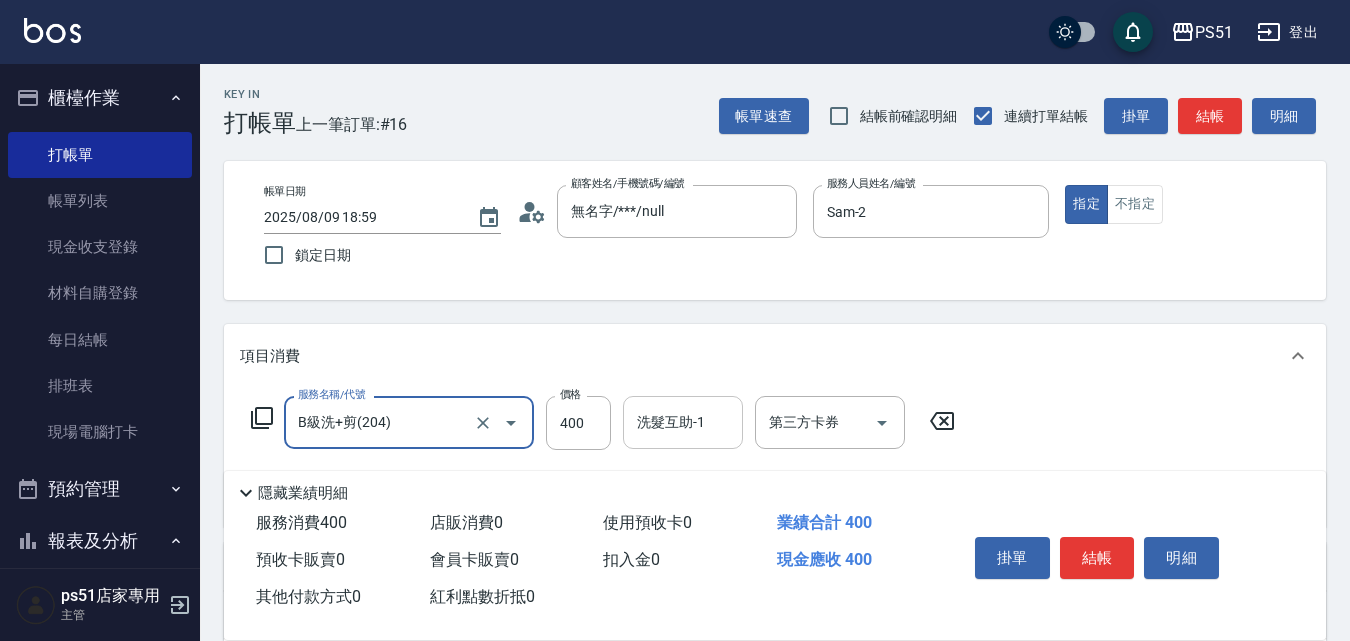click on "洗髮互助-1 洗髮互助-1" at bounding box center [683, 422] 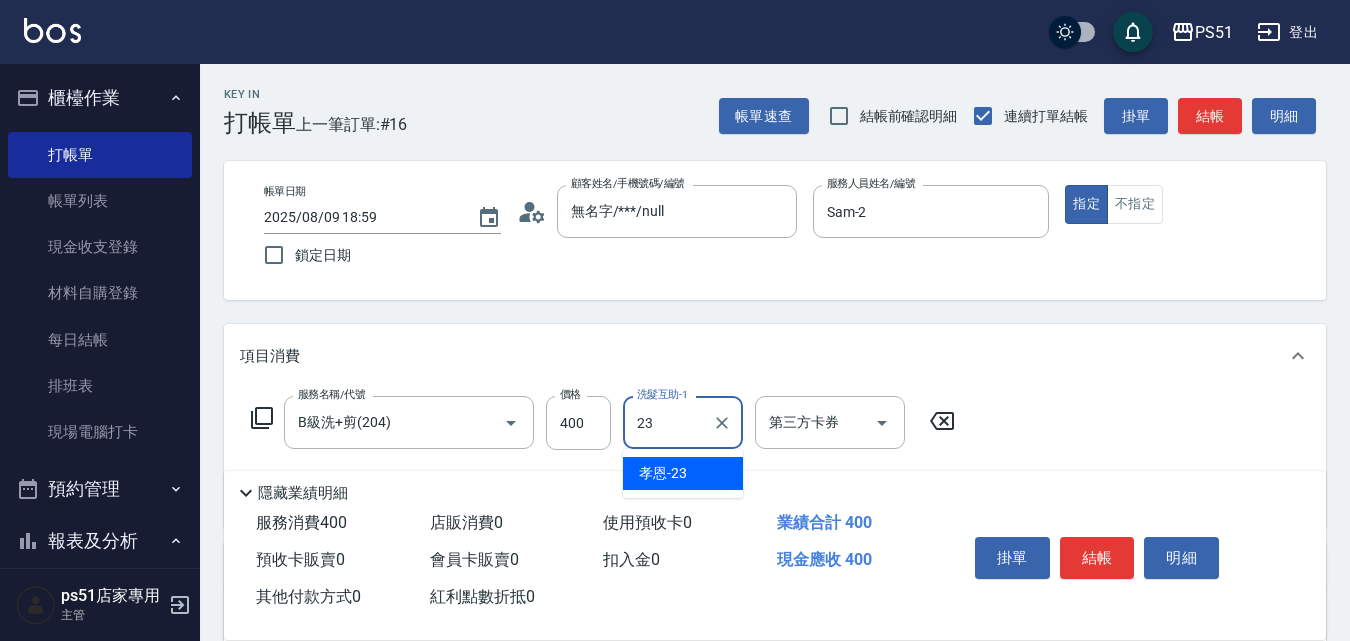 click on "孝恩 -23" at bounding box center (683, 473) 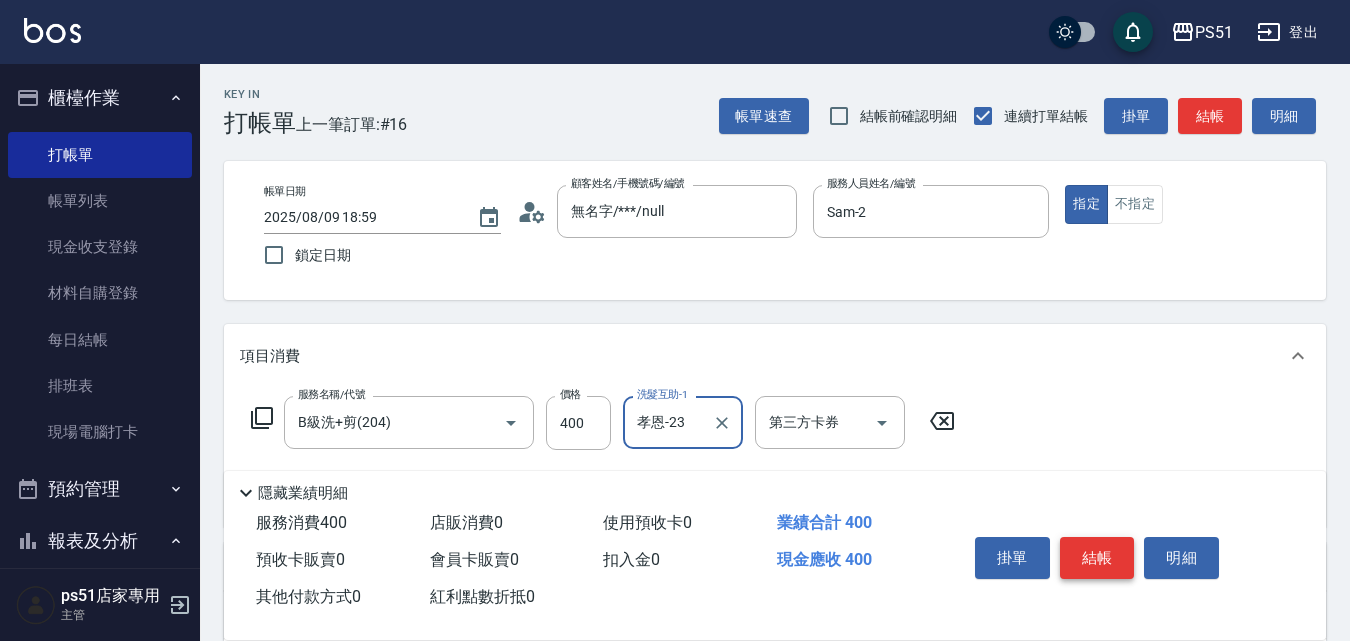 type on "孝恩-23" 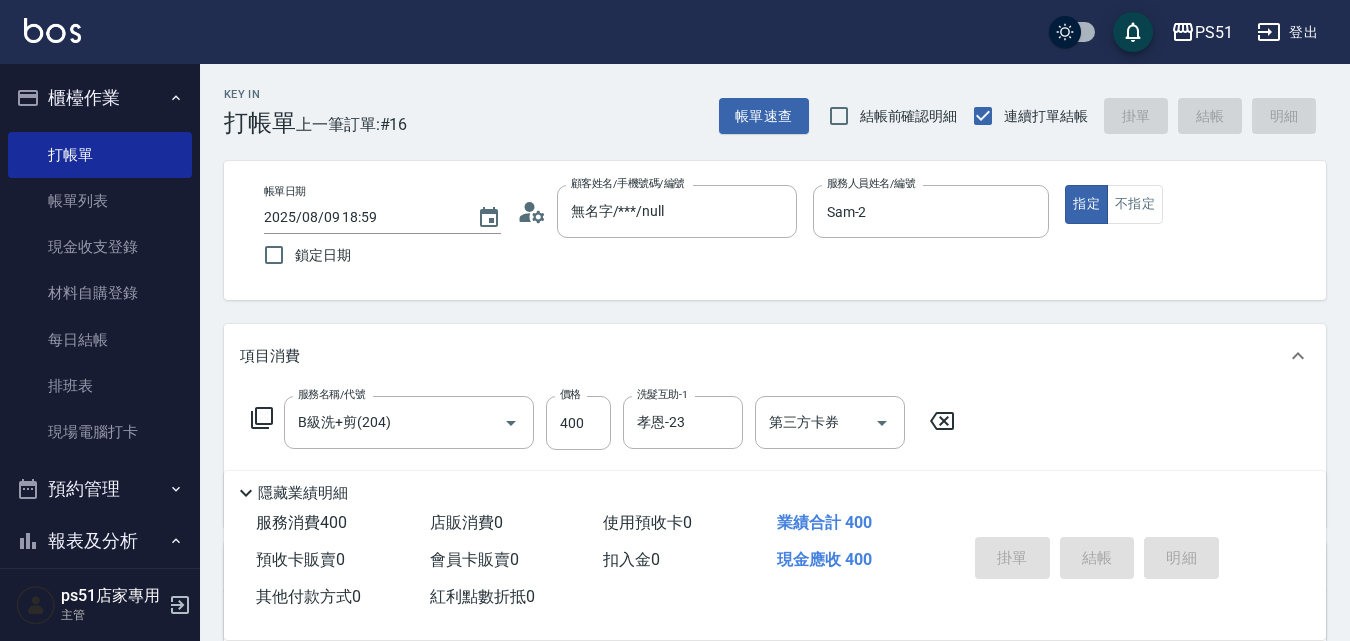 type 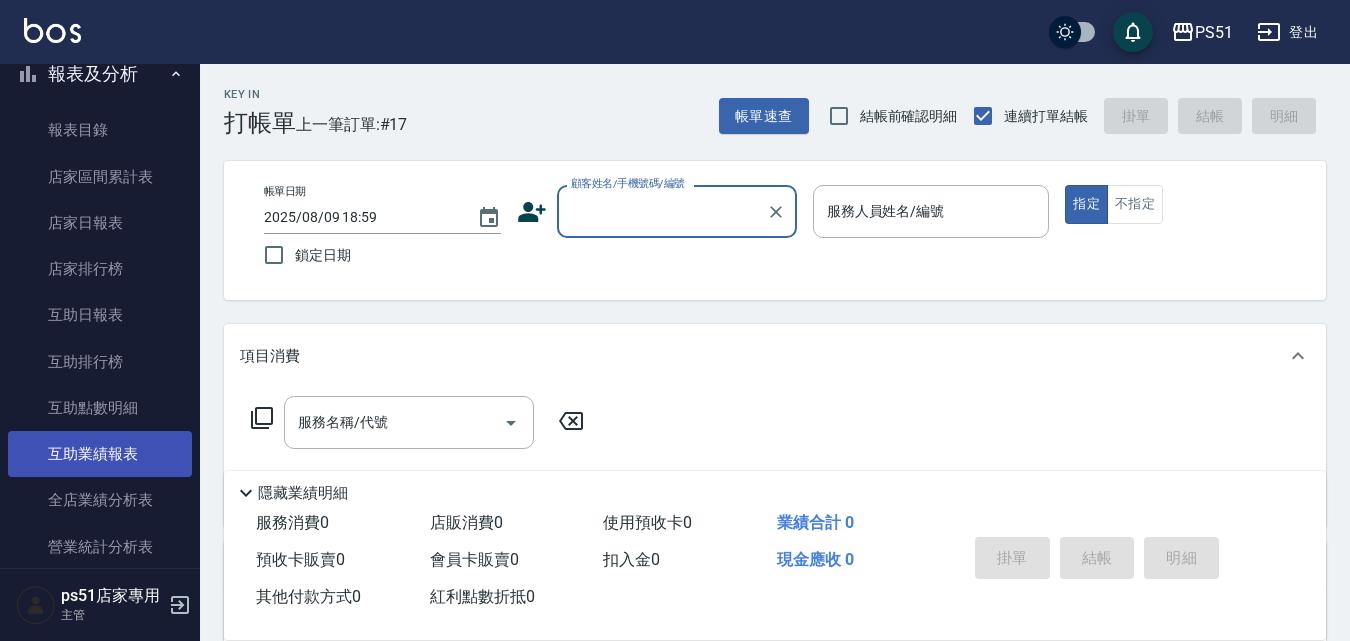 scroll, scrollTop: 700, scrollLeft: 0, axis: vertical 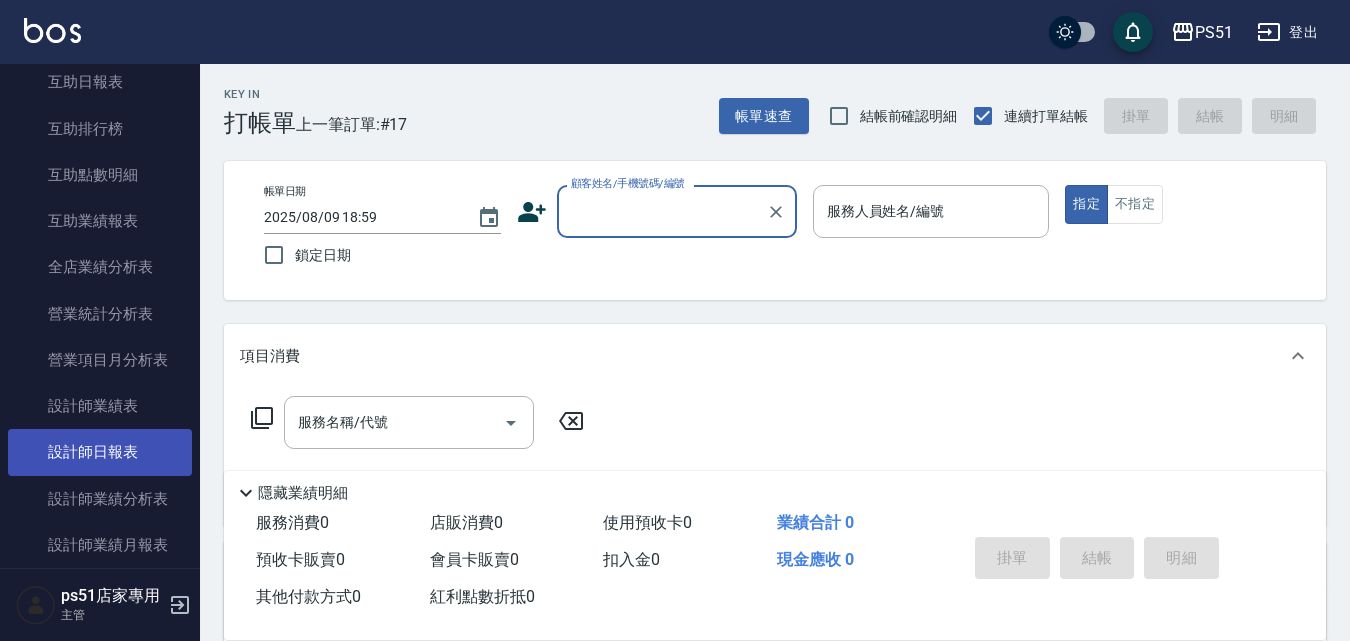 click on "設計師日報表" at bounding box center (100, 452) 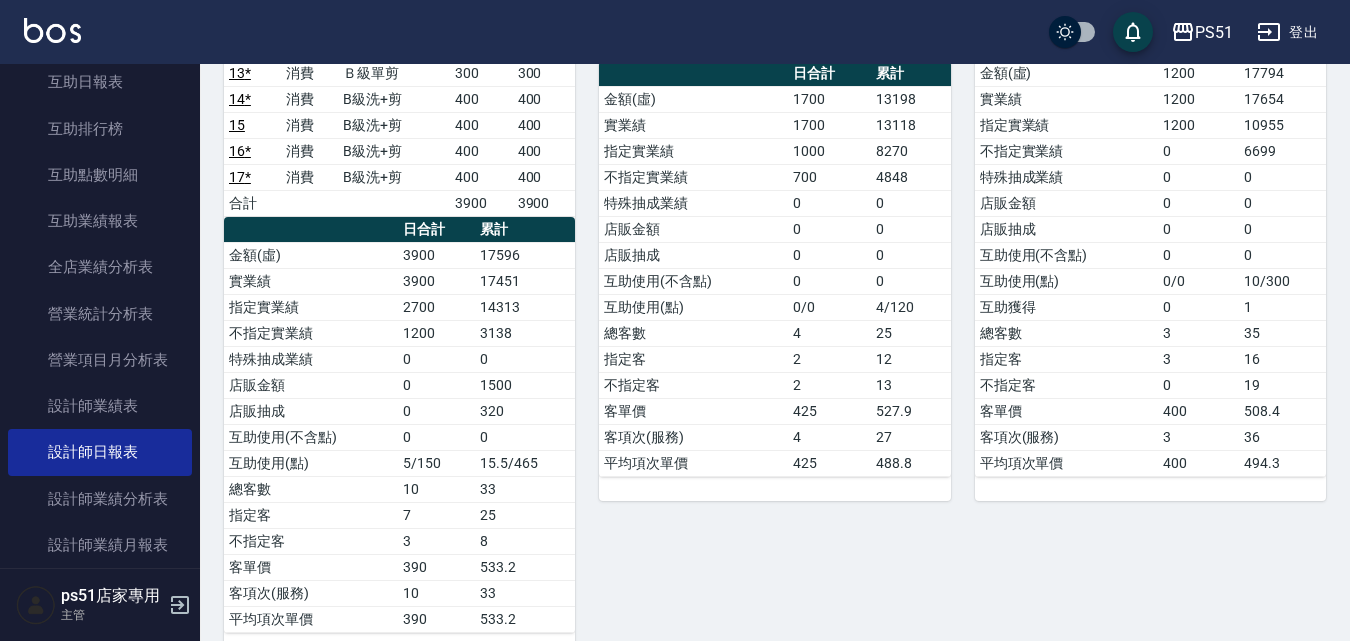 scroll, scrollTop: 410, scrollLeft: 0, axis: vertical 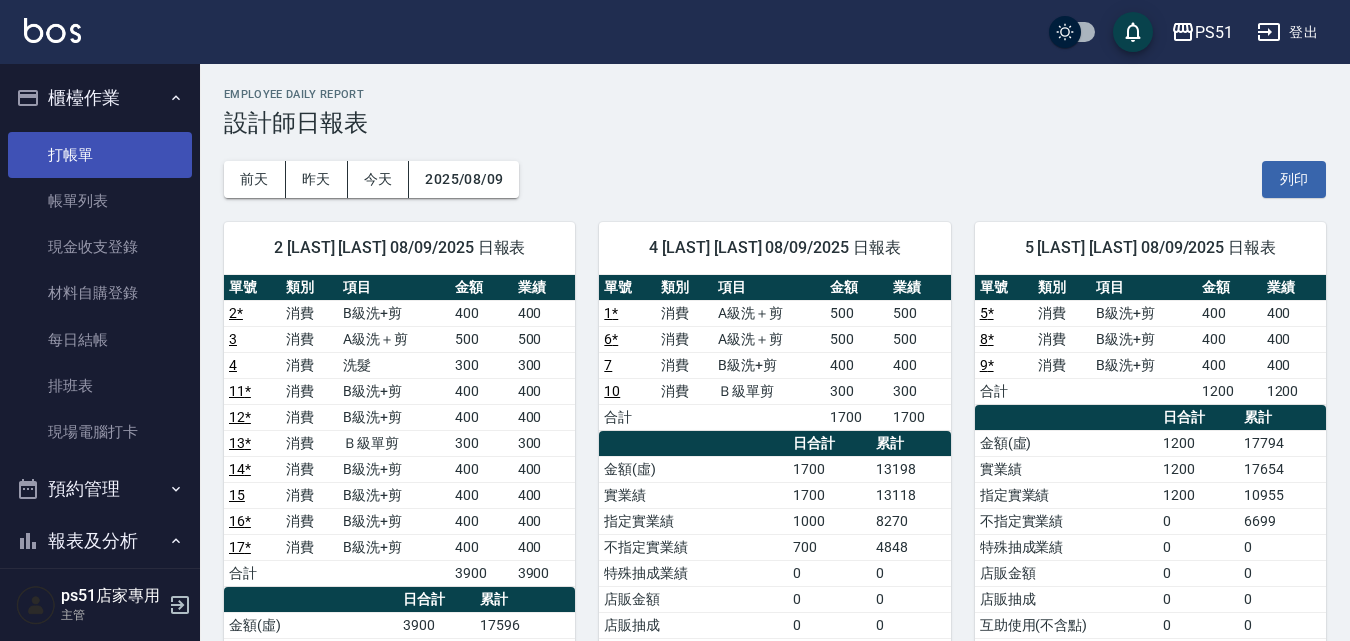 click on "打帳單" at bounding box center (100, 155) 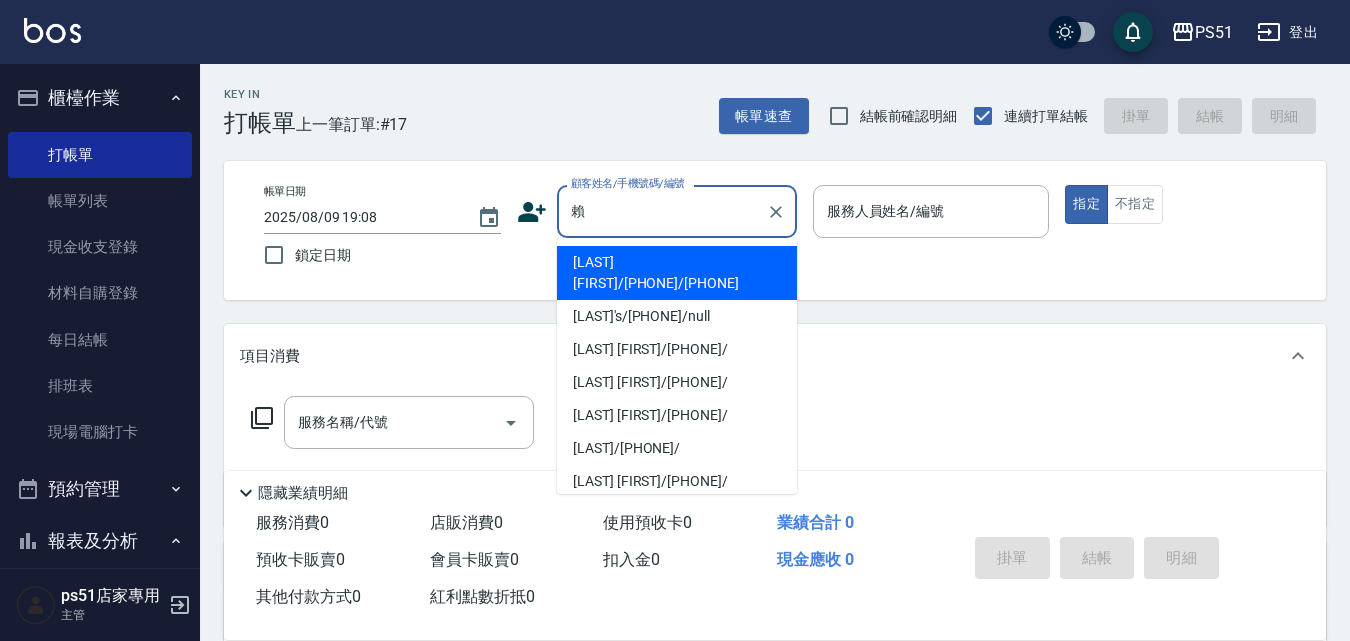 drag, startPoint x: 652, startPoint y: 284, endPoint x: 542, endPoint y: 377, distance: 144.04514 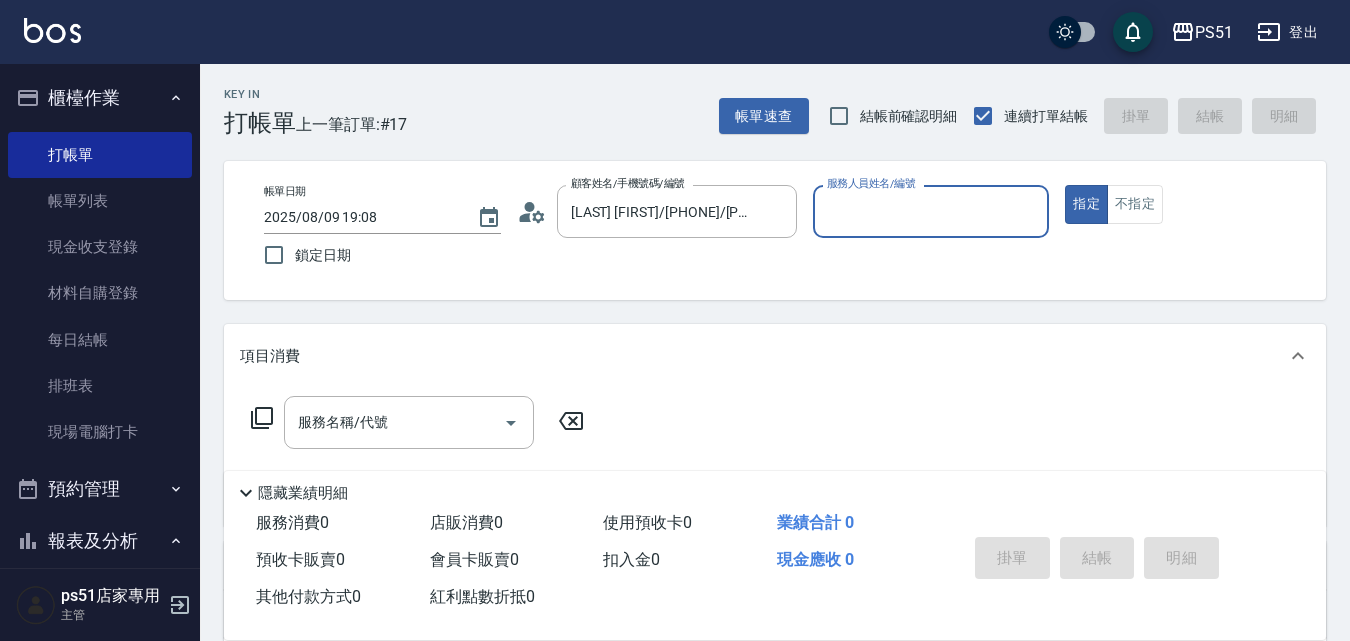click on "服務人員姓名/編號" at bounding box center (931, 211) 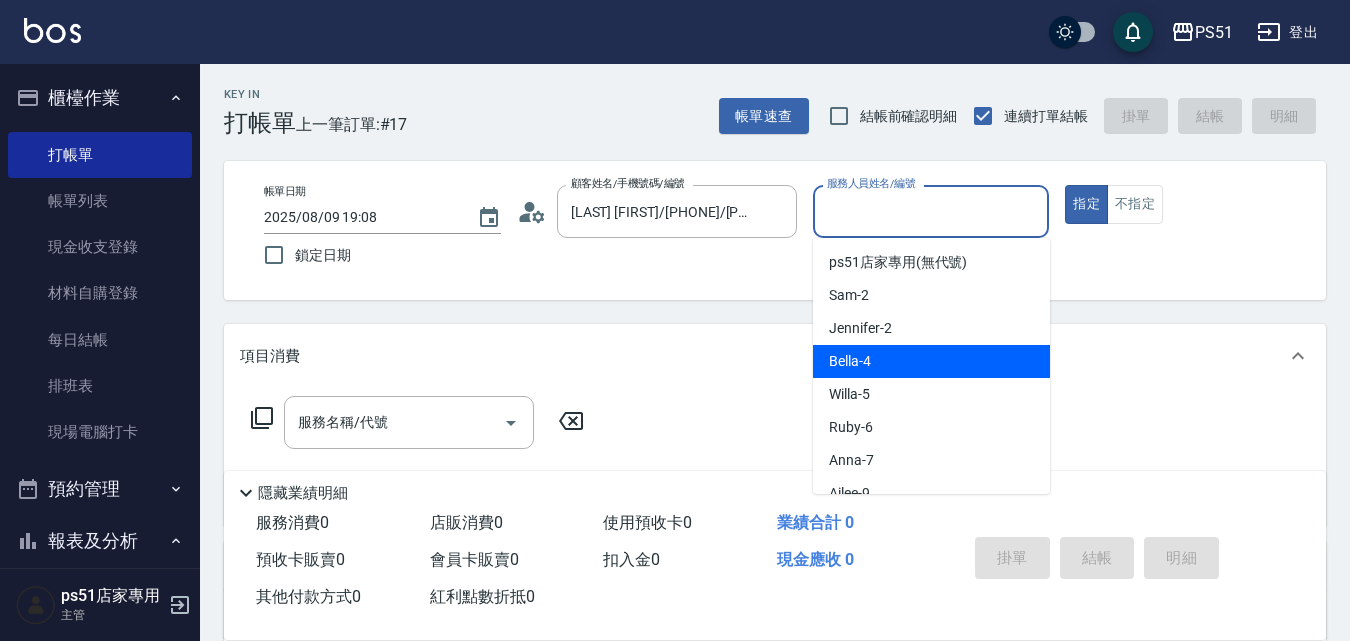 click on "Bella -4" at bounding box center (931, 361) 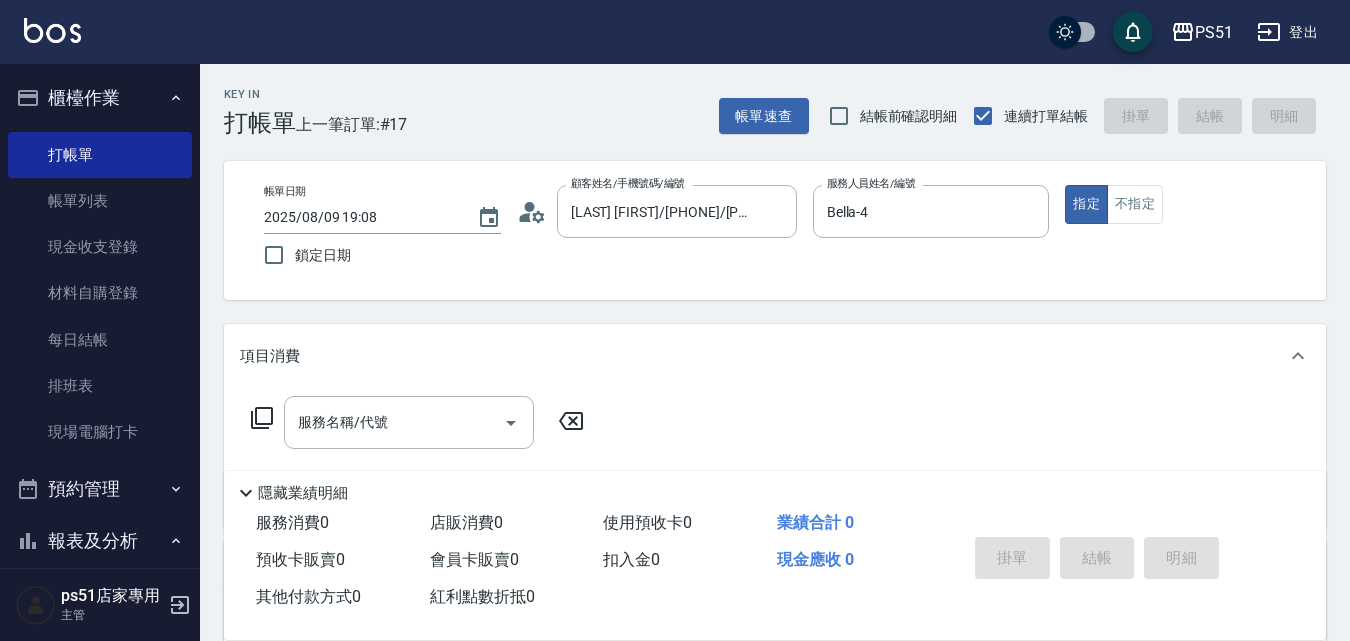 click on "服務名稱/代號 服務名稱/代號" at bounding box center [418, 453] 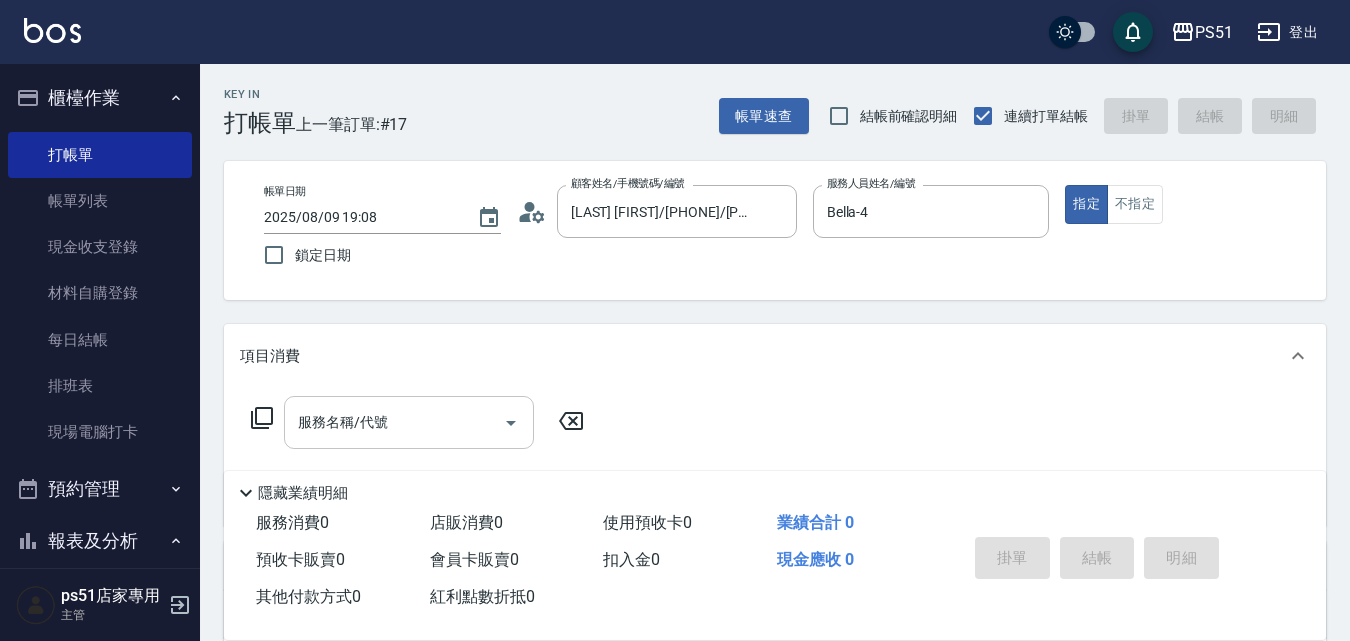 click on "服務名稱/代號" at bounding box center (394, 422) 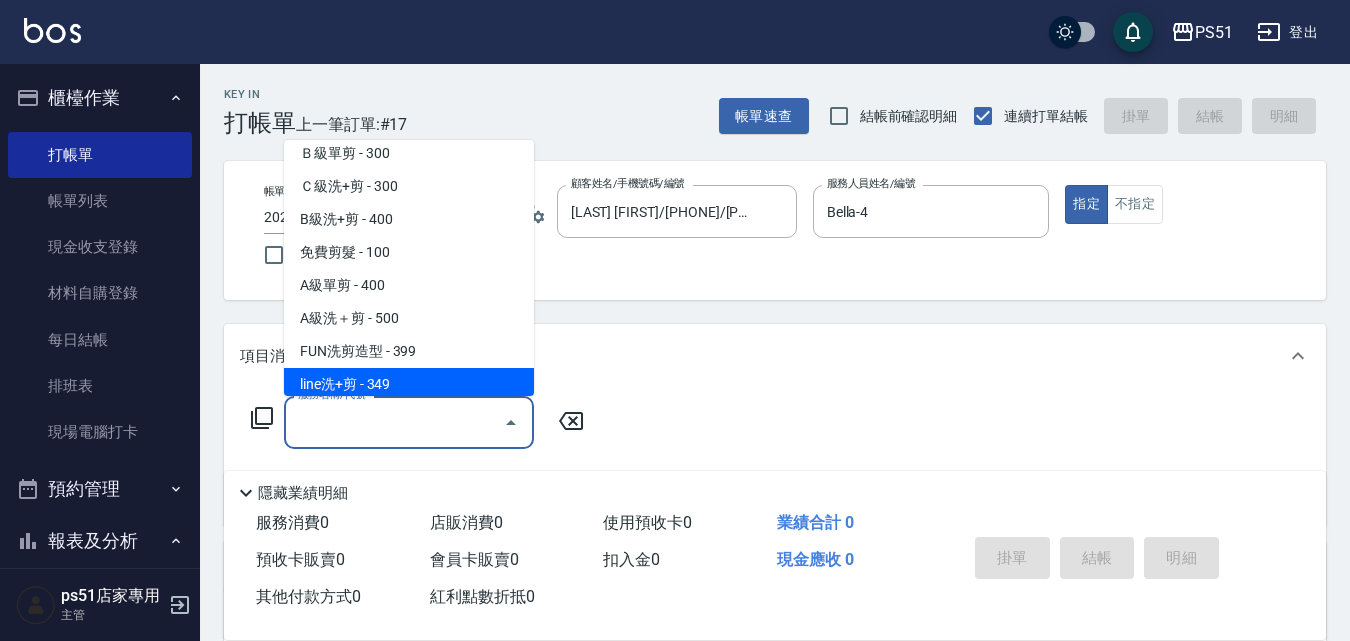 scroll, scrollTop: 700, scrollLeft: 0, axis: vertical 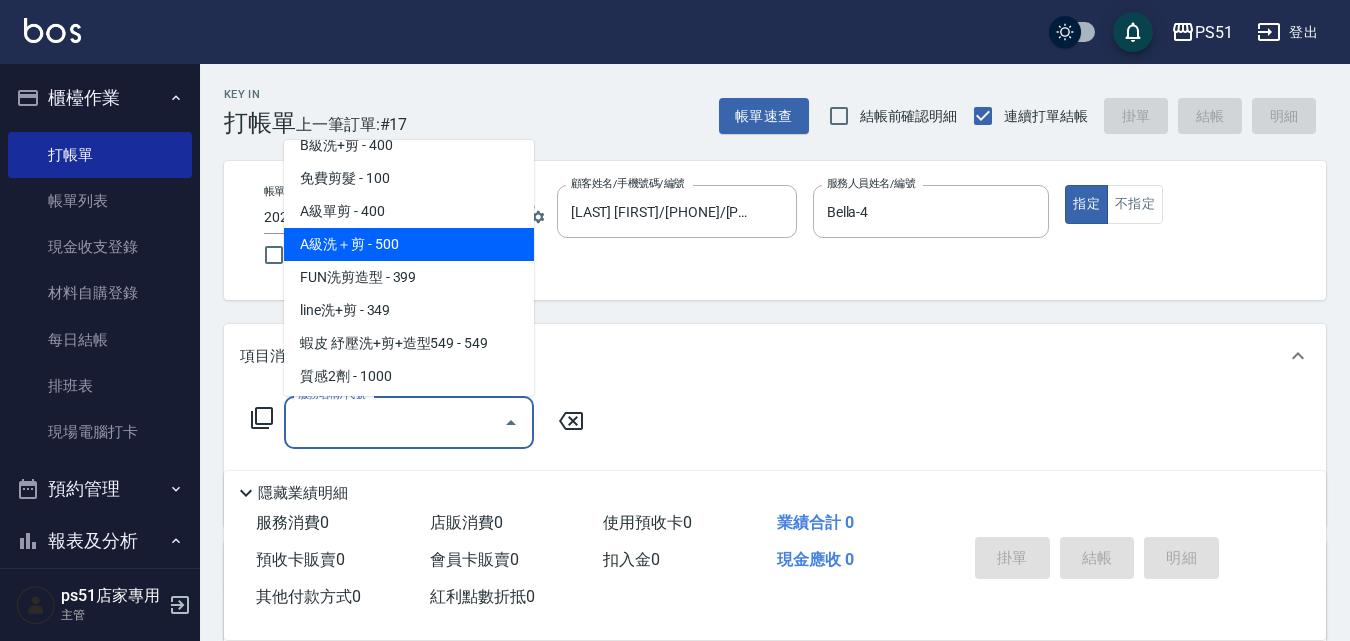 click on "A級洗＋剪 - 500" at bounding box center (409, 244) 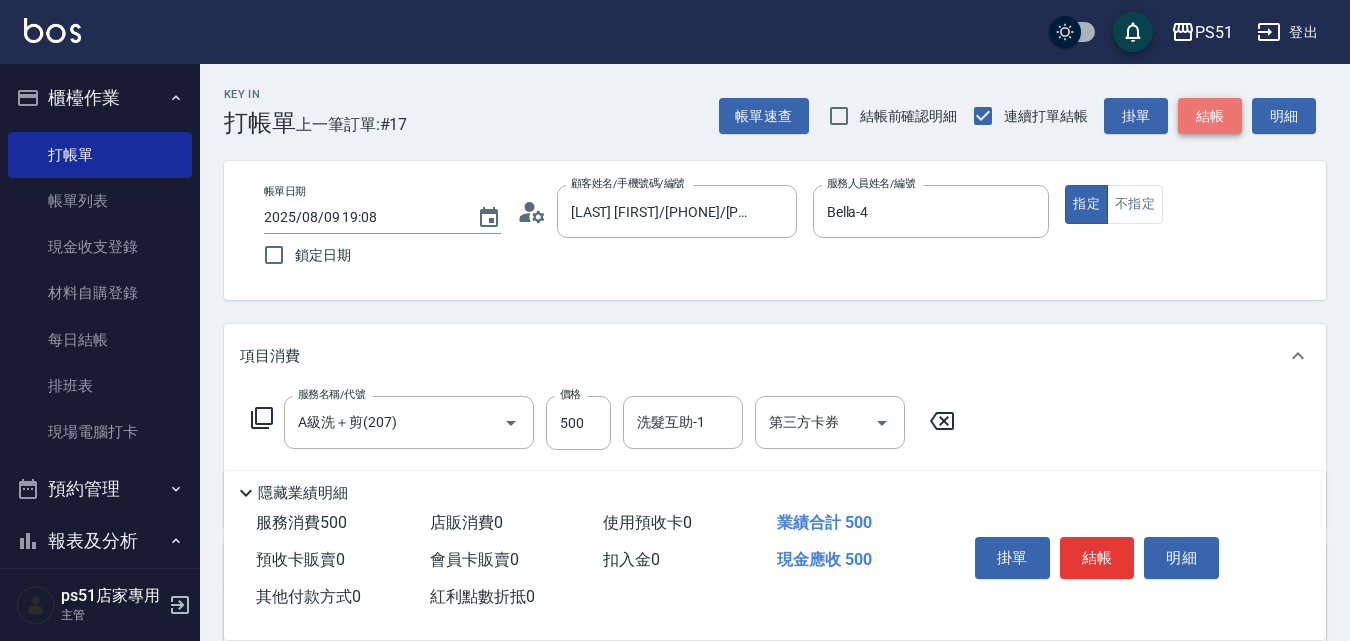 click on "結帳" at bounding box center (1210, 116) 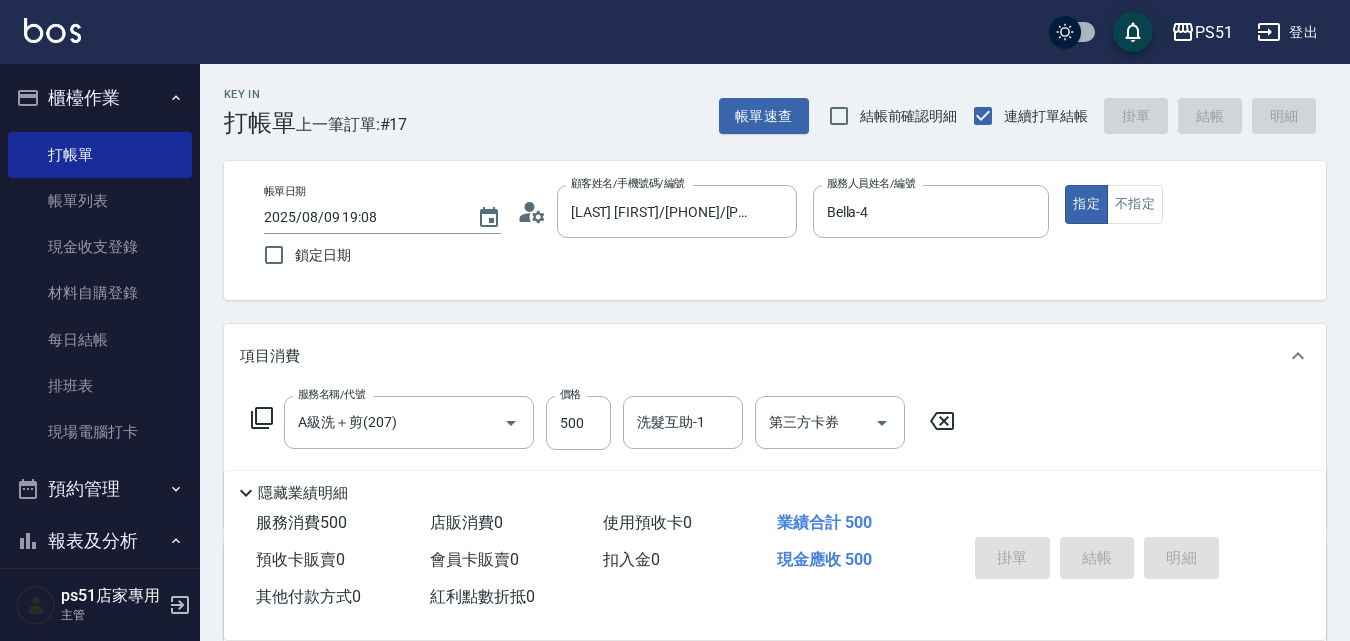type on "2025/08/09 19:38" 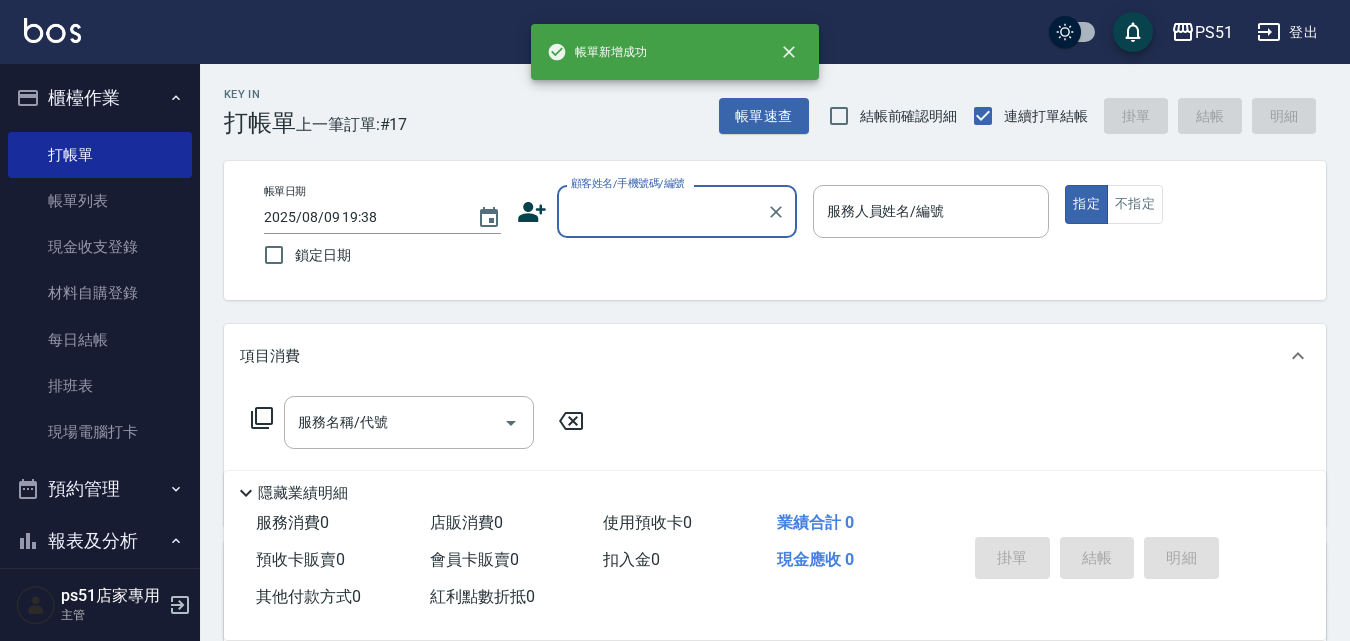 scroll, scrollTop: 0, scrollLeft: 0, axis: both 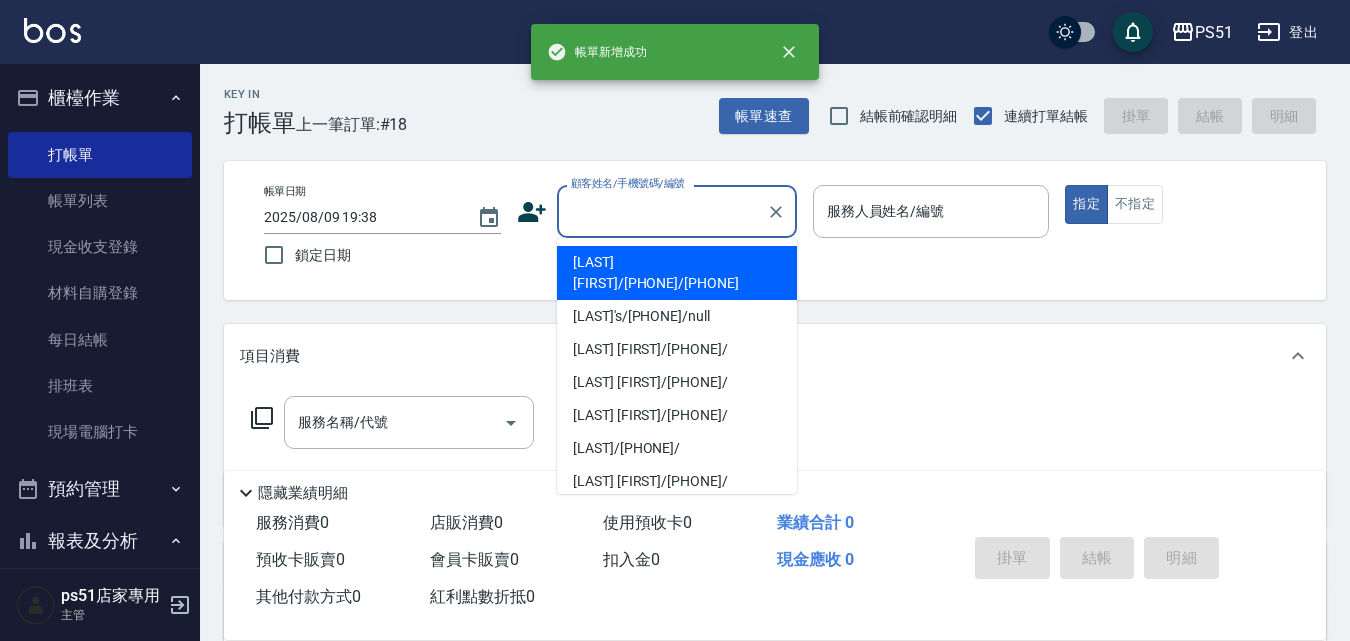 click on "顧客姓名/手機號碼/編號" at bounding box center [662, 211] 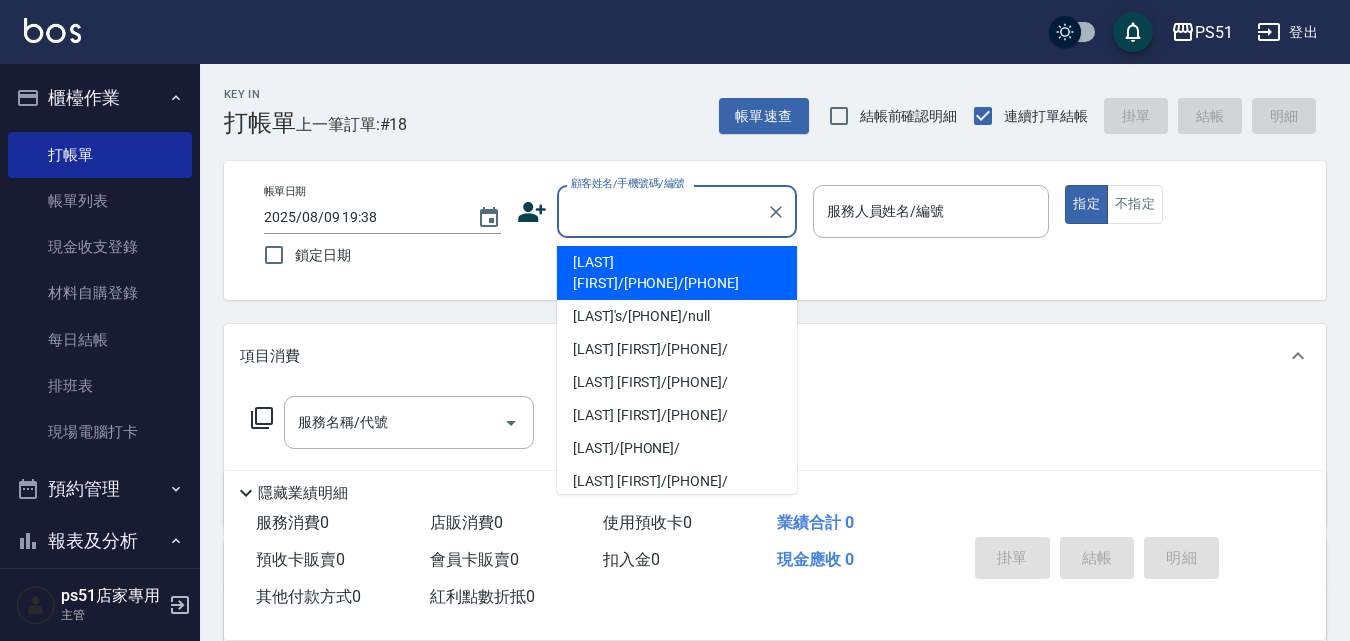 click on "[LAST] [FIRST]/[PHONE]/[PHONE]" at bounding box center (677, 273) 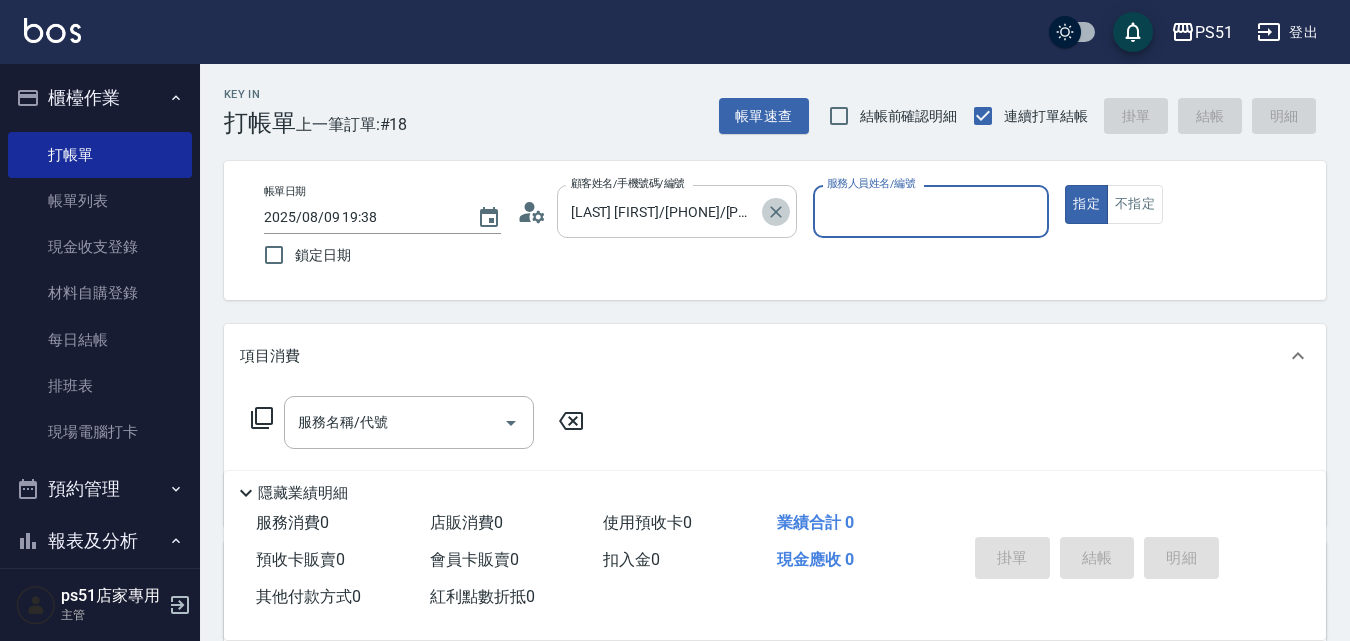 click 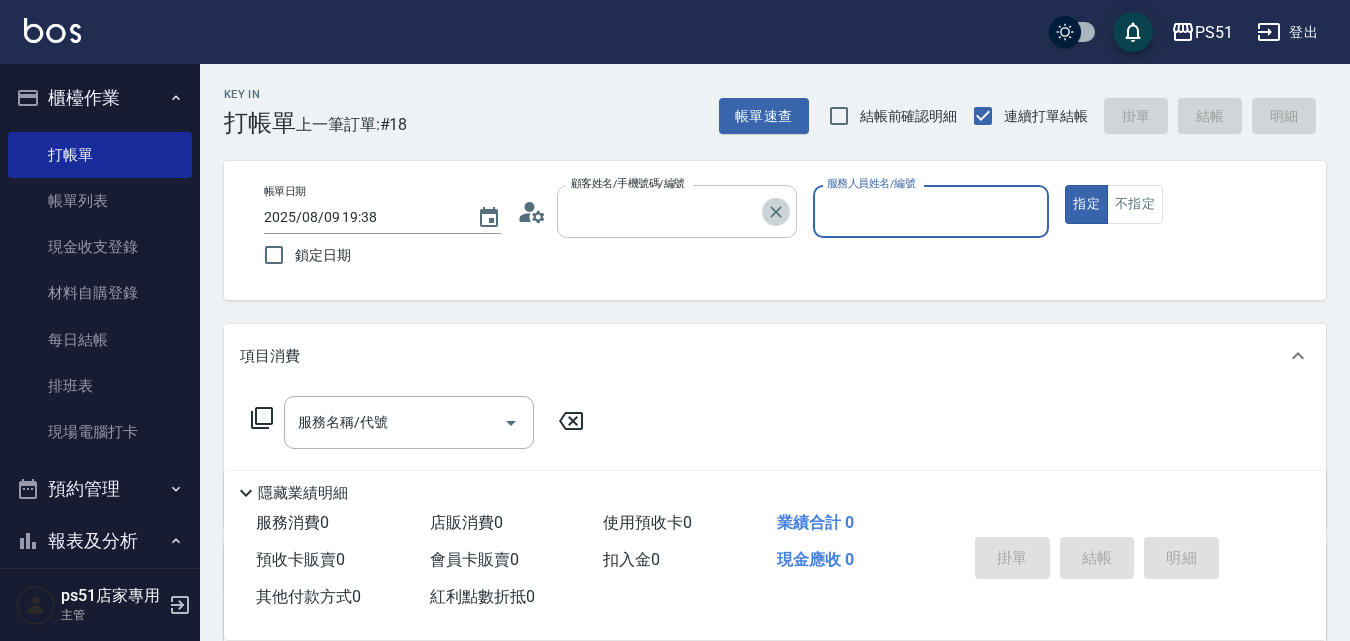 scroll, scrollTop: 0, scrollLeft: 0, axis: both 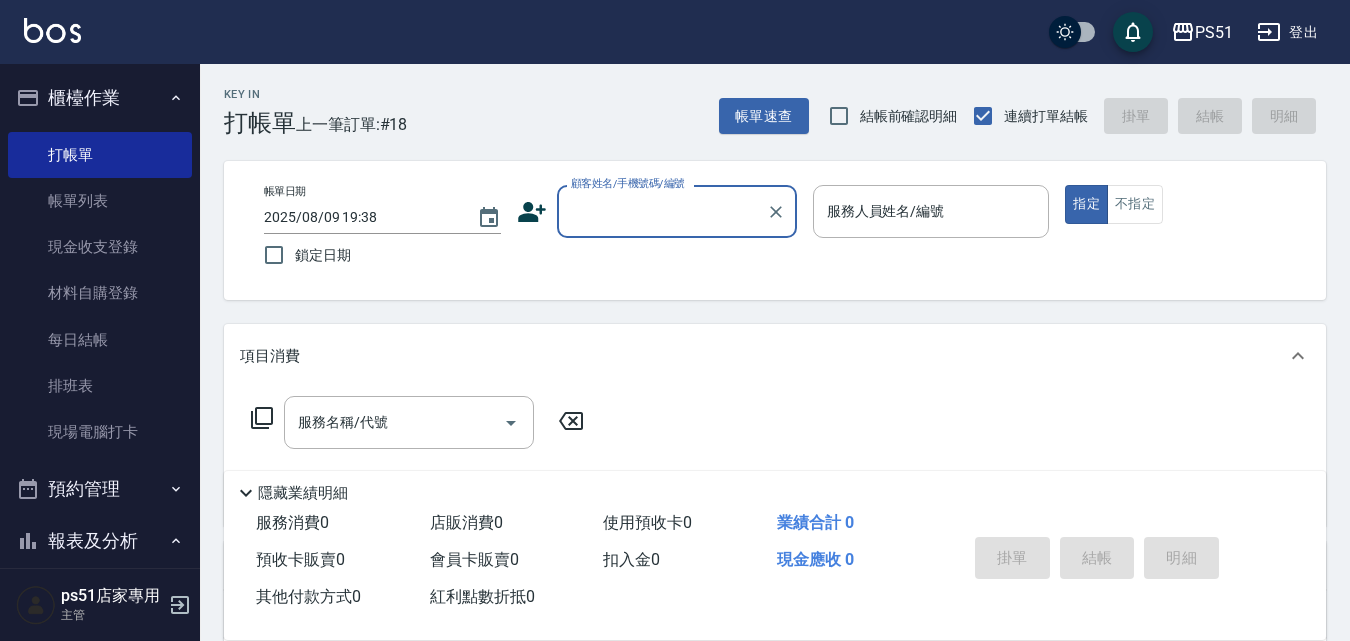 click on "顧客姓名/手機號碼/編號" at bounding box center (662, 211) 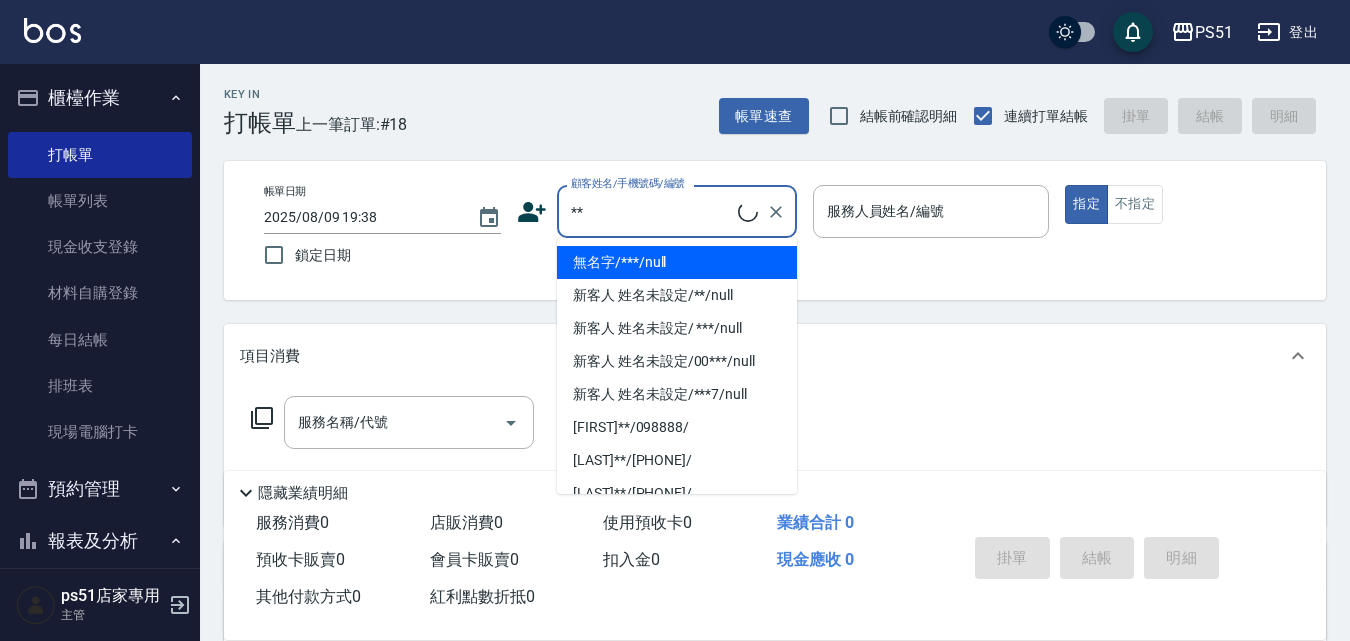 drag, startPoint x: 588, startPoint y: 253, endPoint x: 731, endPoint y: 254, distance: 143.0035 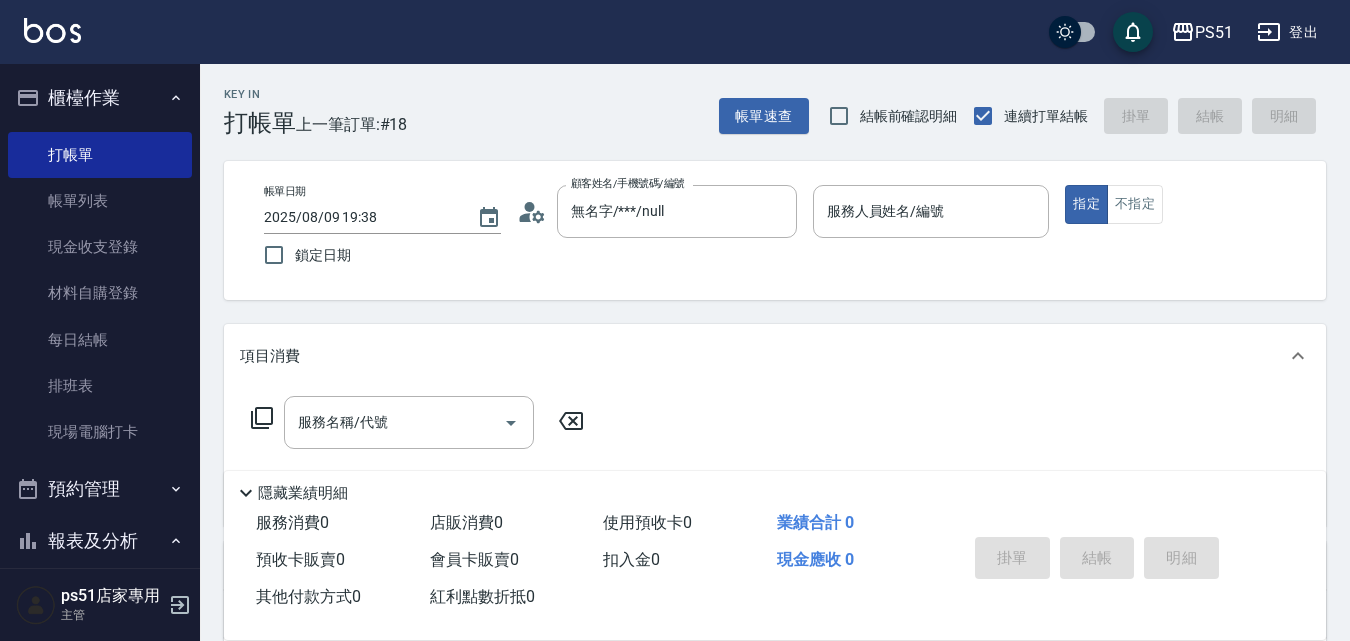 click on "帳單日期 2025/08/09 19:38 鎖定日期 顧客姓名/手機號碼/編號 無名字/***/null 顧客姓名/手機號碼/編號 服務人員姓名/編號 服務人員姓名/編號 指定 不指定" at bounding box center [775, 230] 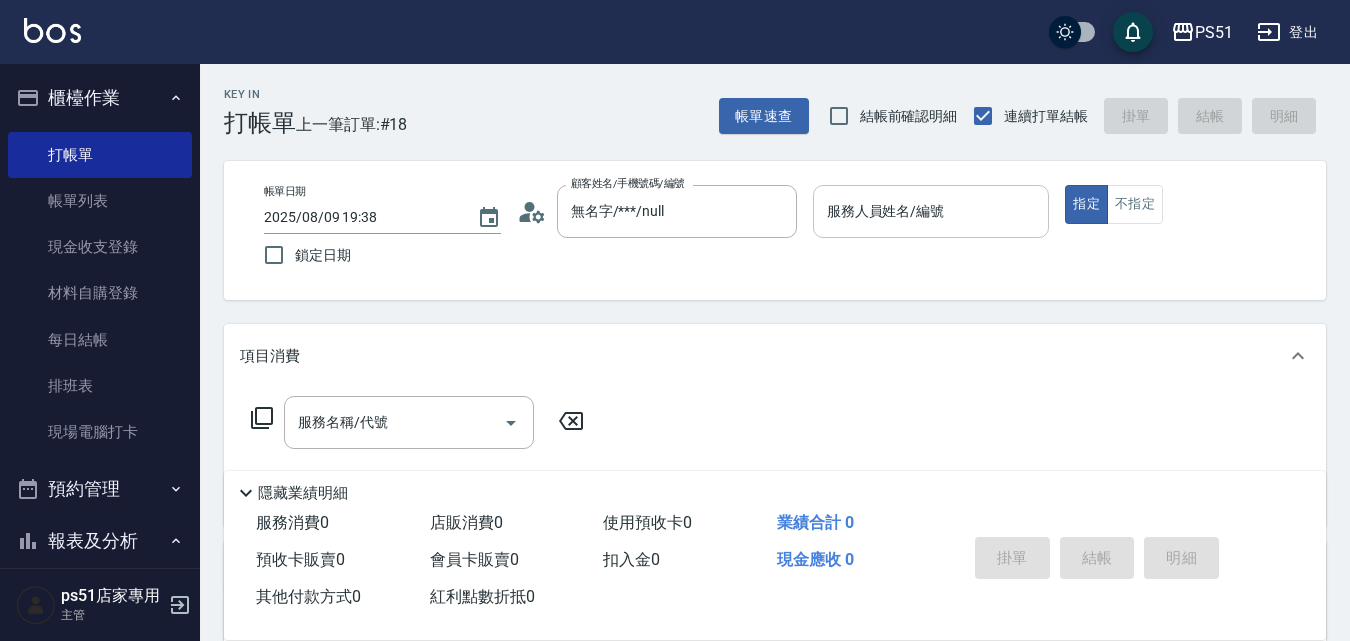 click on "服務人員姓名/編號" at bounding box center [931, 211] 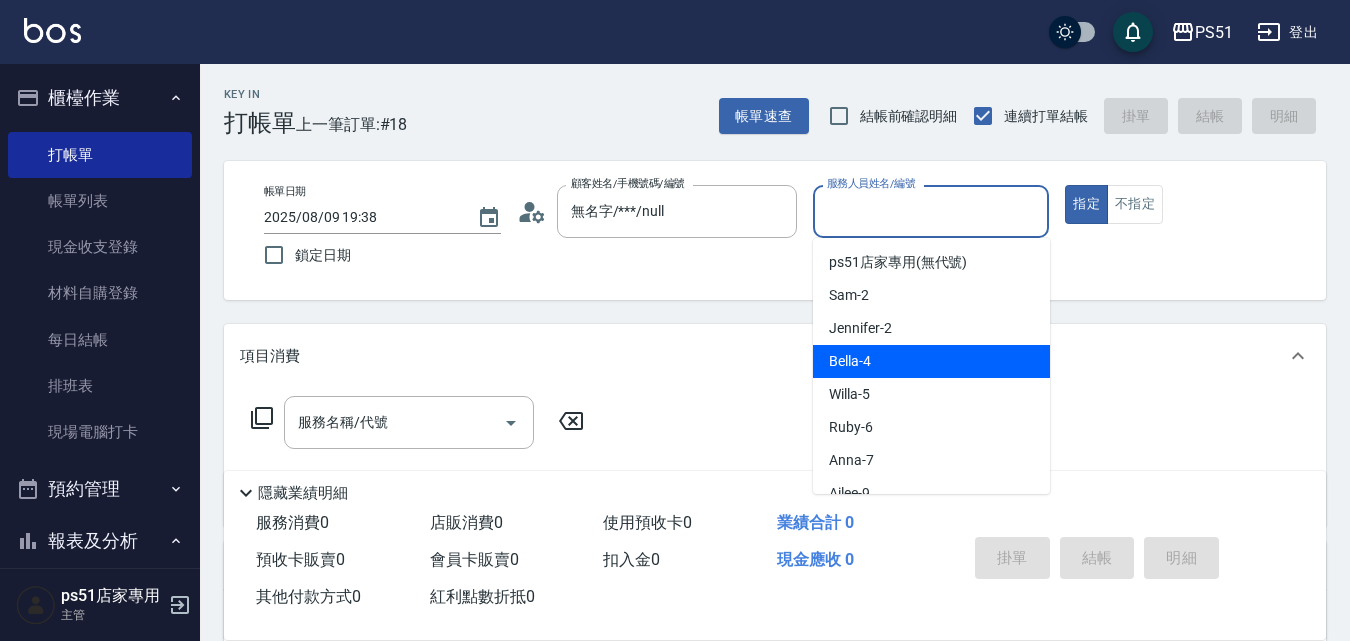 click on "Bella -4" at bounding box center [931, 361] 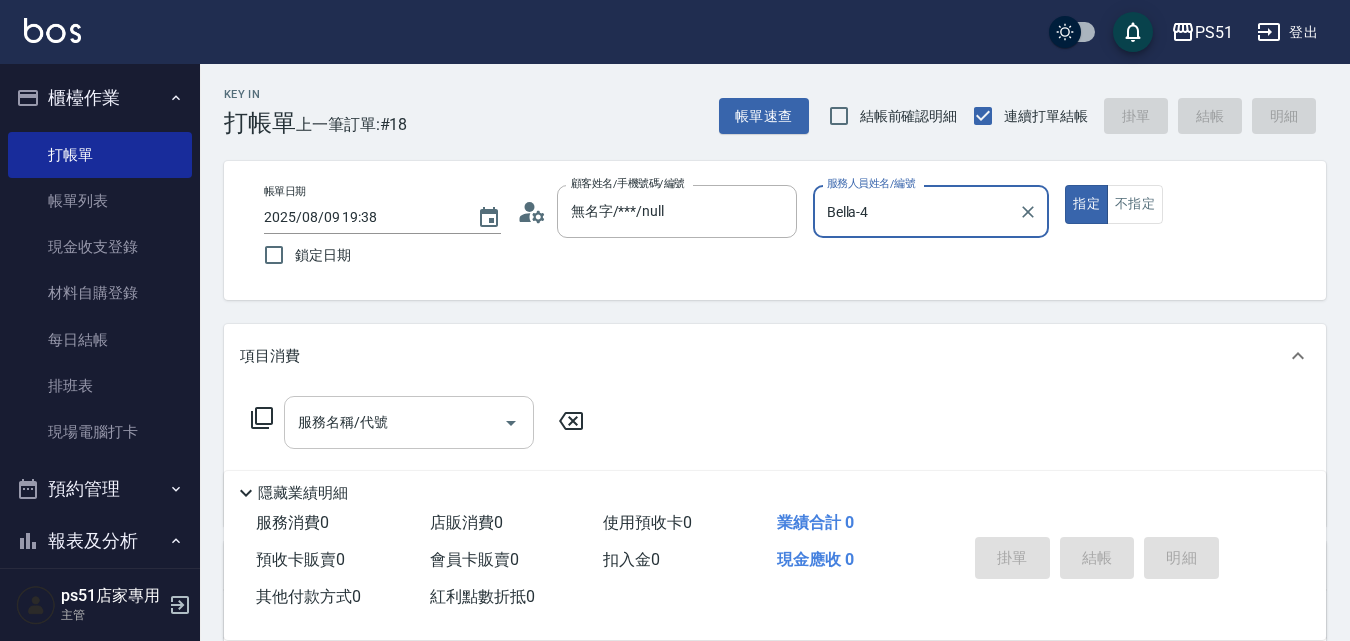 click on "服務名稱/代號" at bounding box center (394, 422) 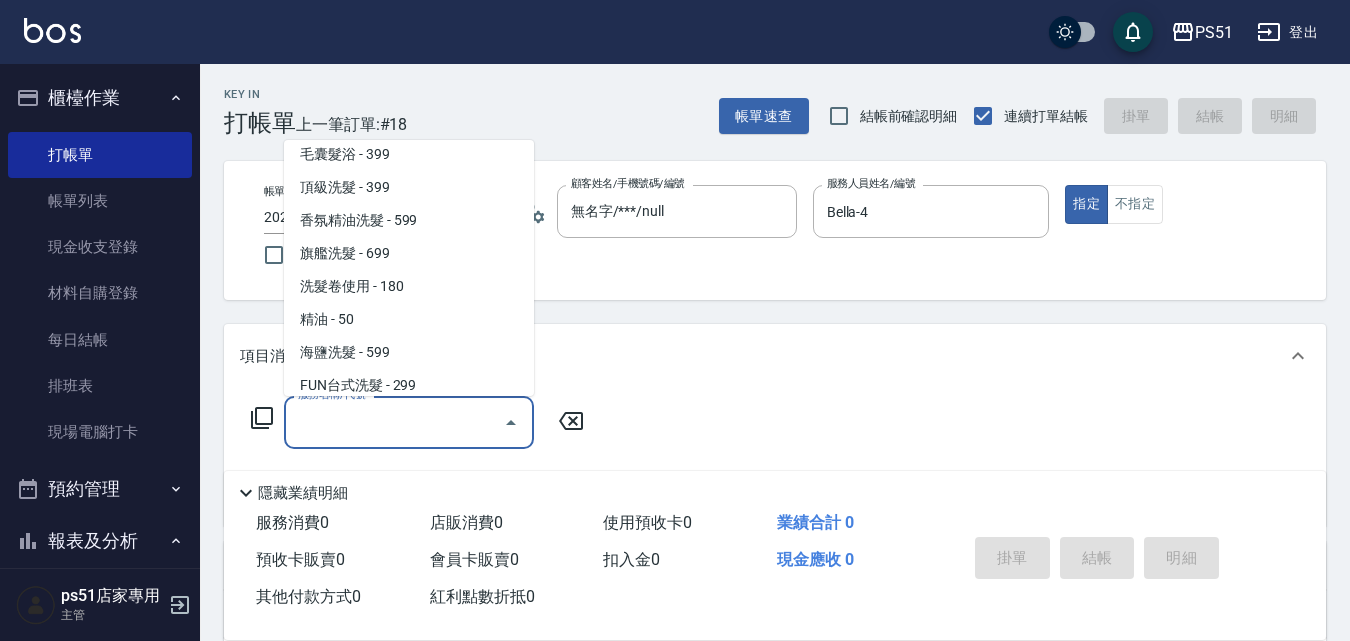 scroll, scrollTop: 0, scrollLeft: 0, axis: both 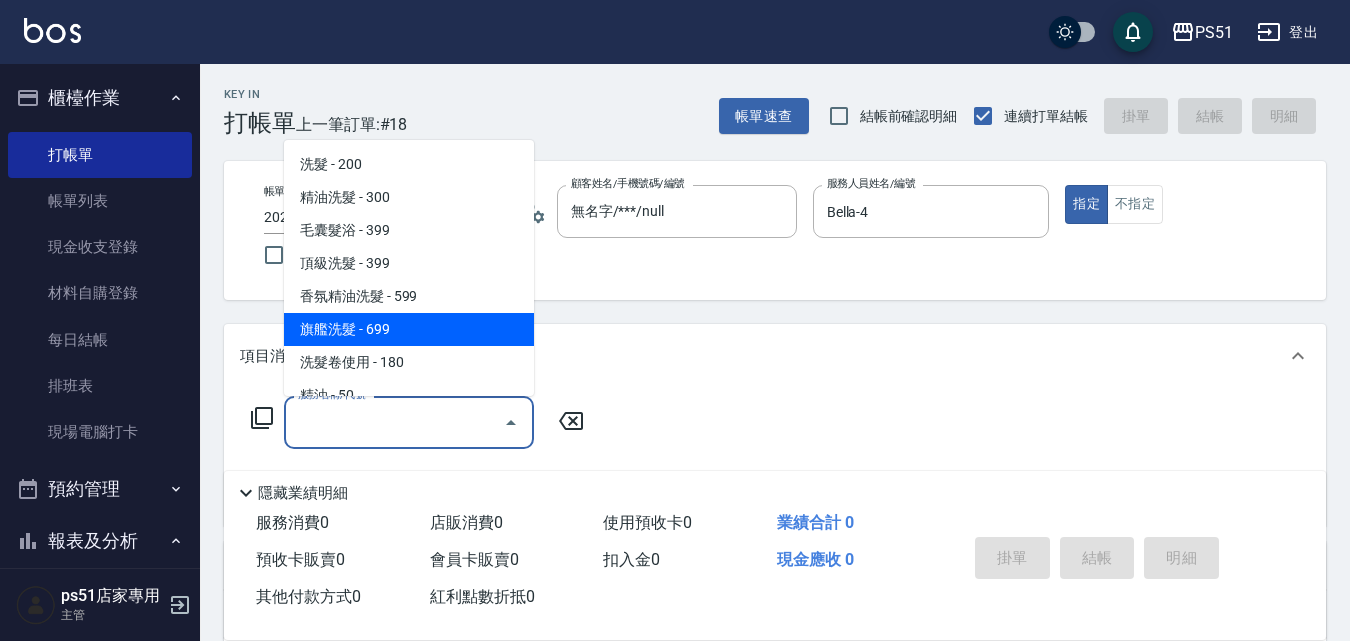 click on "旗艦洗髮 - 699" at bounding box center [409, 329] 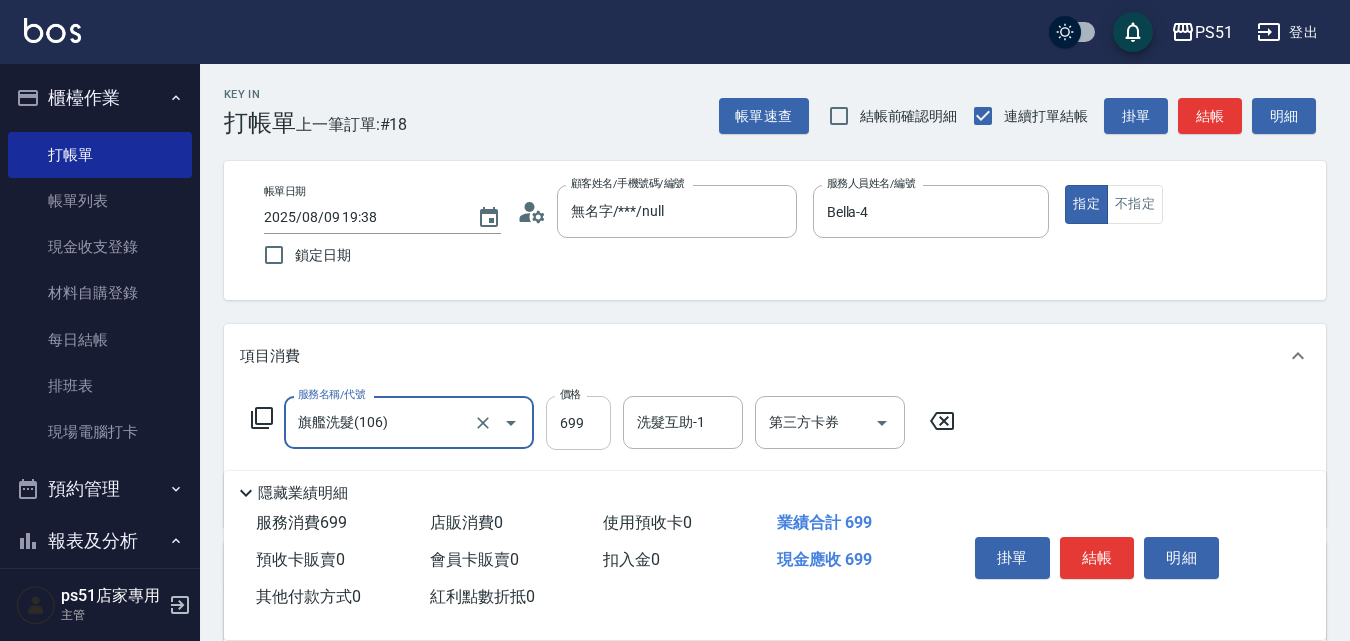 click on "699" at bounding box center (578, 423) 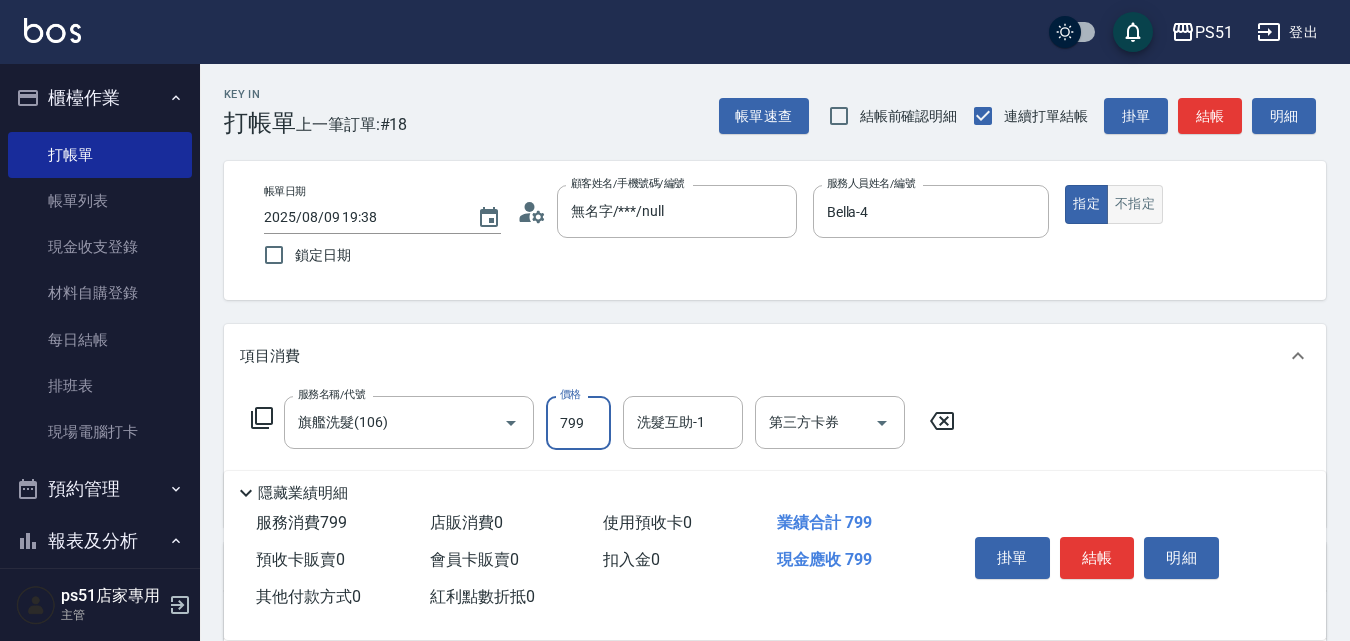 type on "799" 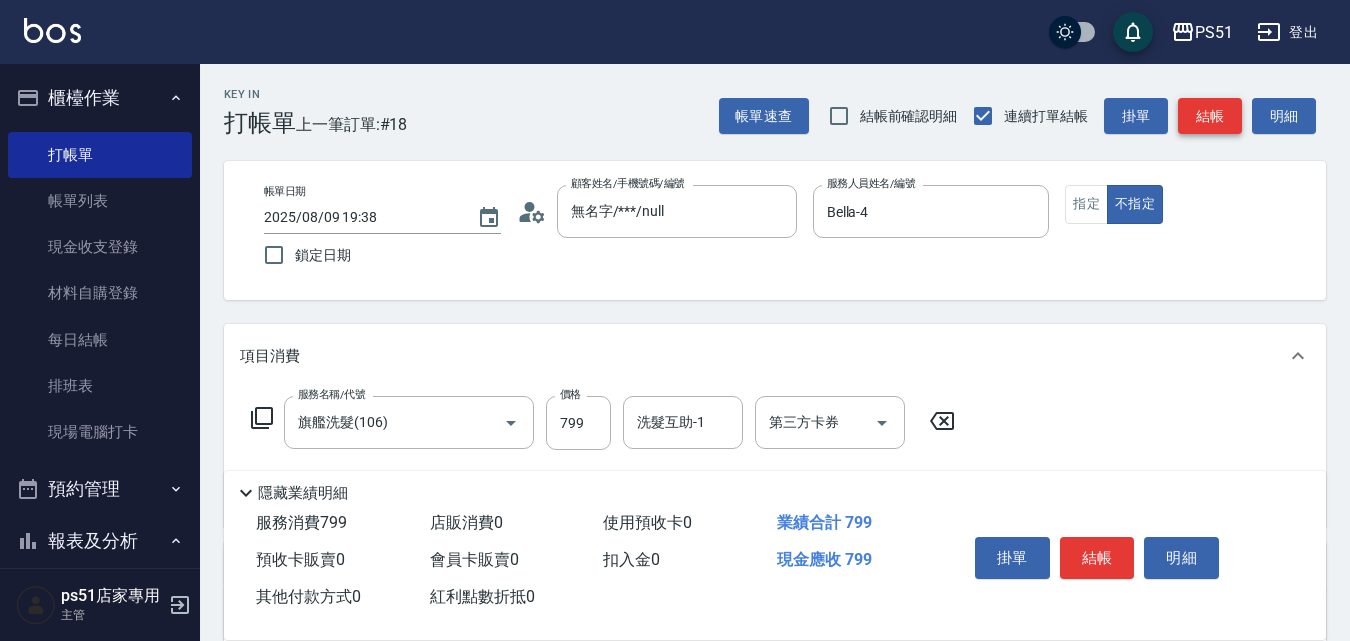 click on "結帳" at bounding box center (1210, 116) 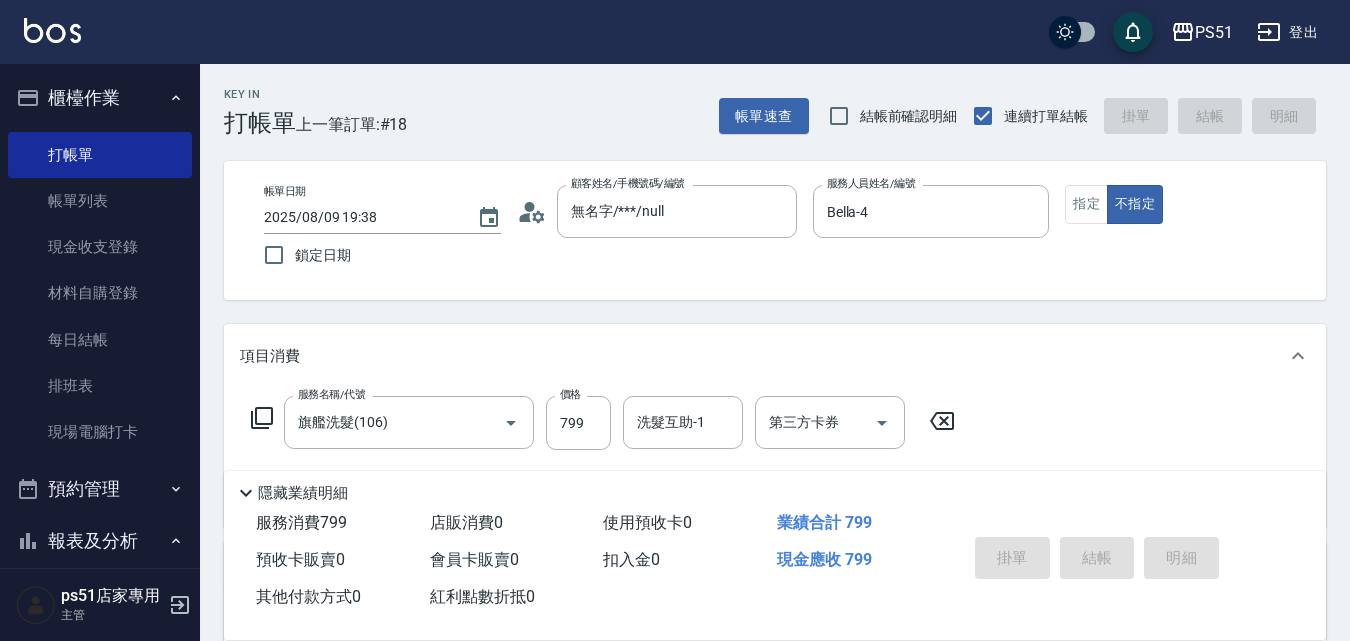 type 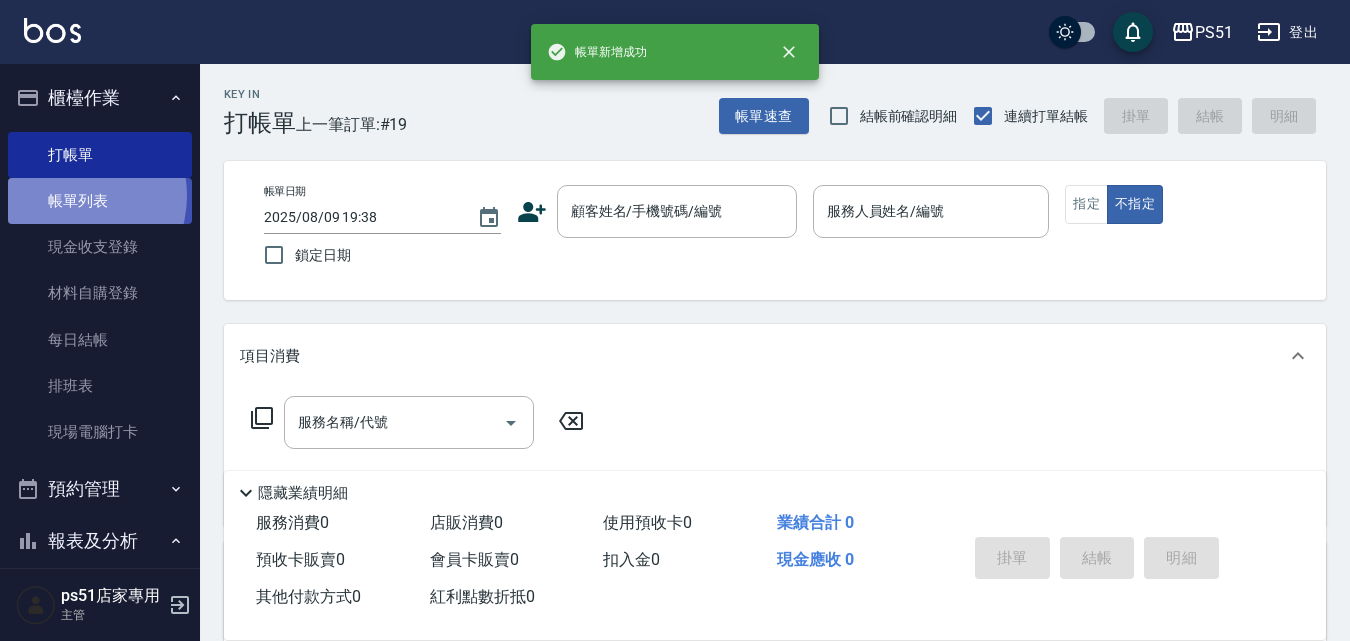 click on "帳單列表" at bounding box center (100, 201) 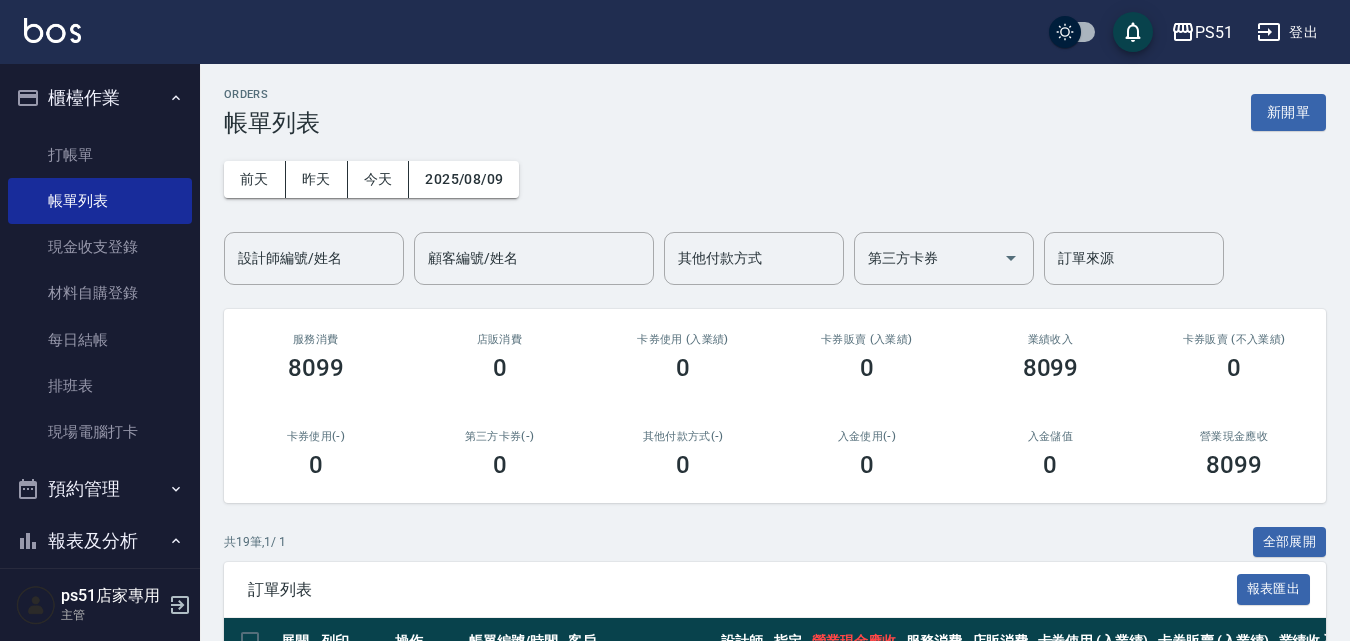 scroll, scrollTop: 467, scrollLeft: 0, axis: vertical 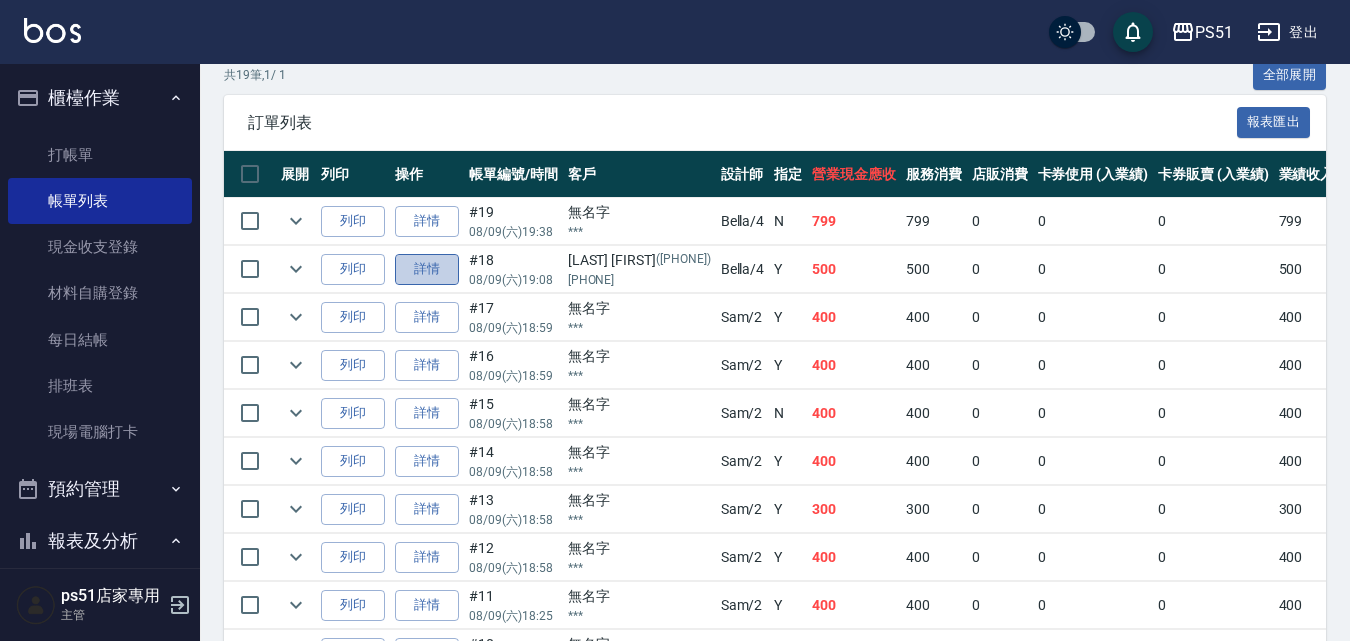click on "詳情" at bounding box center (427, 269) 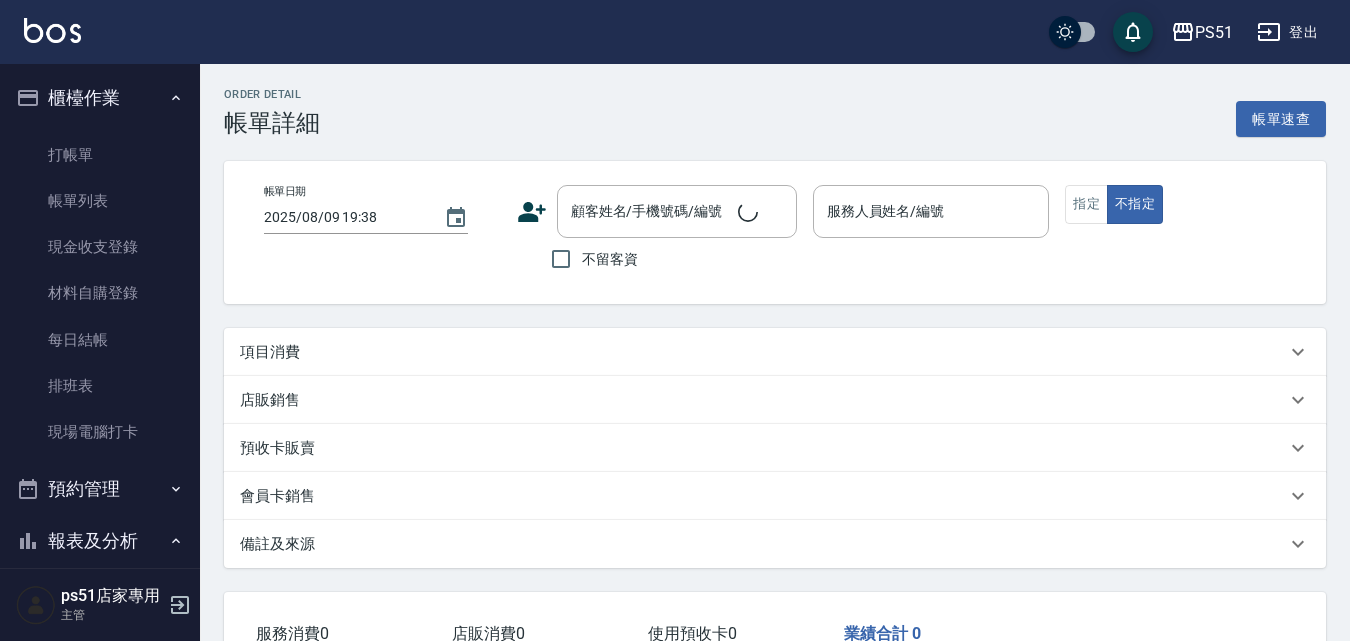 type on "2025/08/09 19:08" 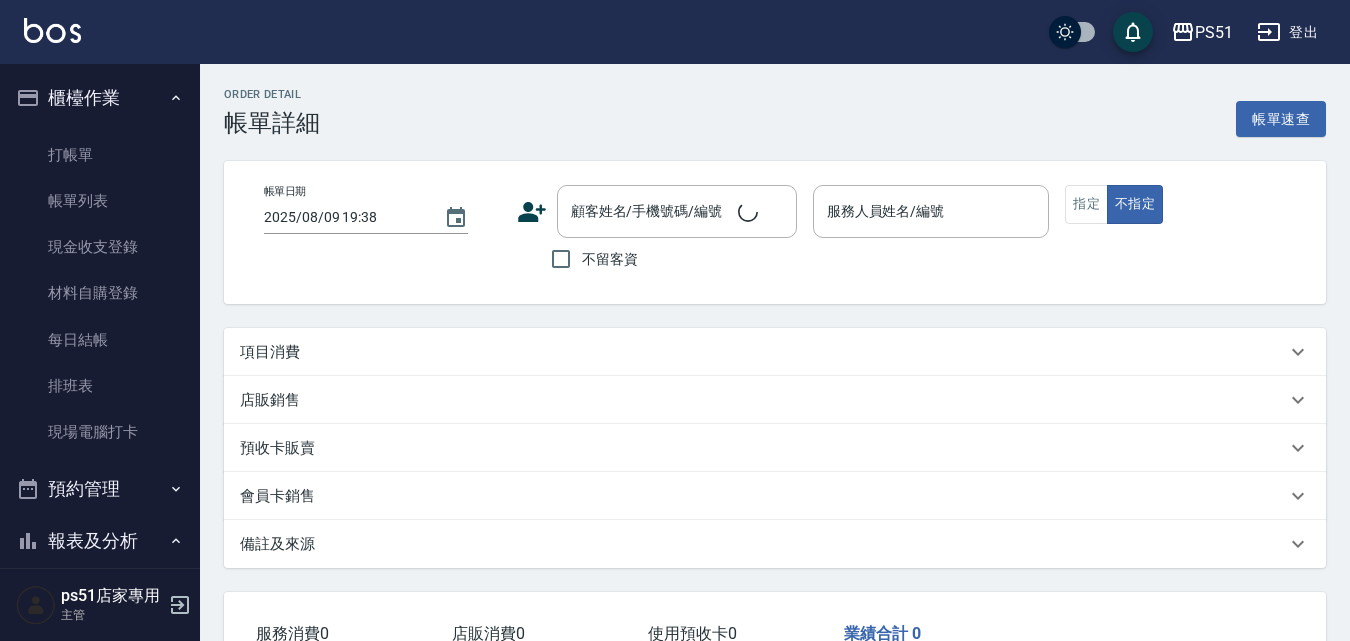 type on "Bella-4" 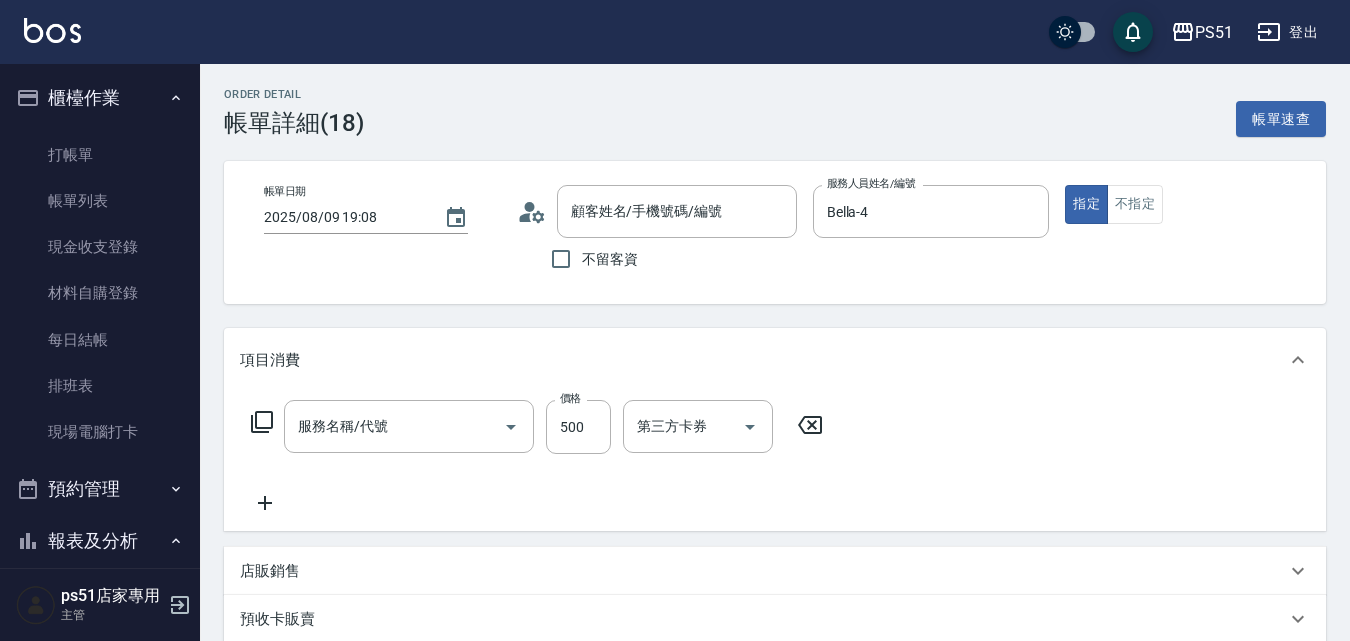type on "[LAST] [FIRST]/[PHONE]/[PHONE]" 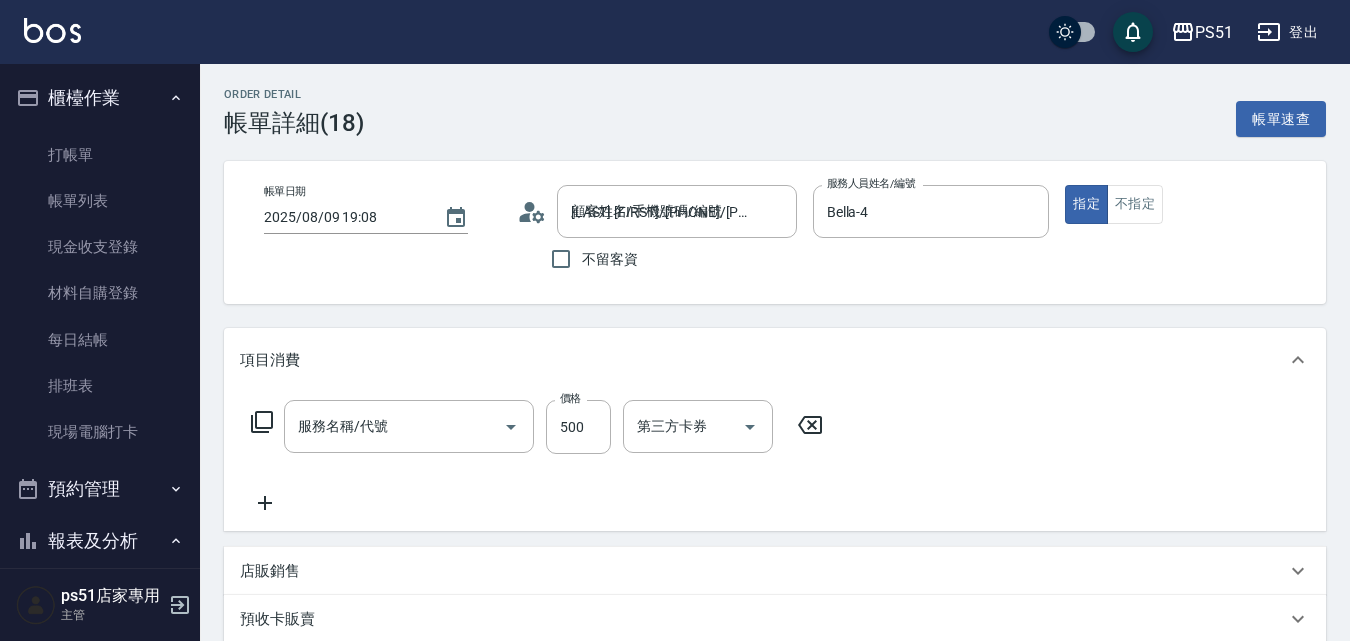 type on "A級洗＋剪(207)" 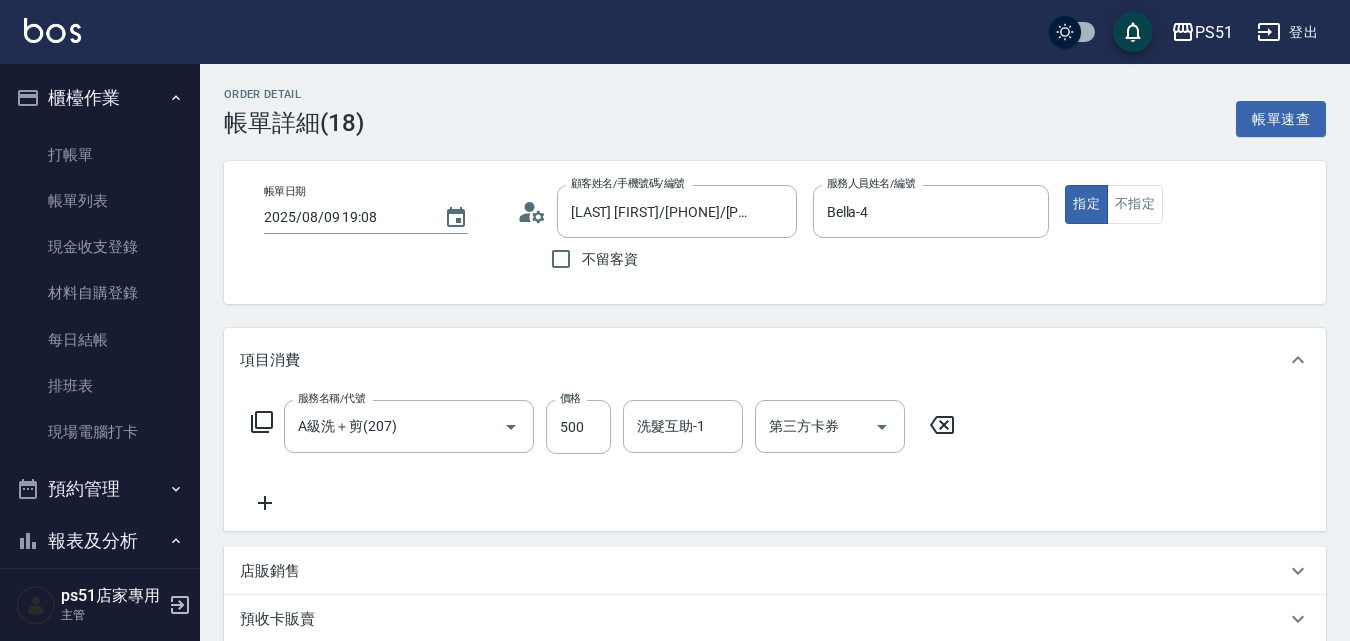 click on "洗髮互助-1" at bounding box center [683, 426] 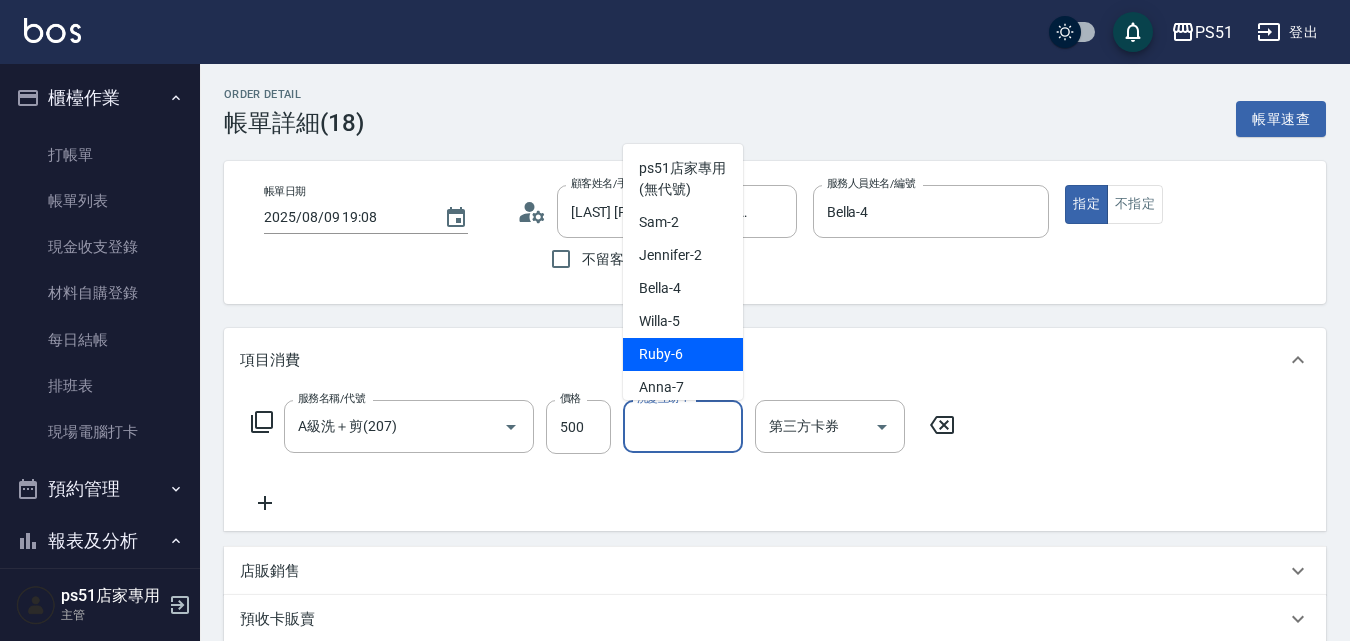 scroll, scrollTop: 233, scrollLeft: 0, axis: vertical 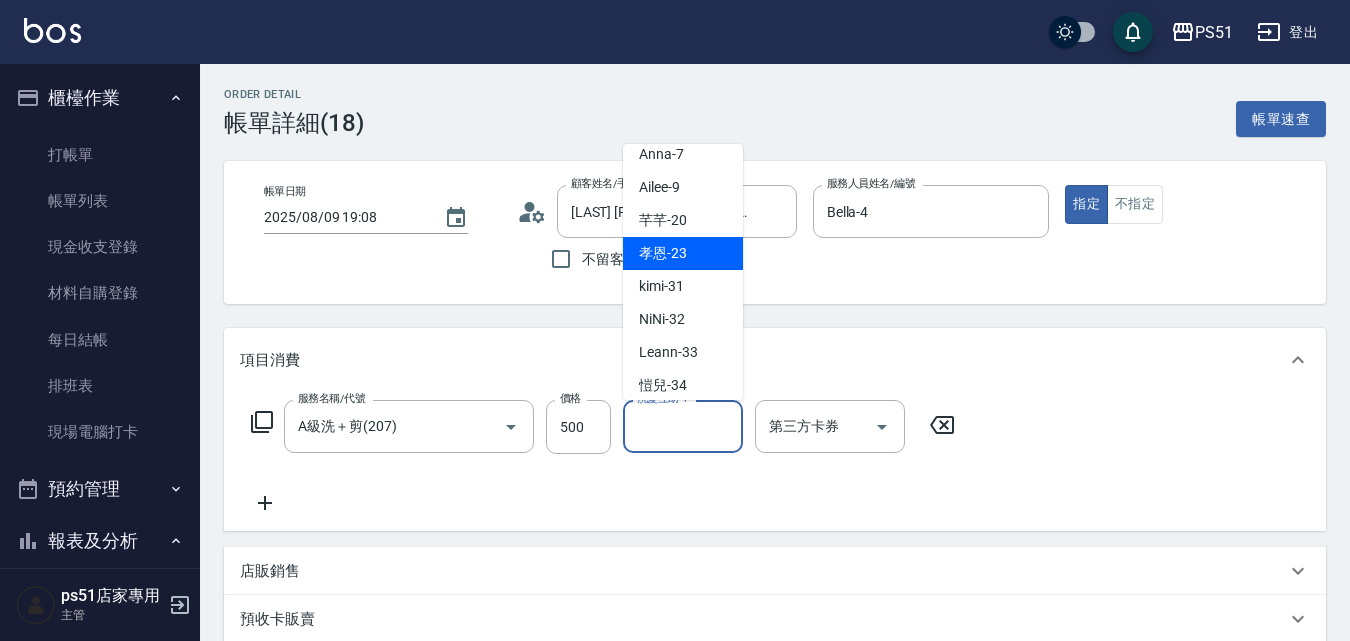 click on "孝恩 -23" at bounding box center (683, 253) 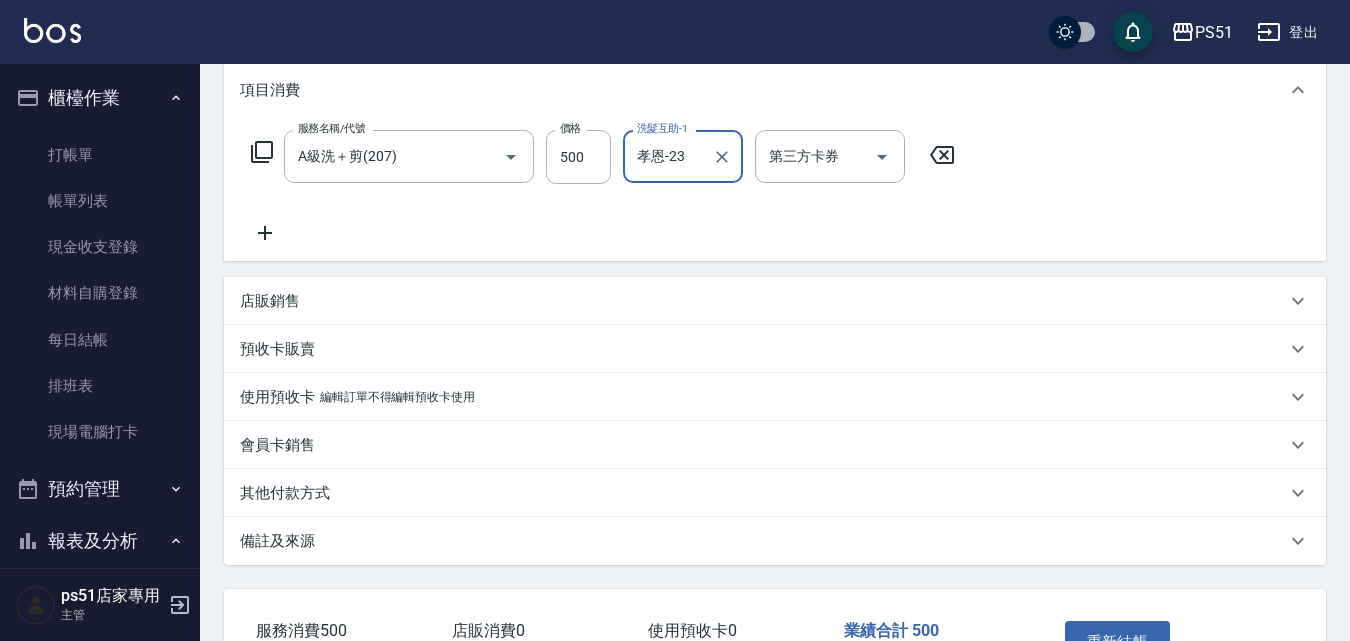 scroll, scrollTop: 410, scrollLeft: 0, axis: vertical 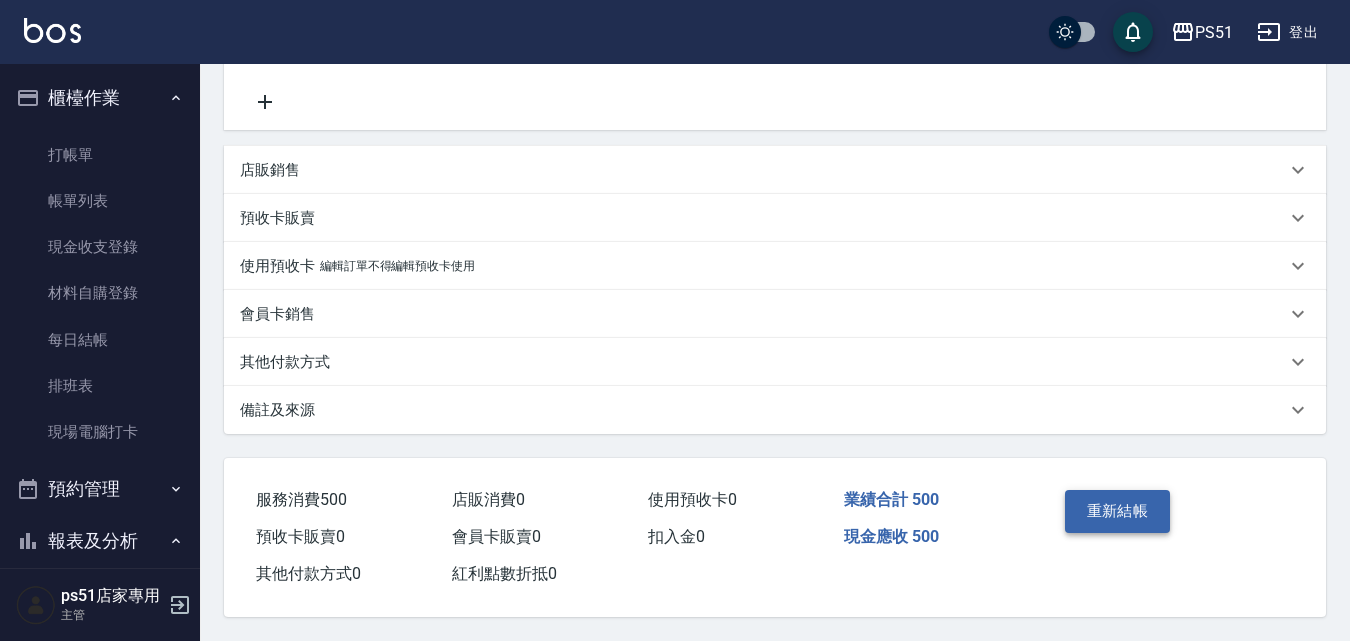 click on "重新結帳" at bounding box center (1118, 511) 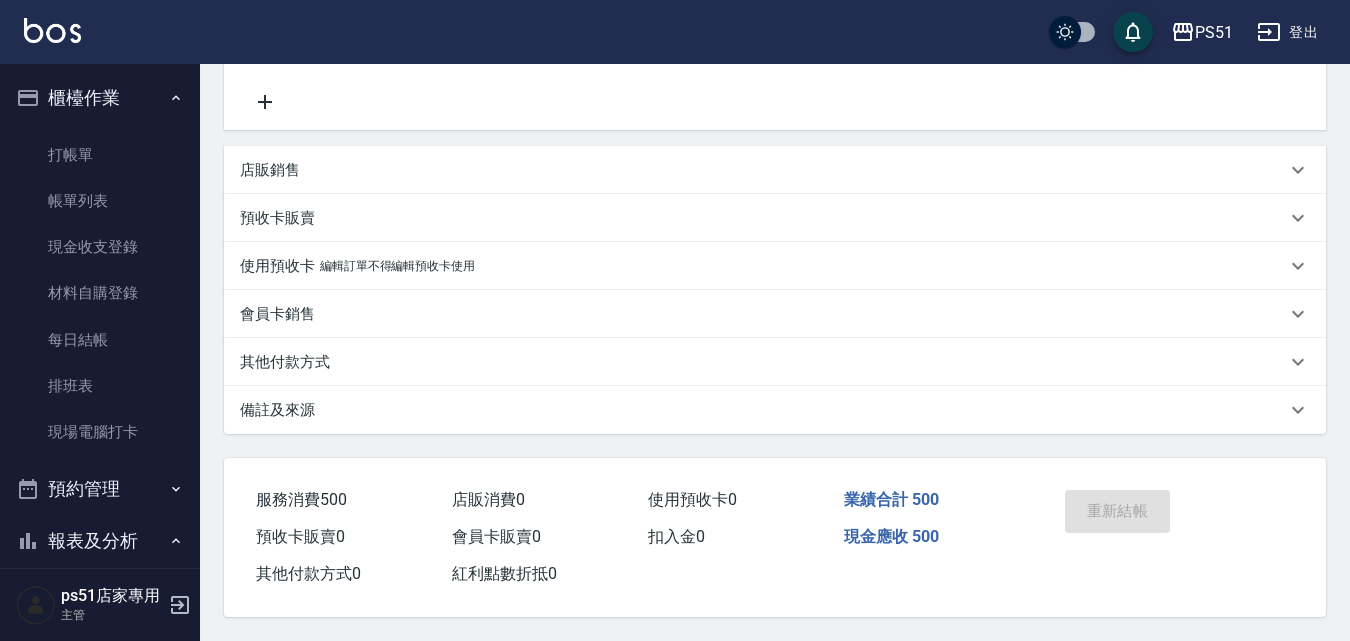 scroll, scrollTop: 174, scrollLeft: 0, axis: vertical 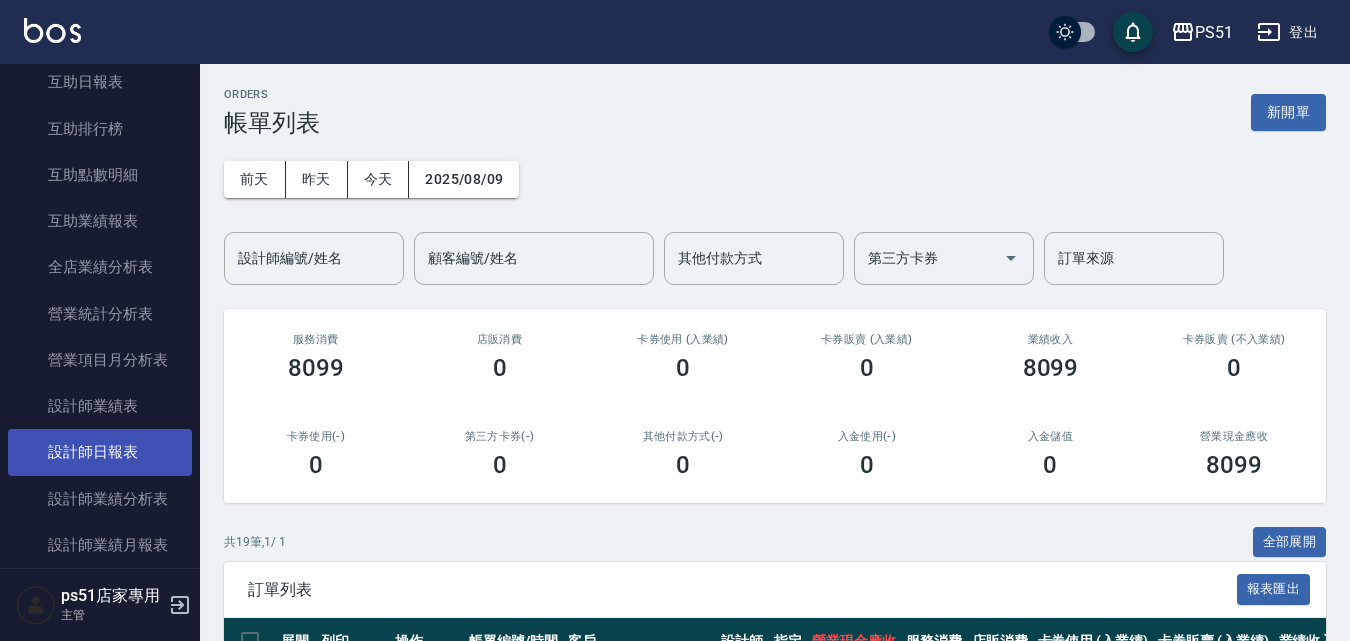 click on "設計師日報表" at bounding box center (100, 452) 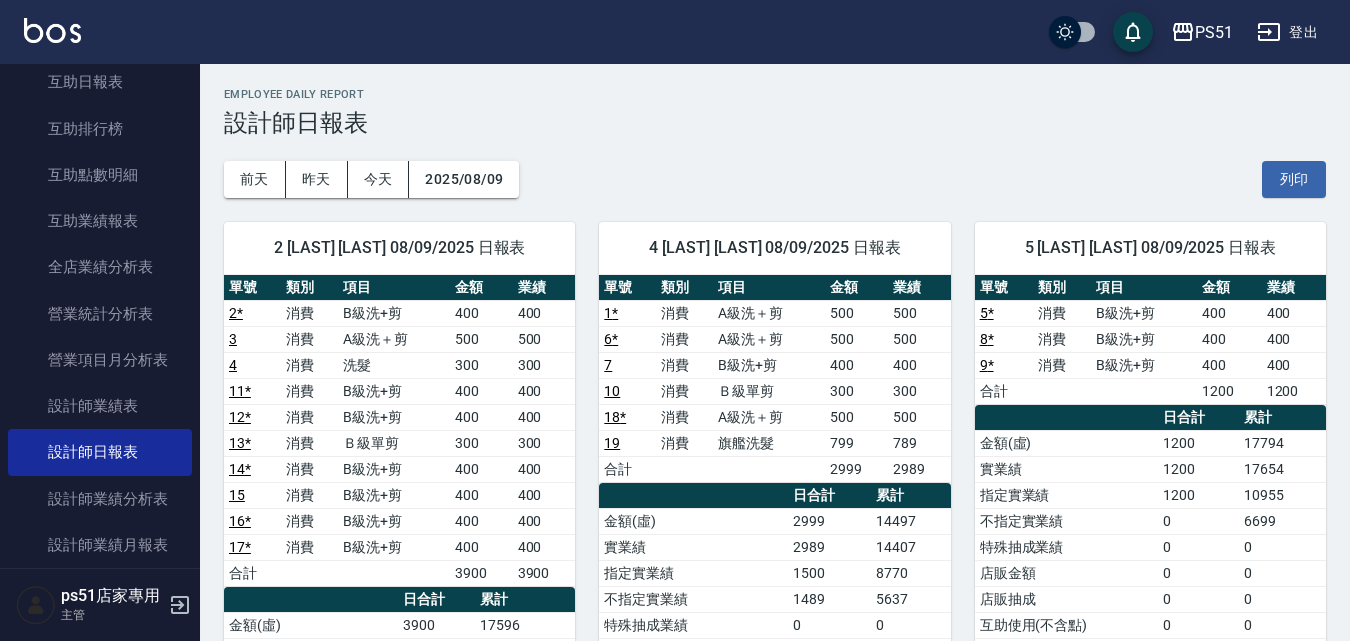 scroll, scrollTop: 0, scrollLeft: 0, axis: both 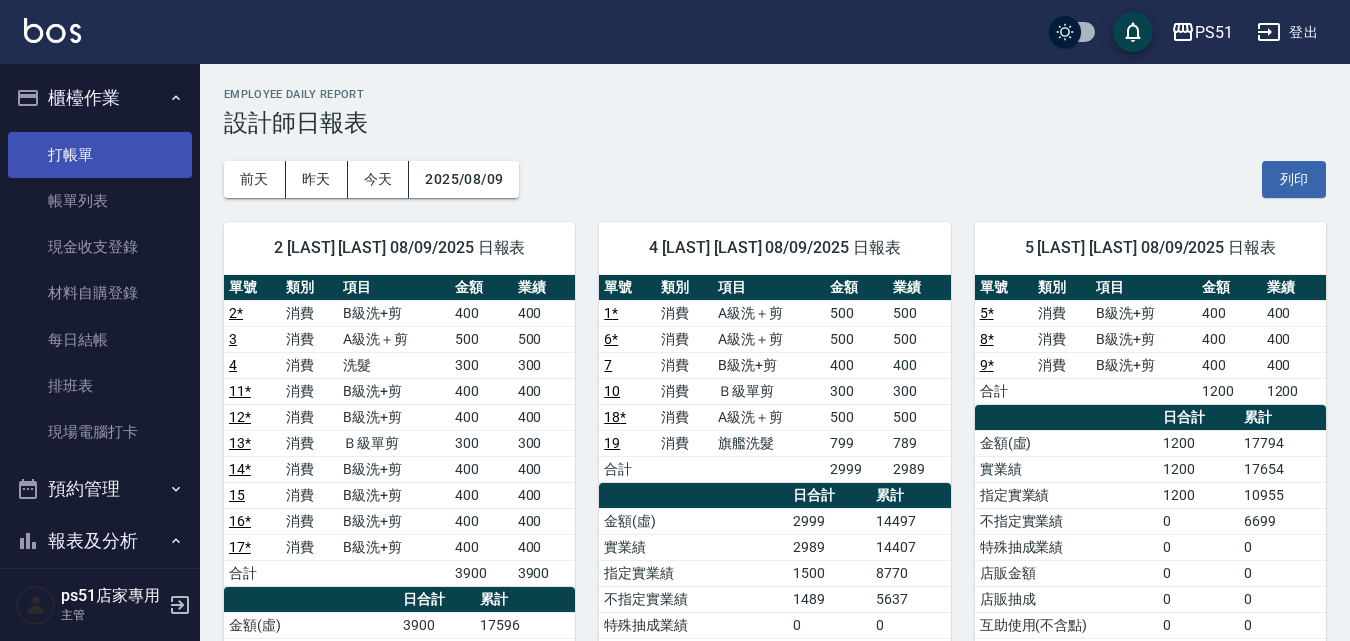 click on "打帳單" at bounding box center [100, 155] 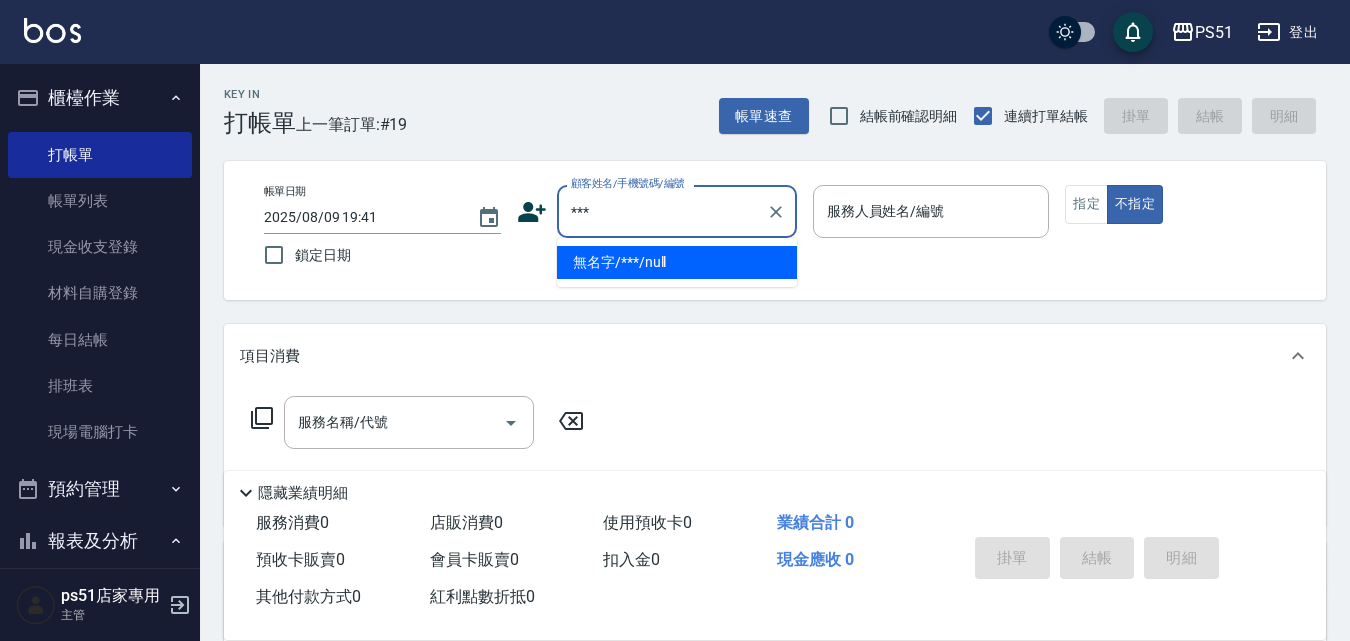 type on "無名字/***/null" 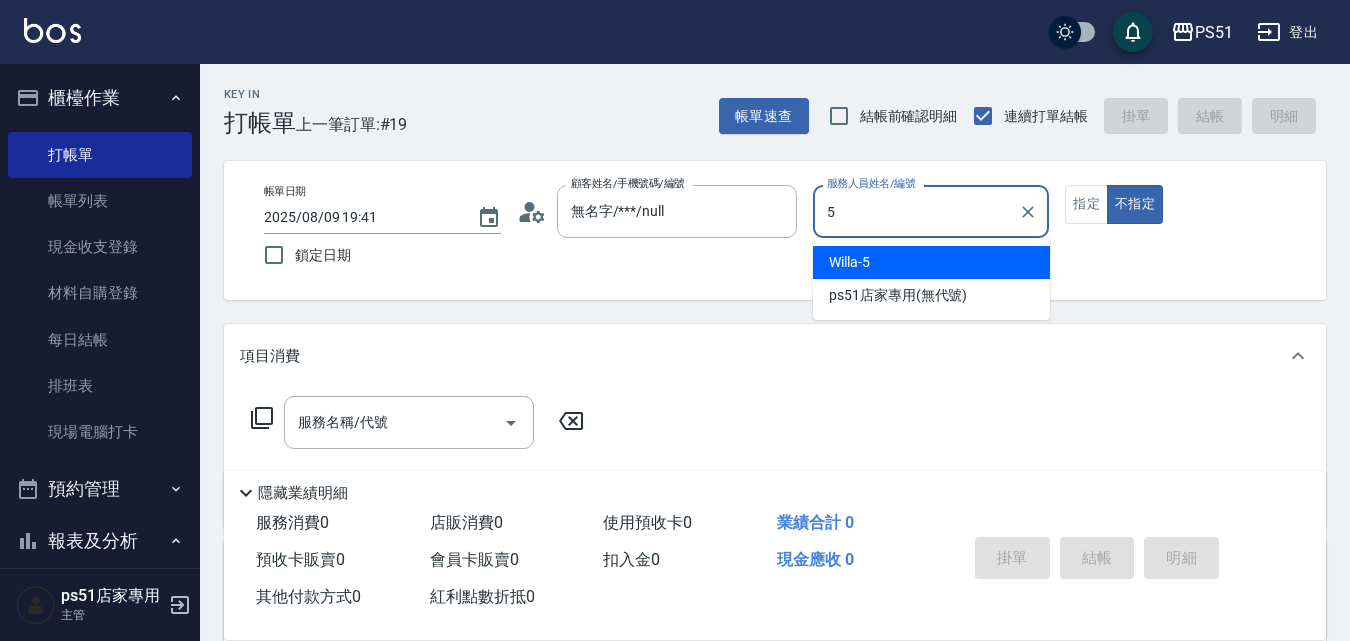 type on "Willa-5" 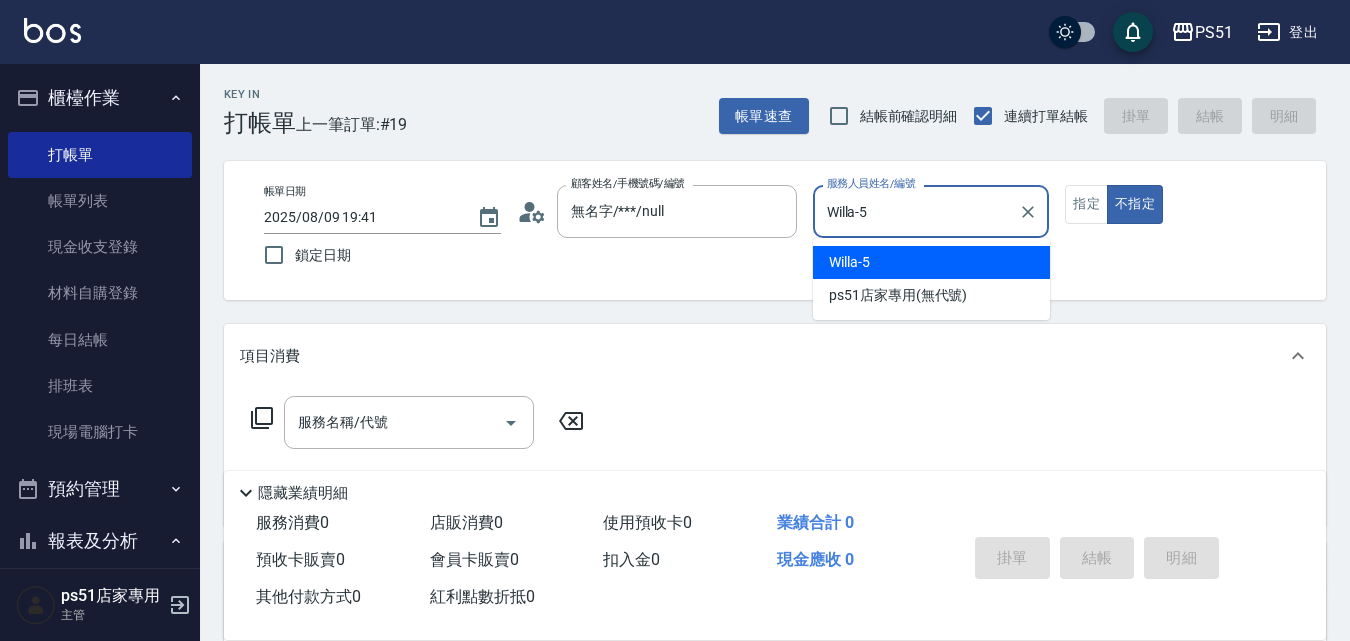 type on "false" 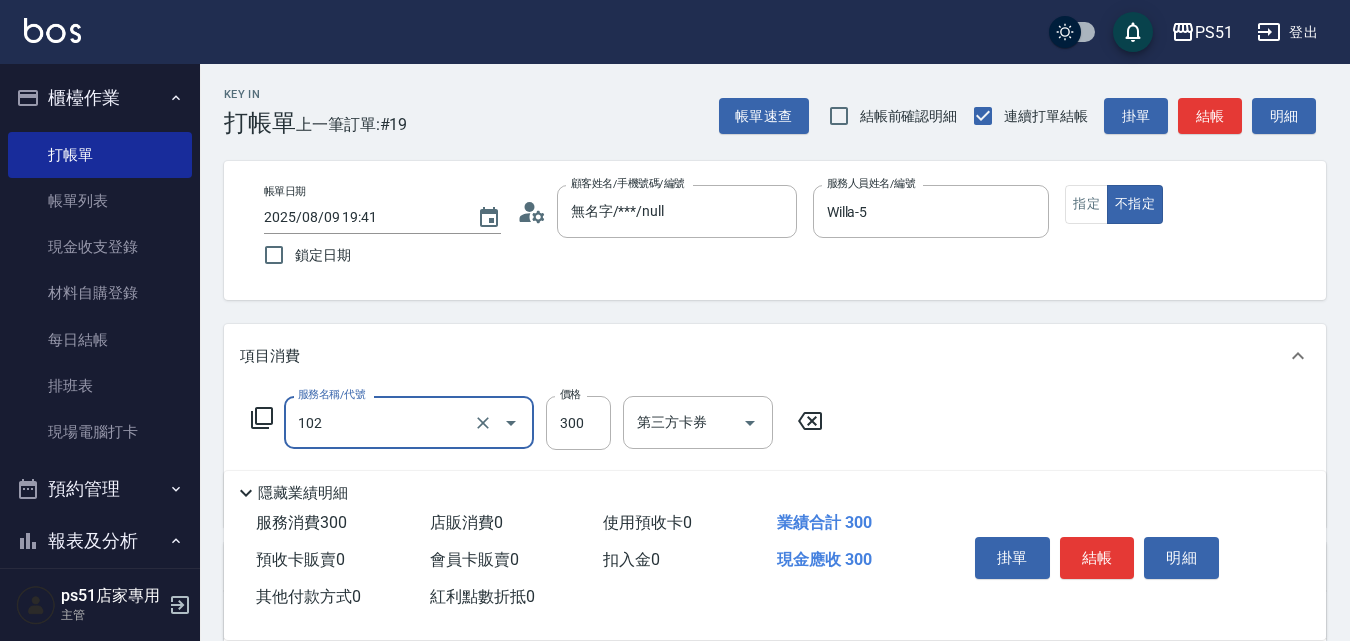 type on "精油洗髮(102)" 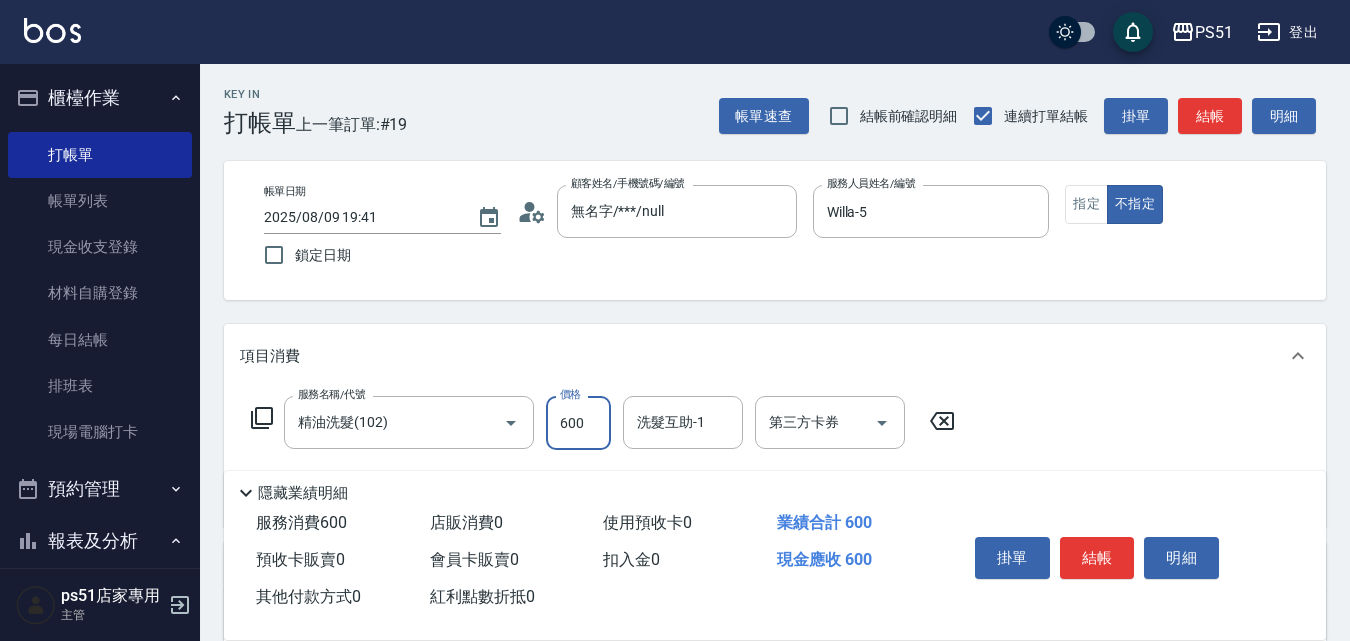 type on "600" 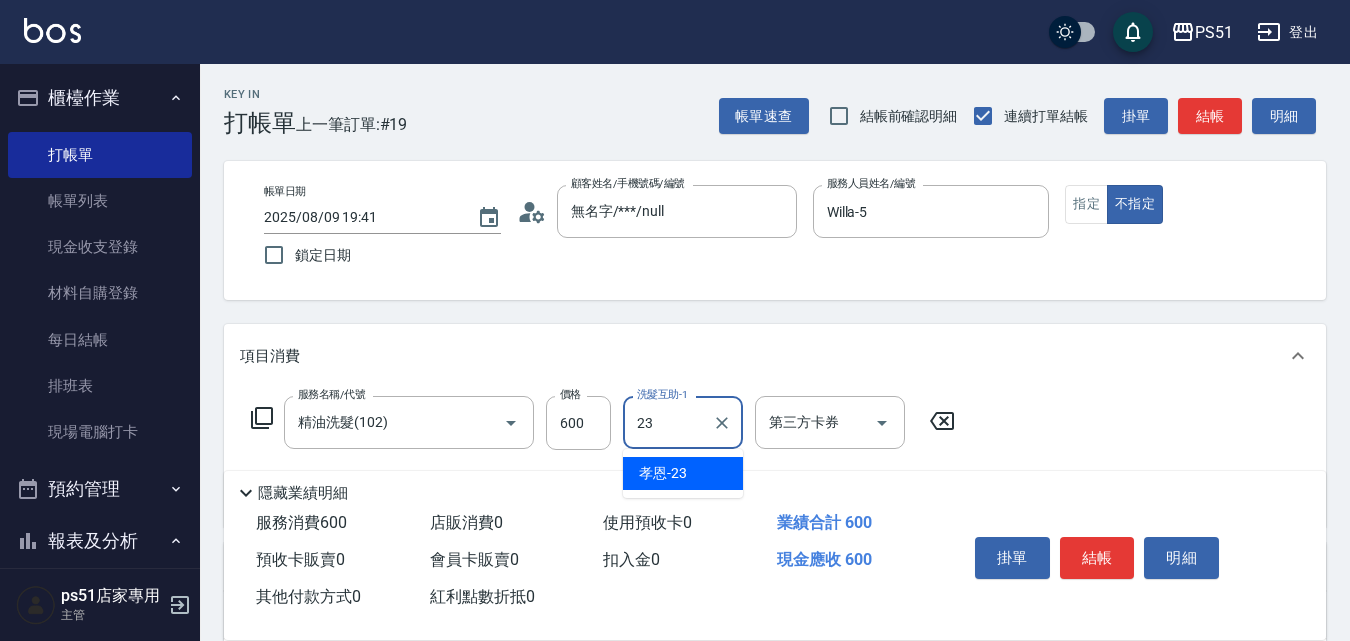 type on "孝恩-23" 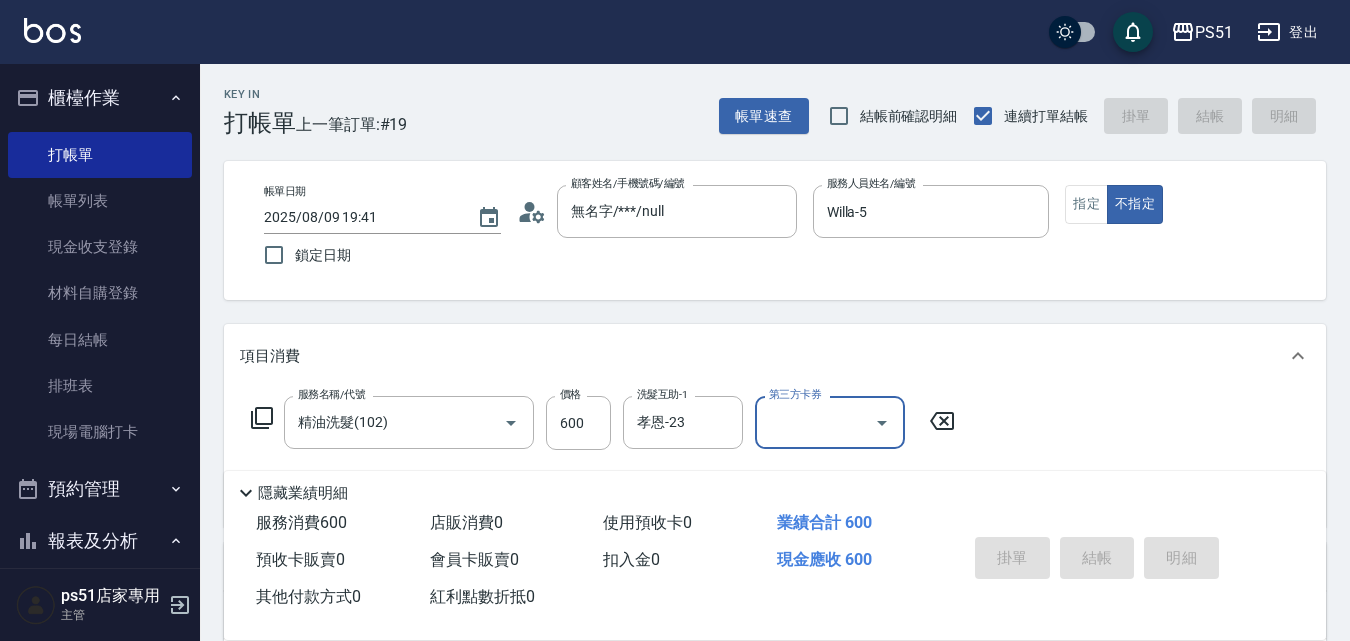 type 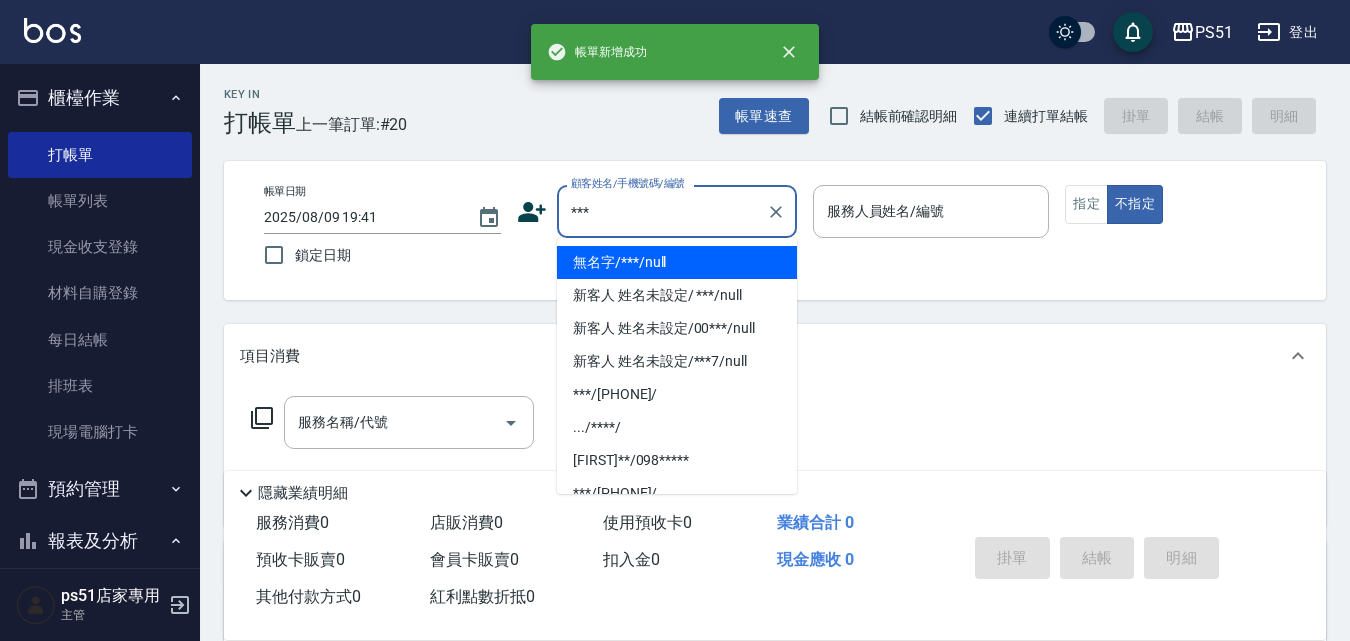 type on "無名字/***/null" 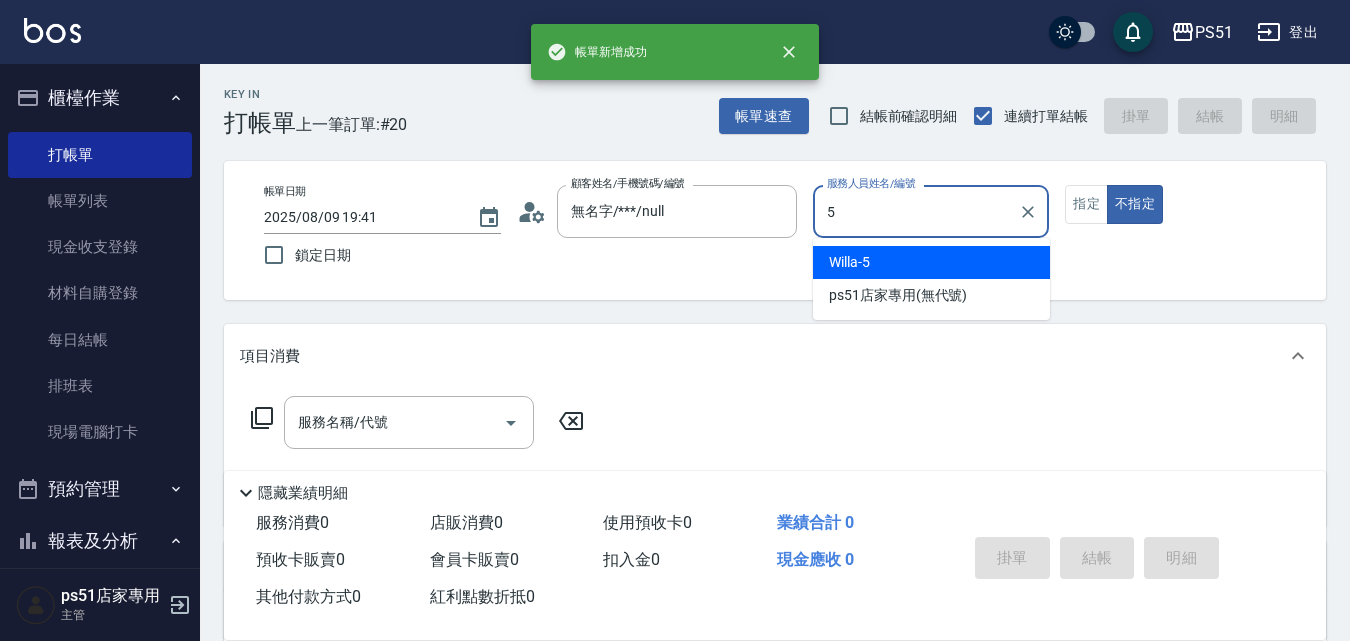 type on "Willa-5" 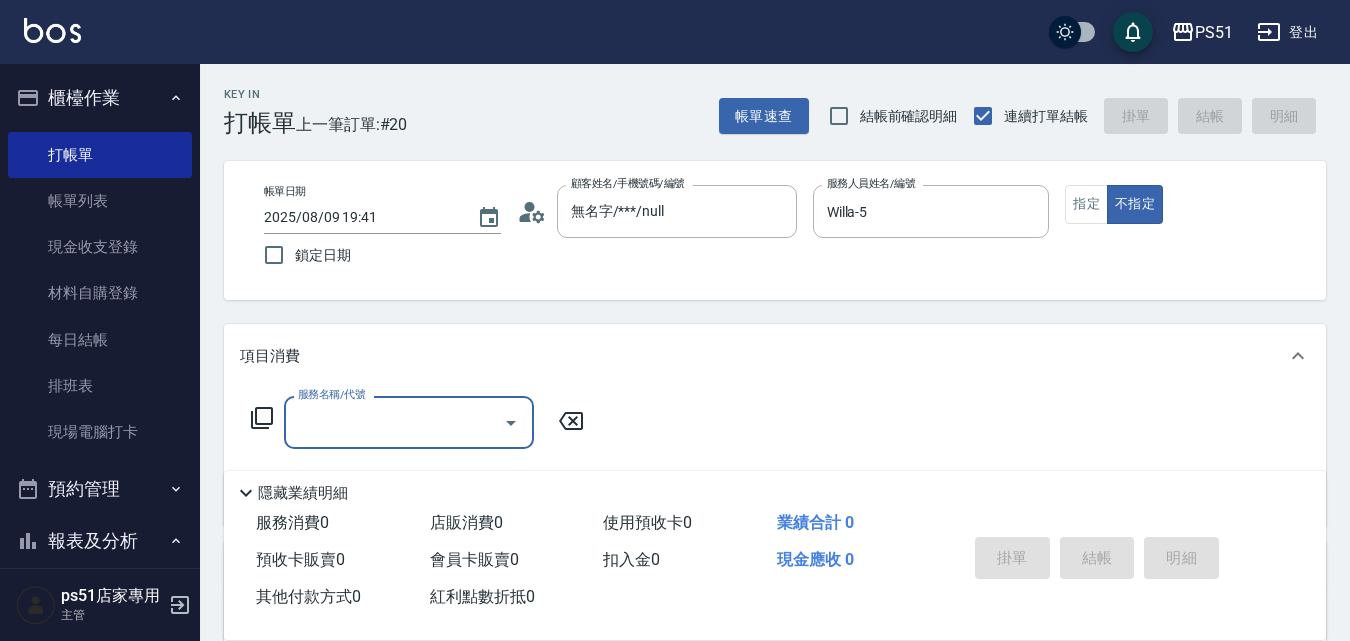 click 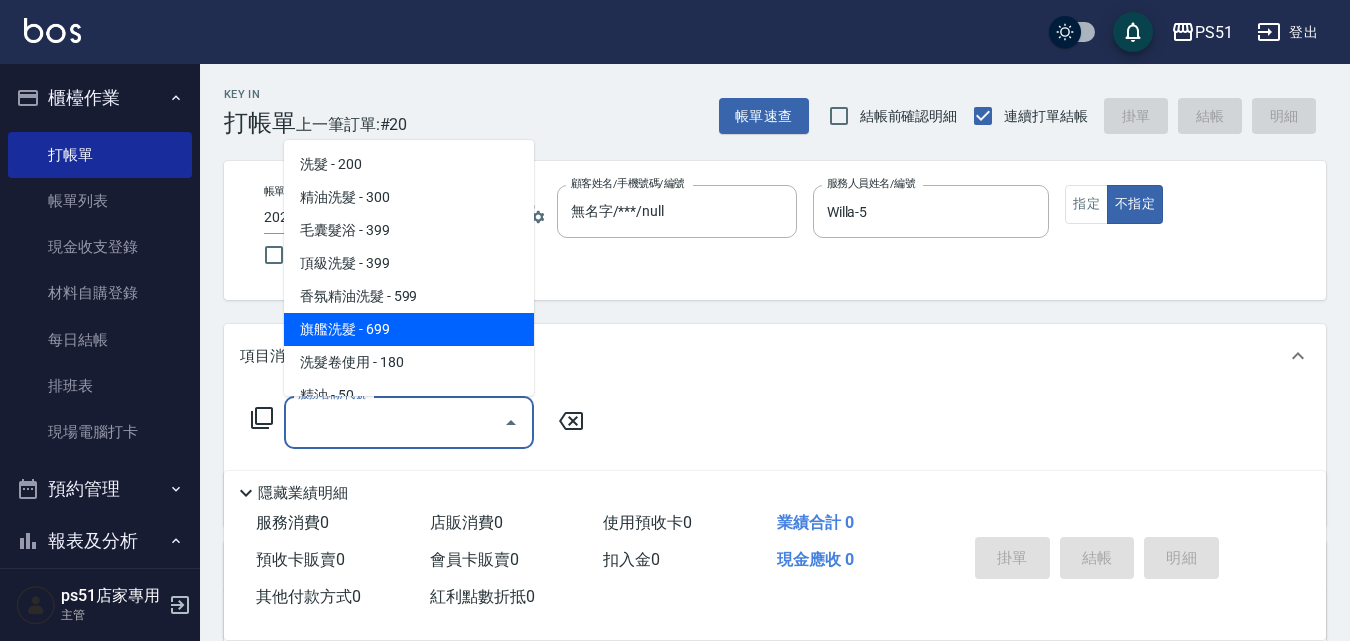 click on "旗艦洗髮 - 699" at bounding box center [409, 329] 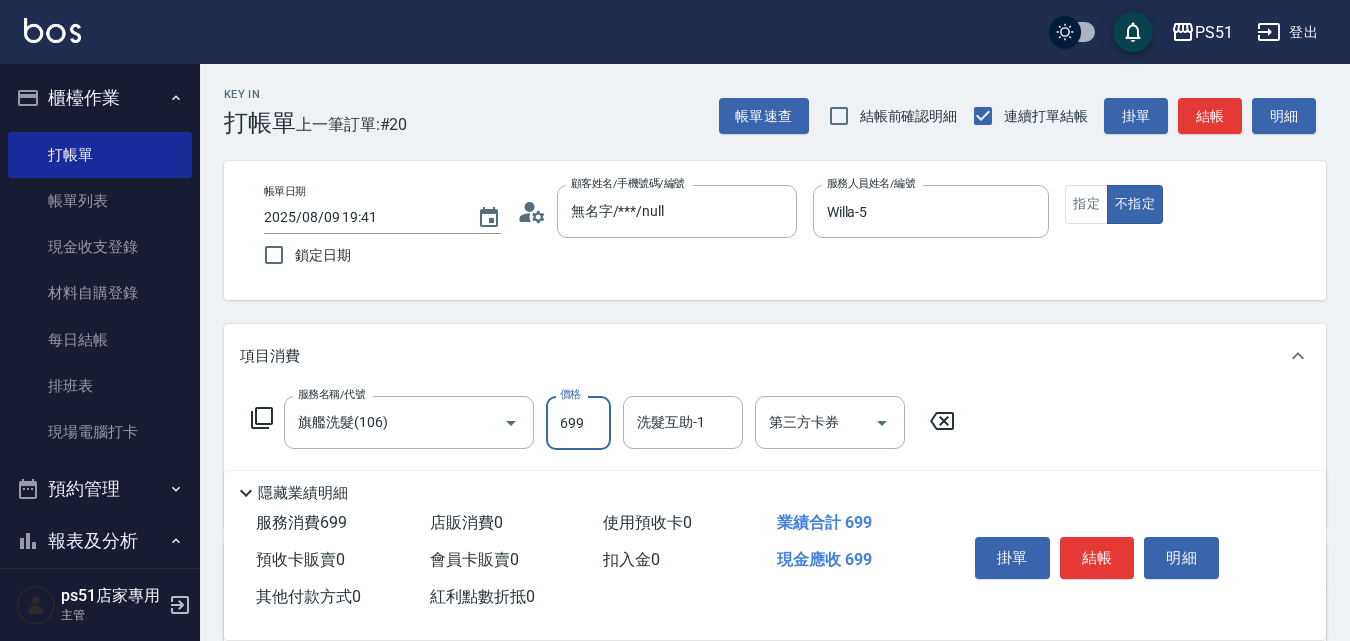 click on "699" at bounding box center (578, 423) 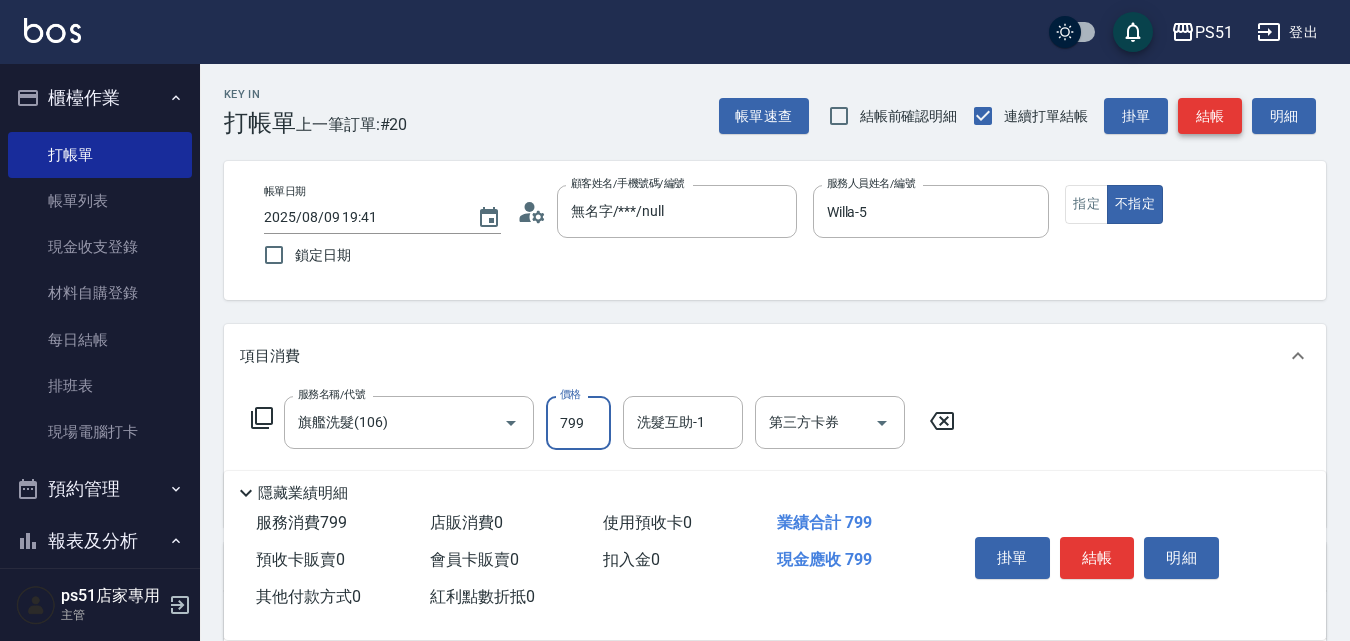 type on "799" 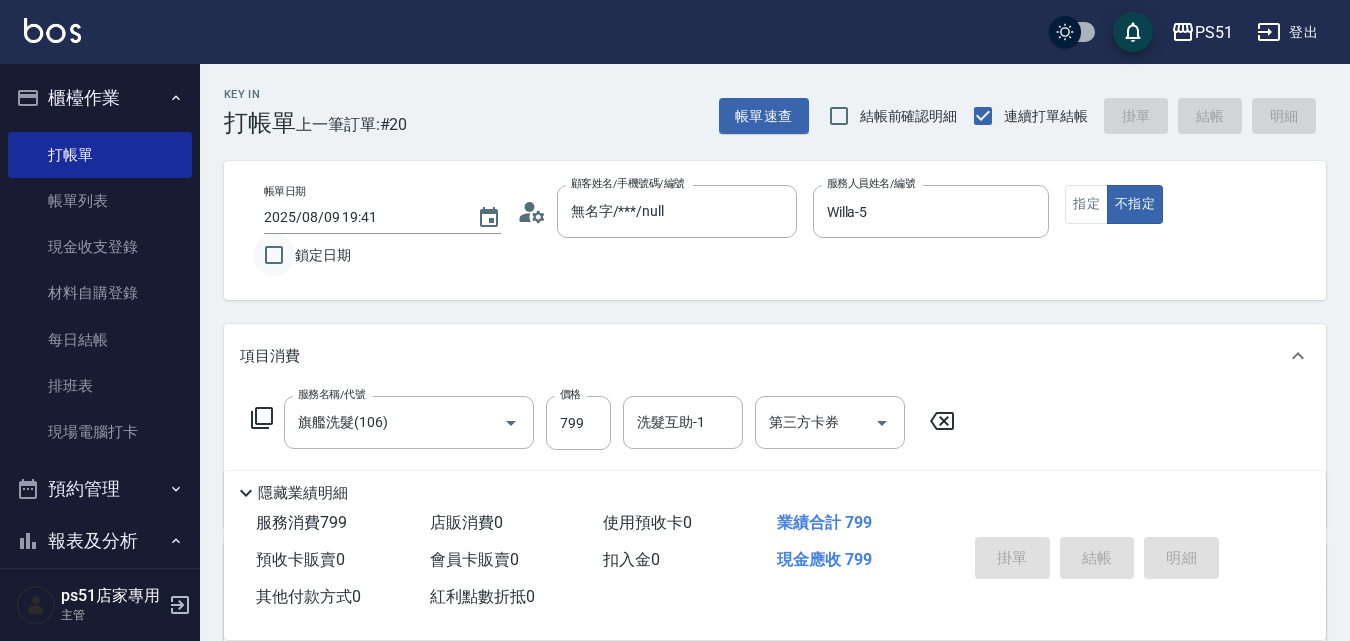 type 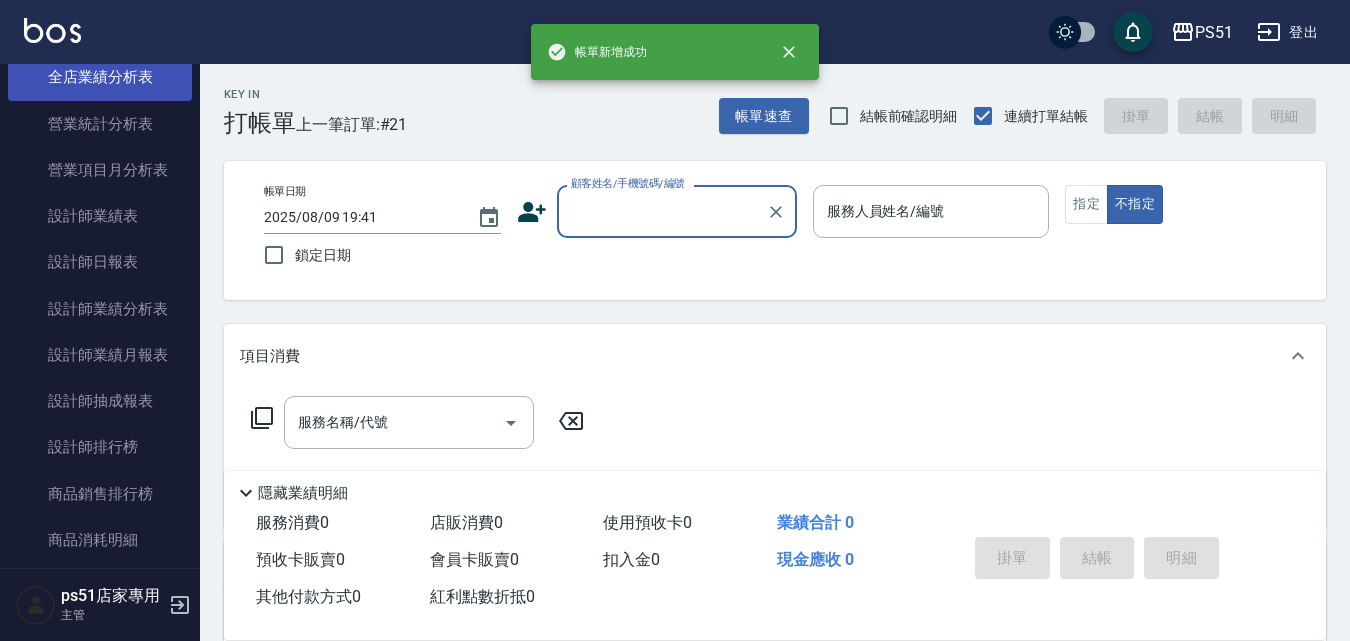 scroll, scrollTop: 933, scrollLeft: 0, axis: vertical 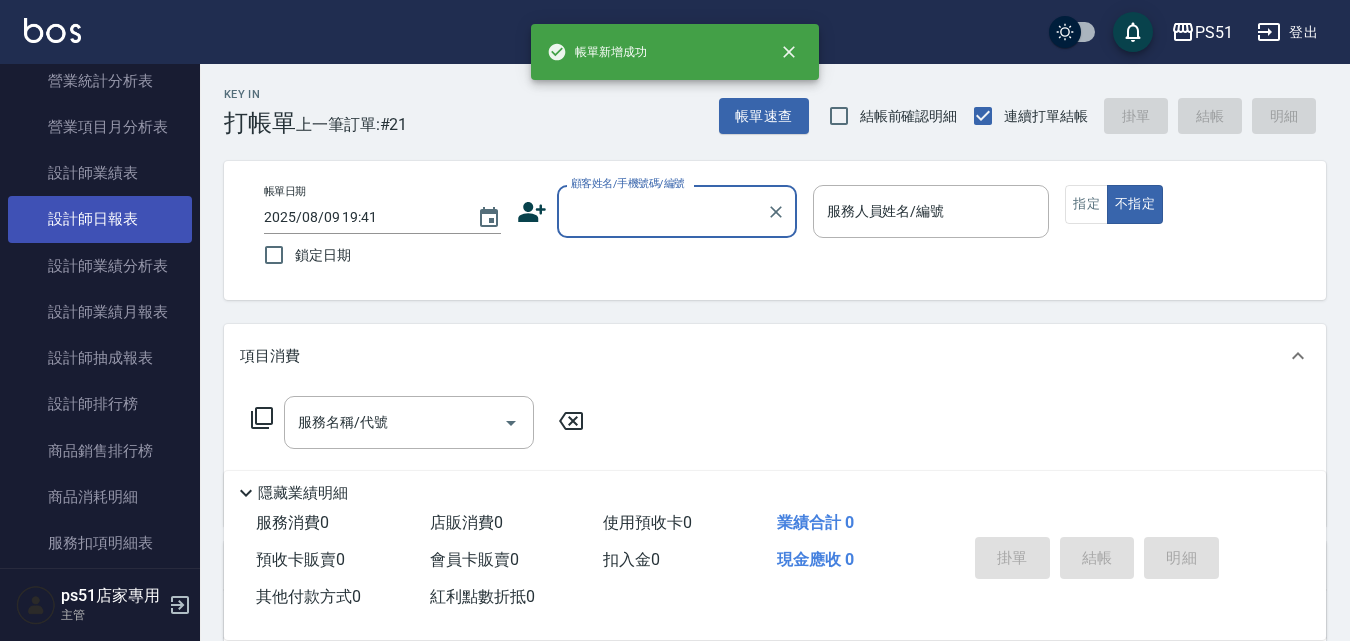 click on "設計師日報表" at bounding box center (100, 219) 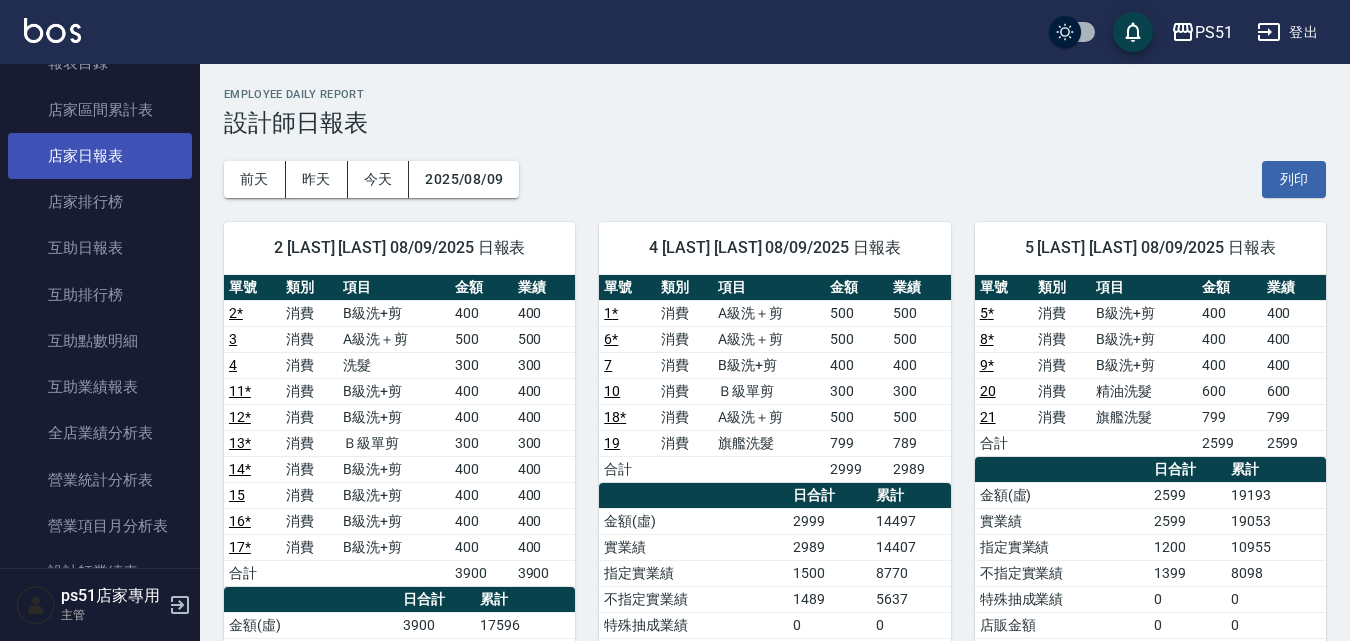 scroll, scrollTop: 467, scrollLeft: 0, axis: vertical 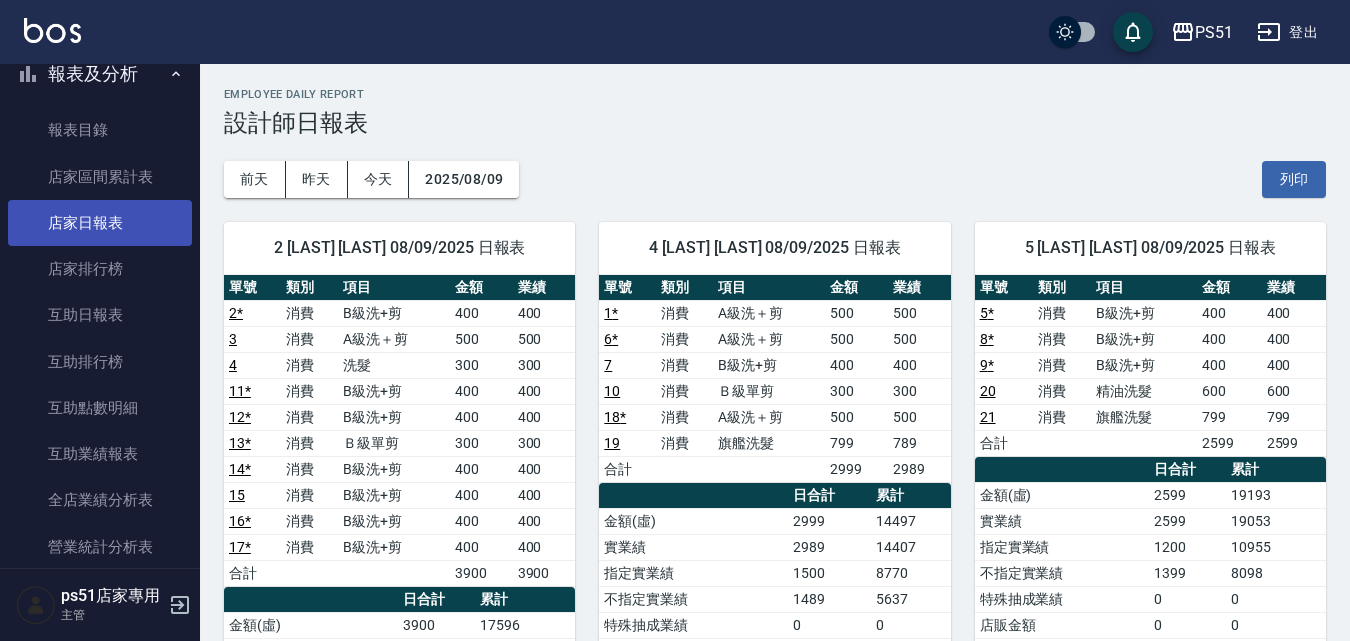 click on "店家日報表" at bounding box center [100, 223] 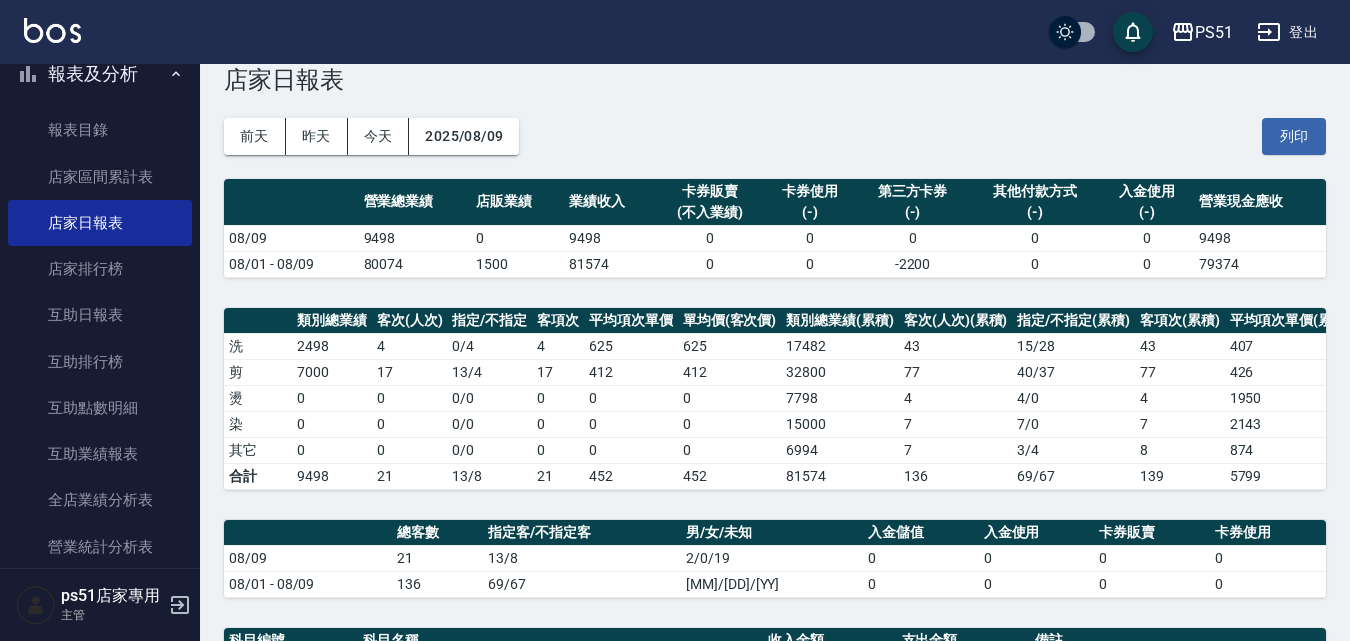 scroll, scrollTop: 0, scrollLeft: 0, axis: both 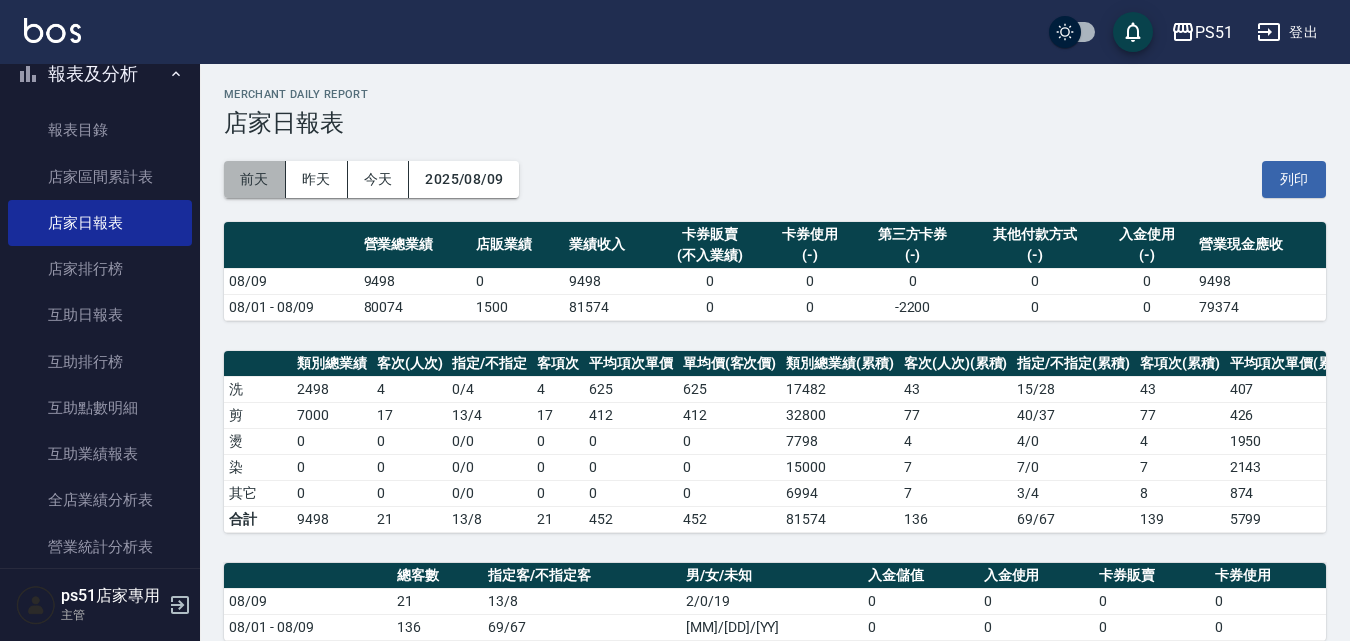 click on "前天" at bounding box center [255, 179] 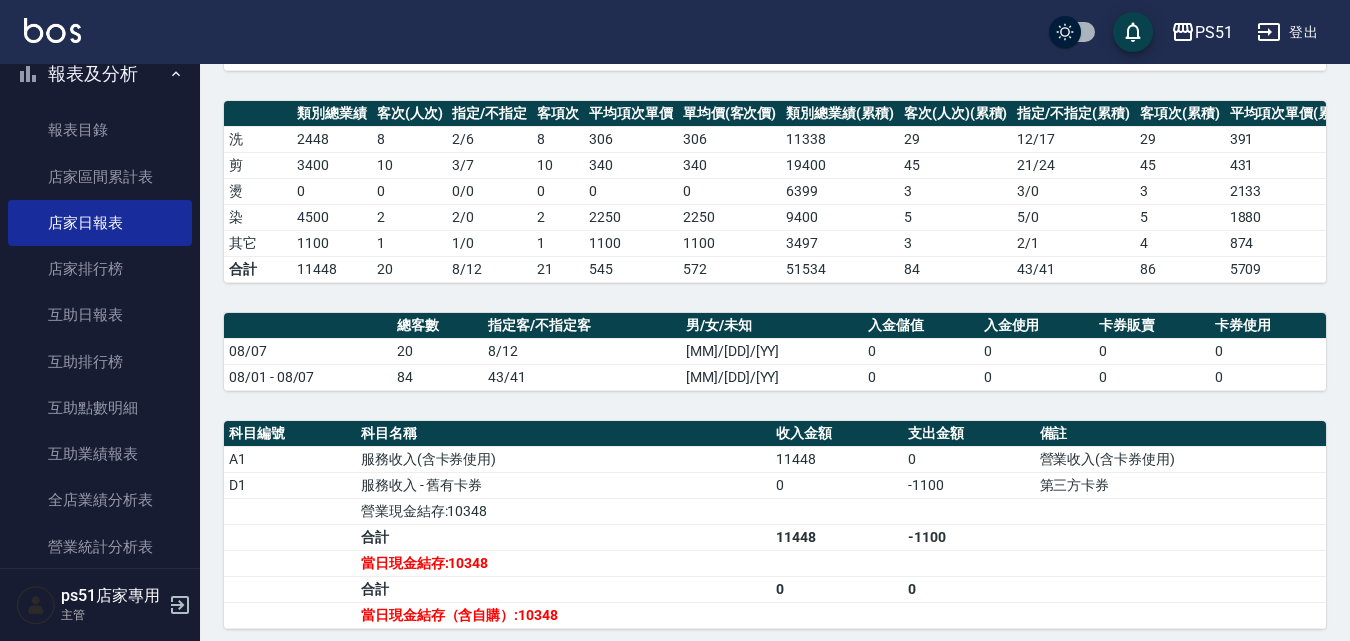 scroll, scrollTop: 0, scrollLeft: 0, axis: both 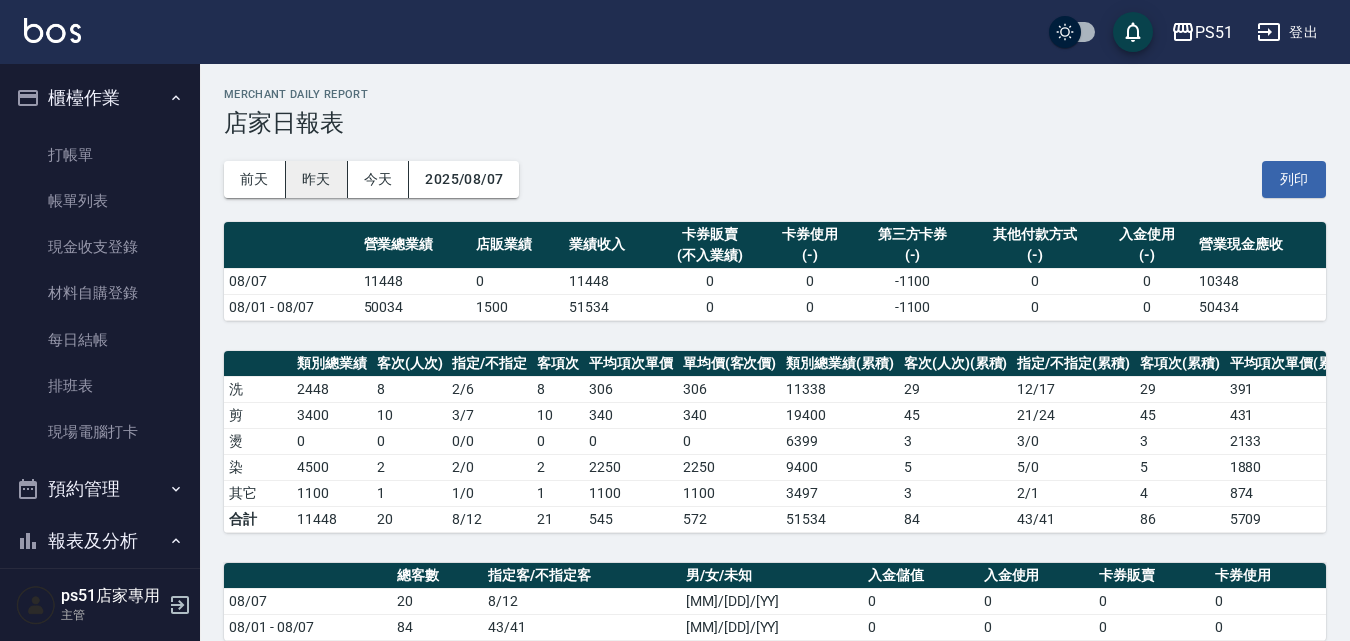 click on "昨天" at bounding box center [317, 179] 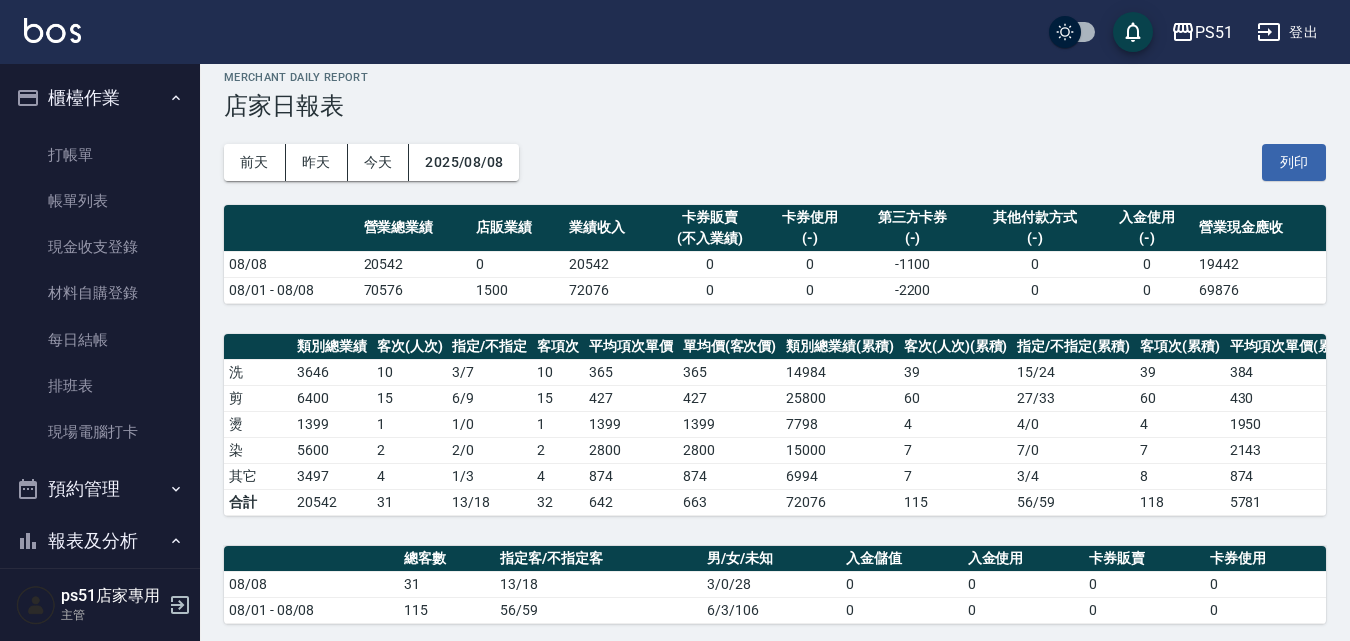 scroll, scrollTop: 0, scrollLeft: 0, axis: both 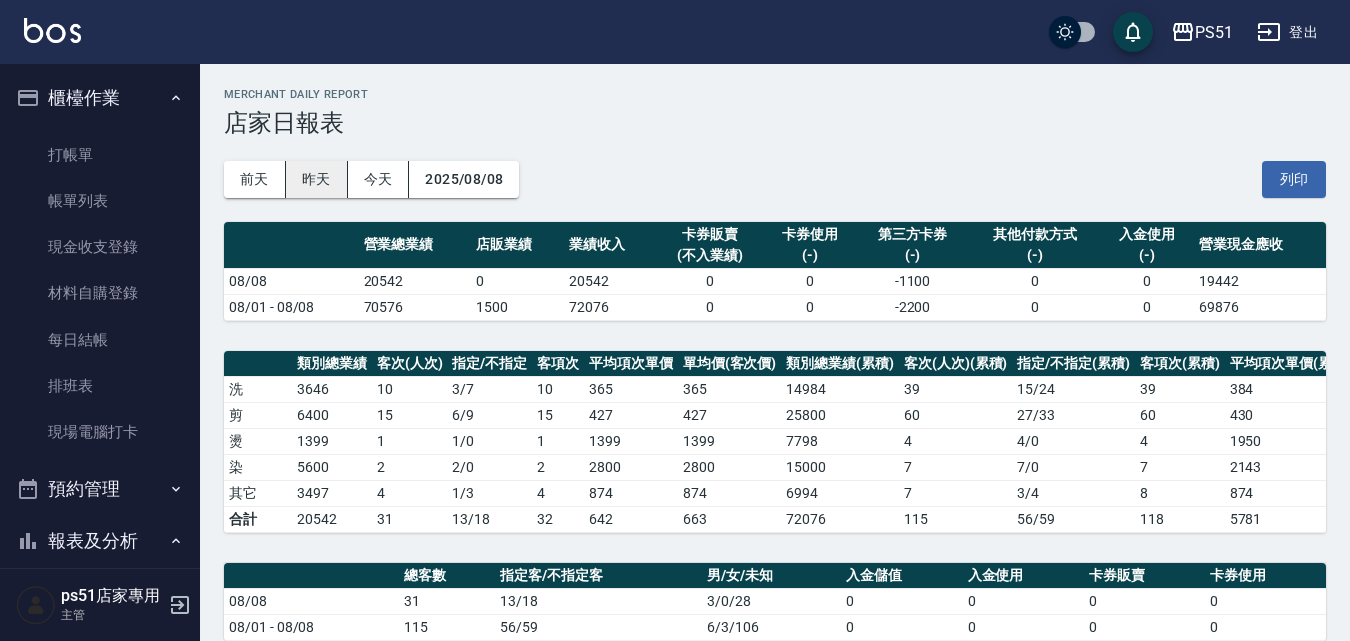 click on "昨天" at bounding box center [317, 179] 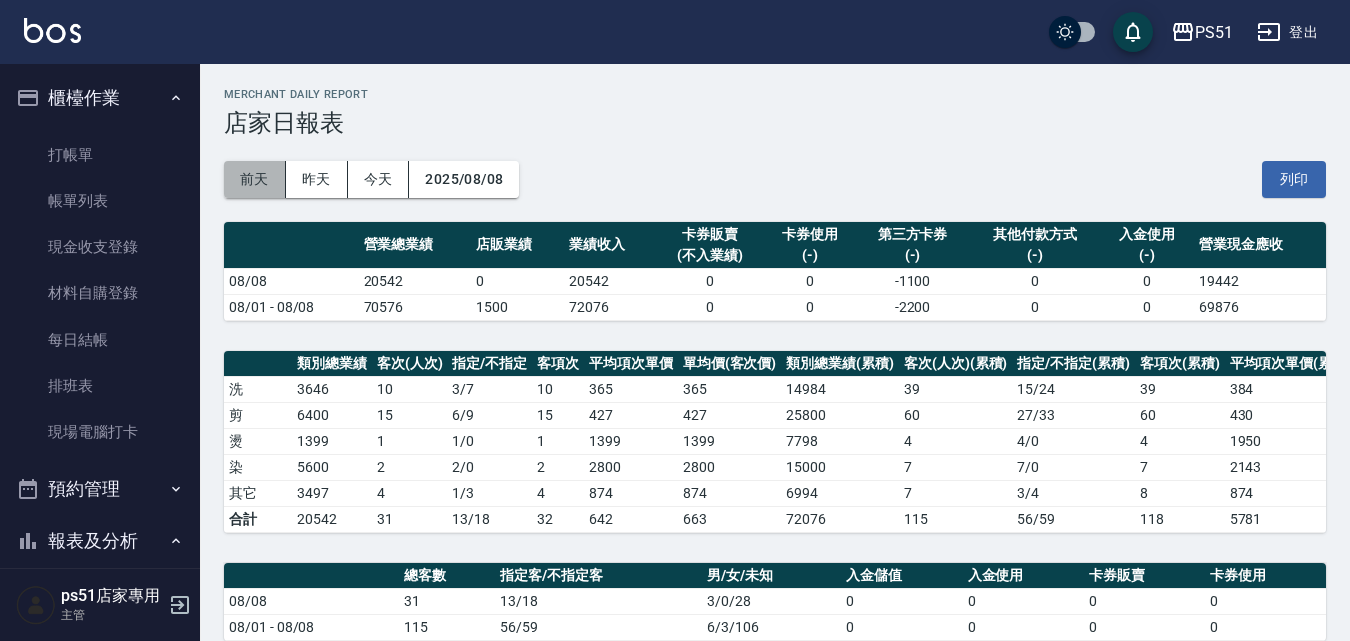 click on "前天" at bounding box center [255, 179] 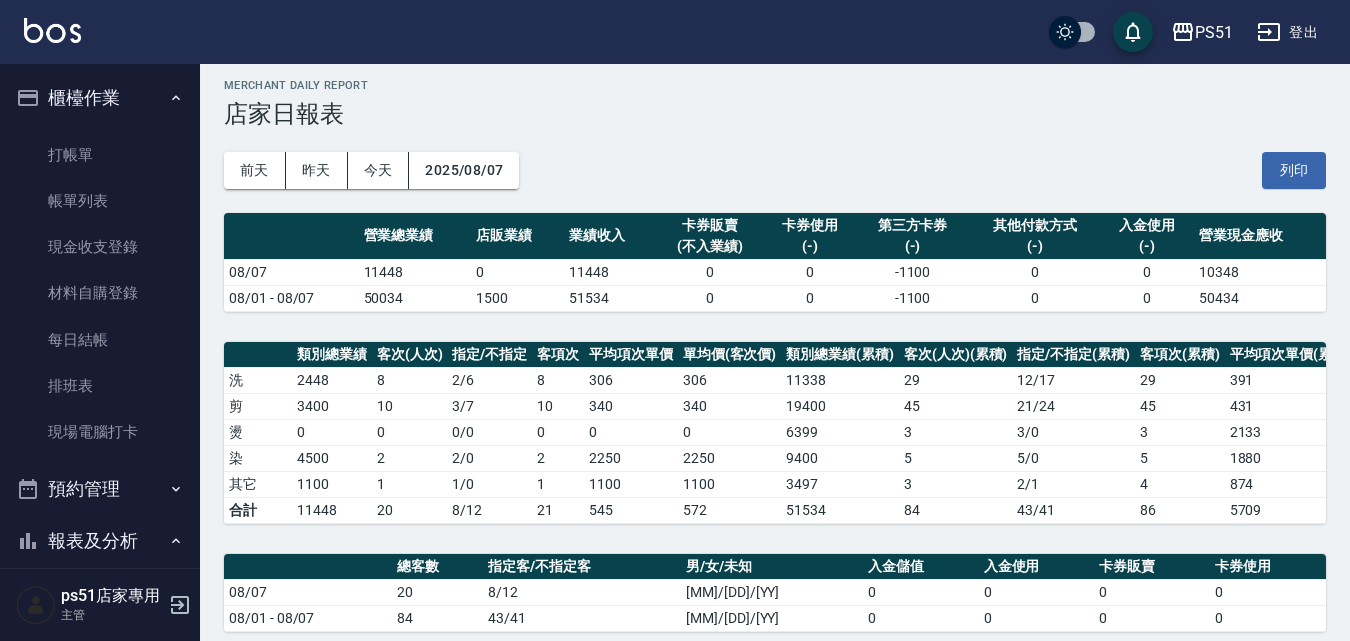 scroll, scrollTop: 0, scrollLeft: 0, axis: both 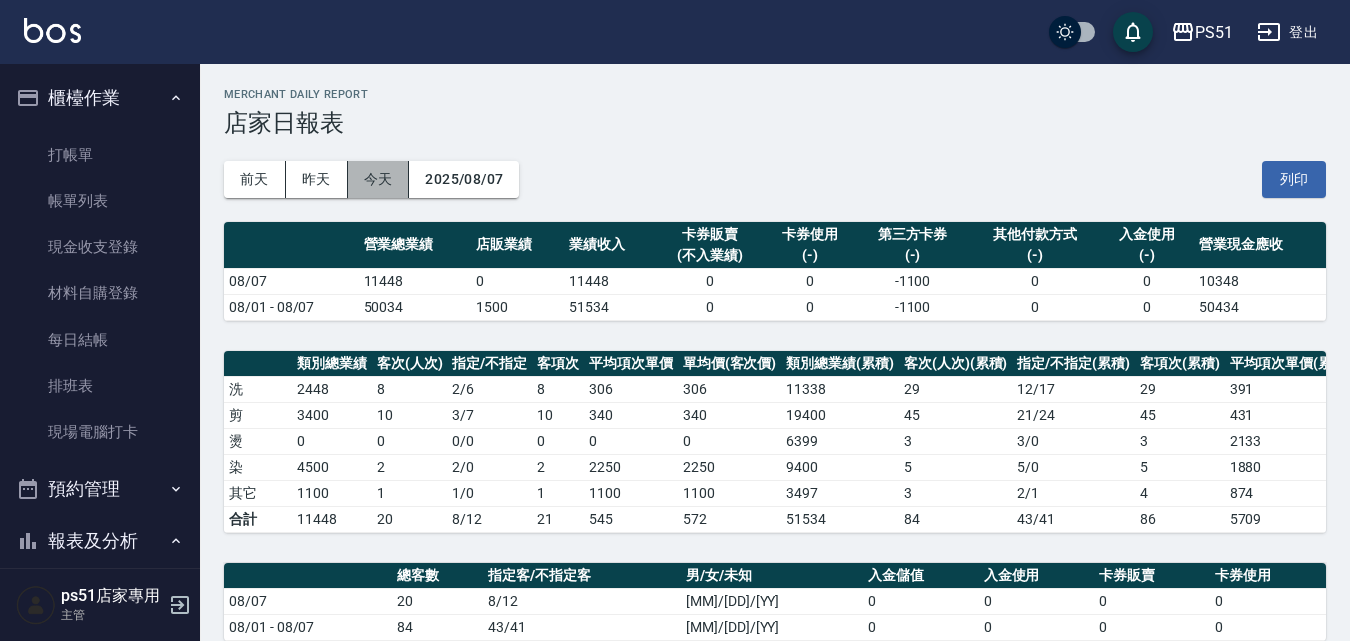 click on "今天" at bounding box center [379, 179] 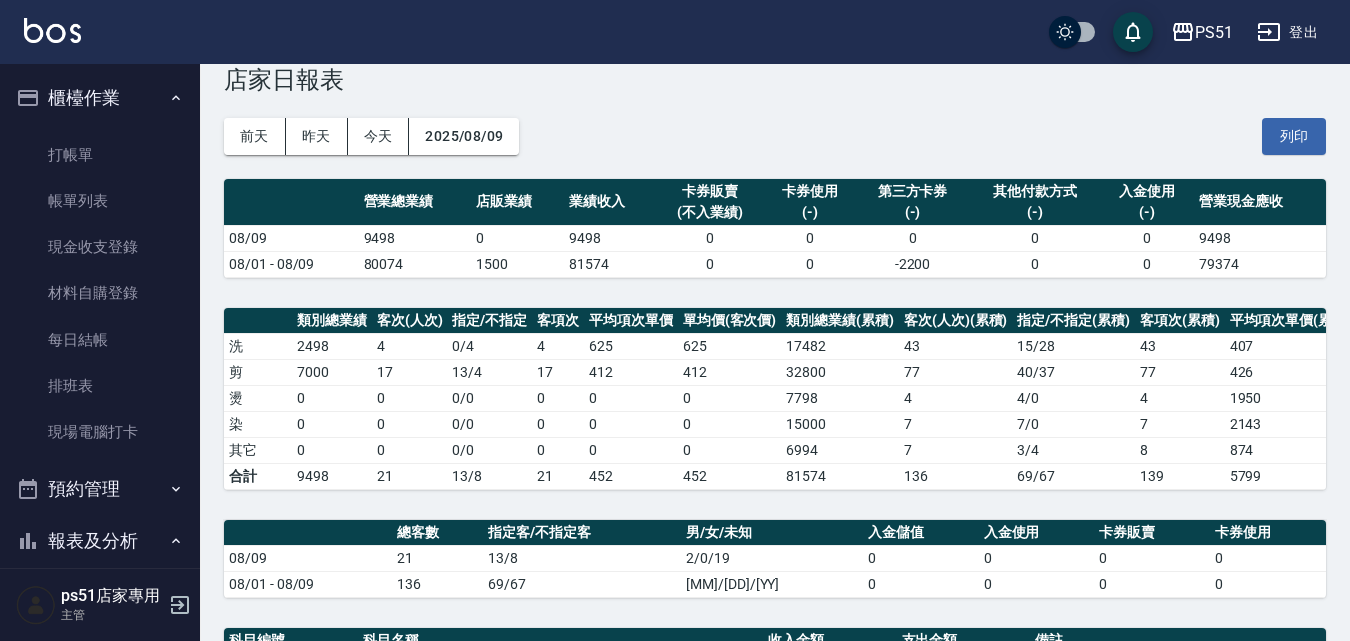 scroll, scrollTop: 0, scrollLeft: 0, axis: both 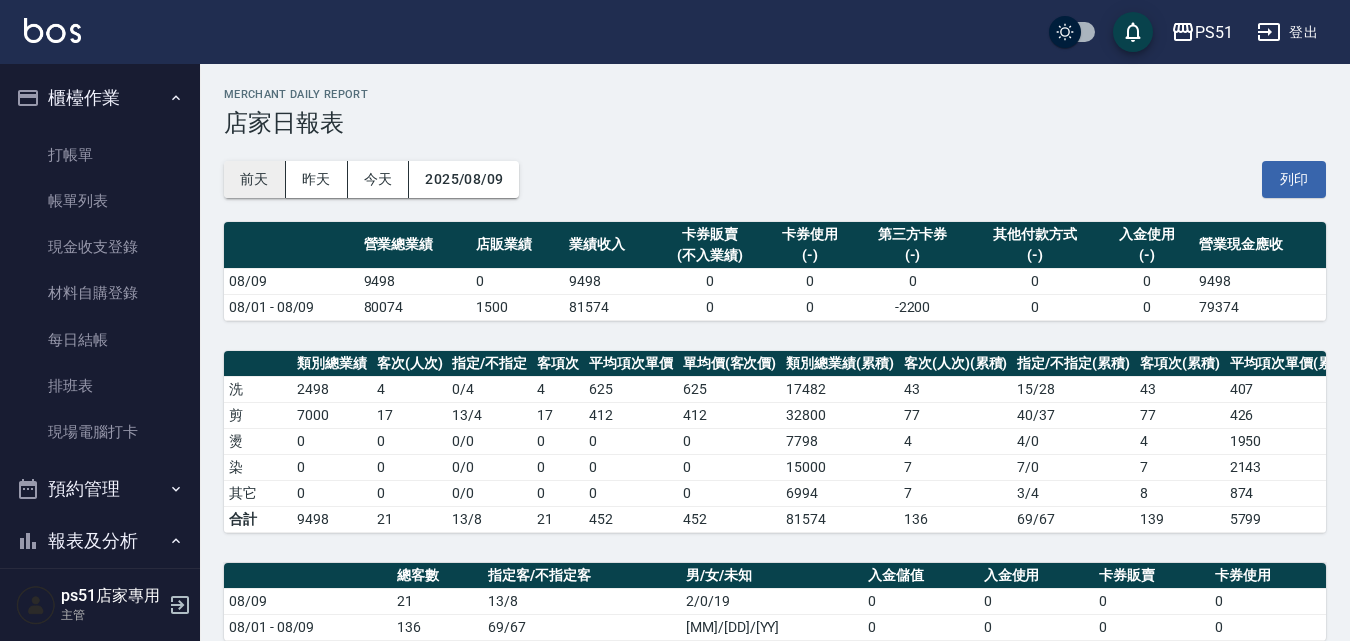 click on "前天" at bounding box center (255, 179) 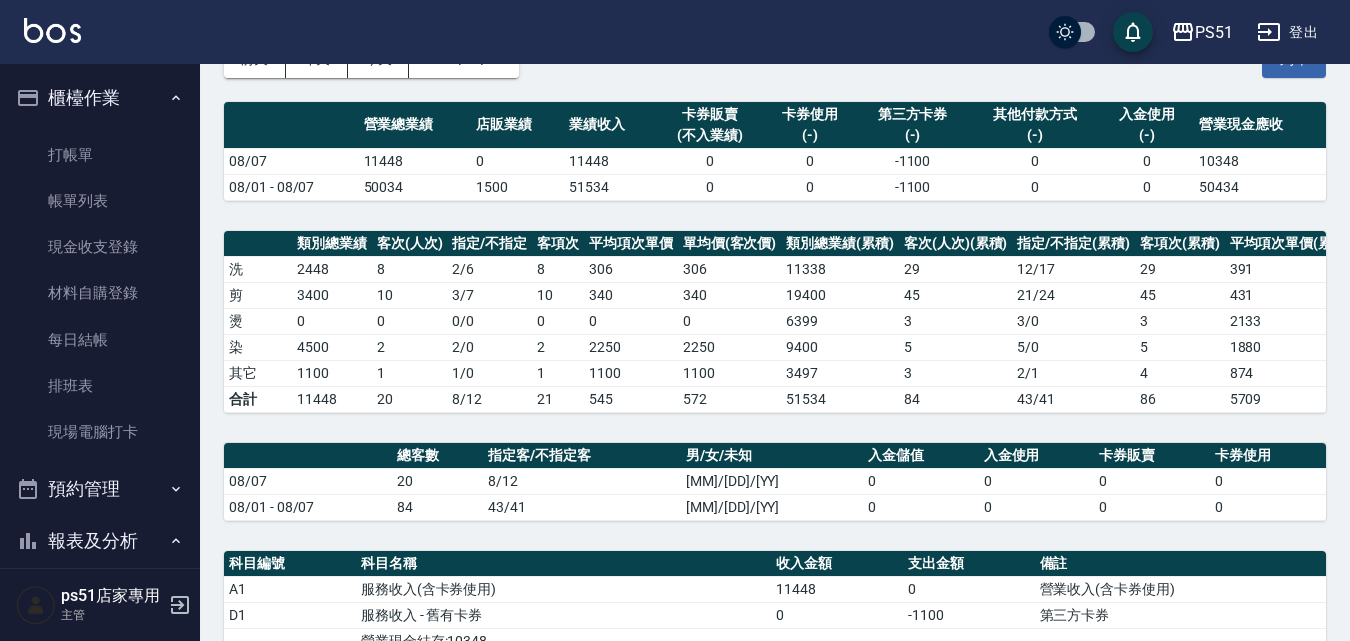 scroll, scrollTop: 0, scrollLeft: 0, axis: both 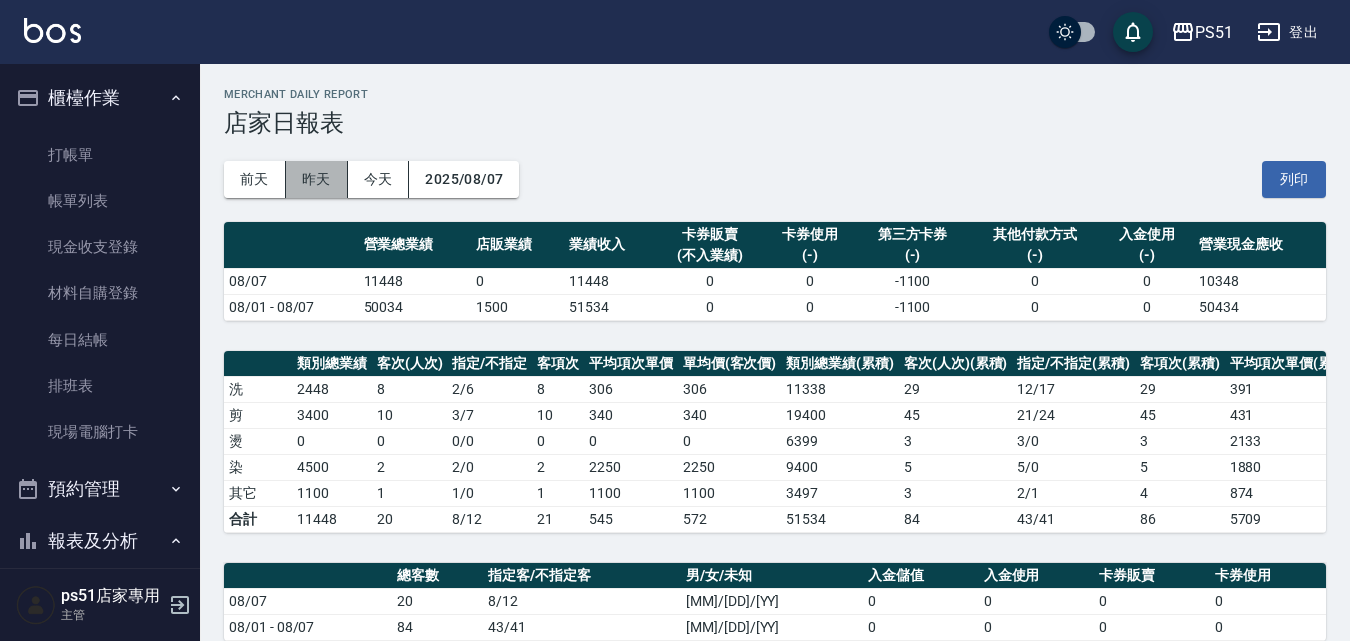 click on "昨天" at bounding box center (317, 179) 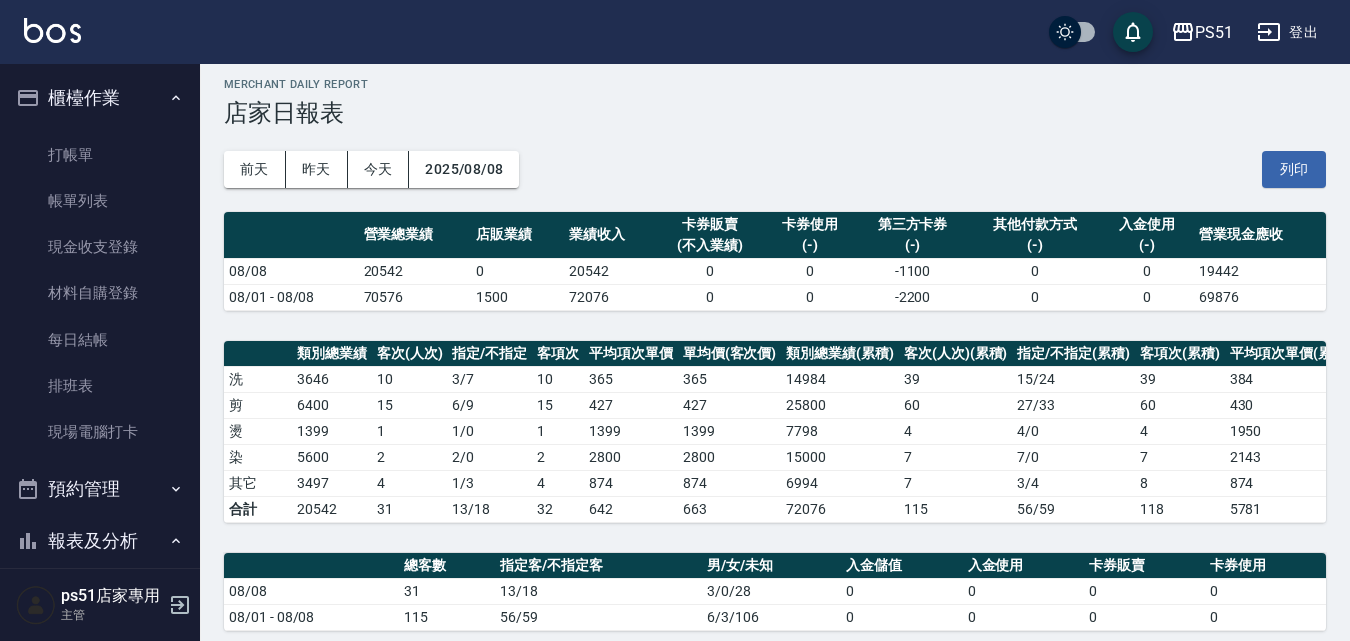 scroll, scrollTop: 0, scrollLeft: 0, axis: both 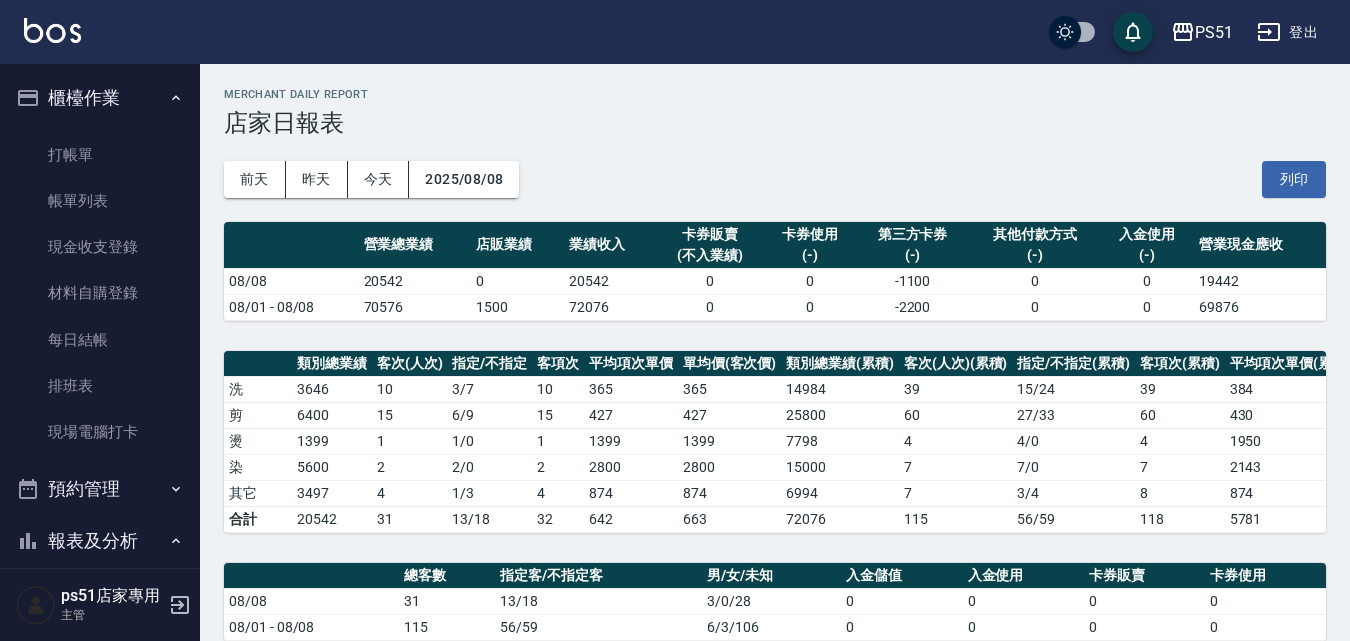 click on "前天 昨天 今天 2025/08/08 列印" at bounding box center [775, 179] 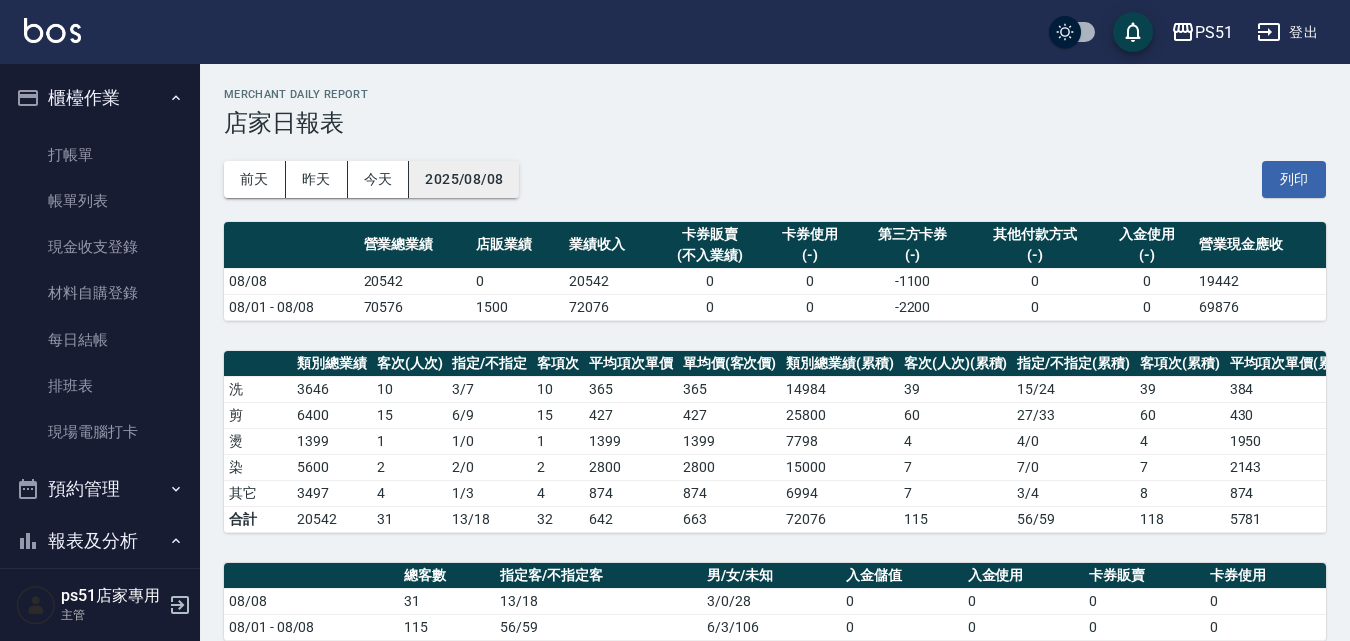 click on "2025/08/08" at bounding box center [464, 179] 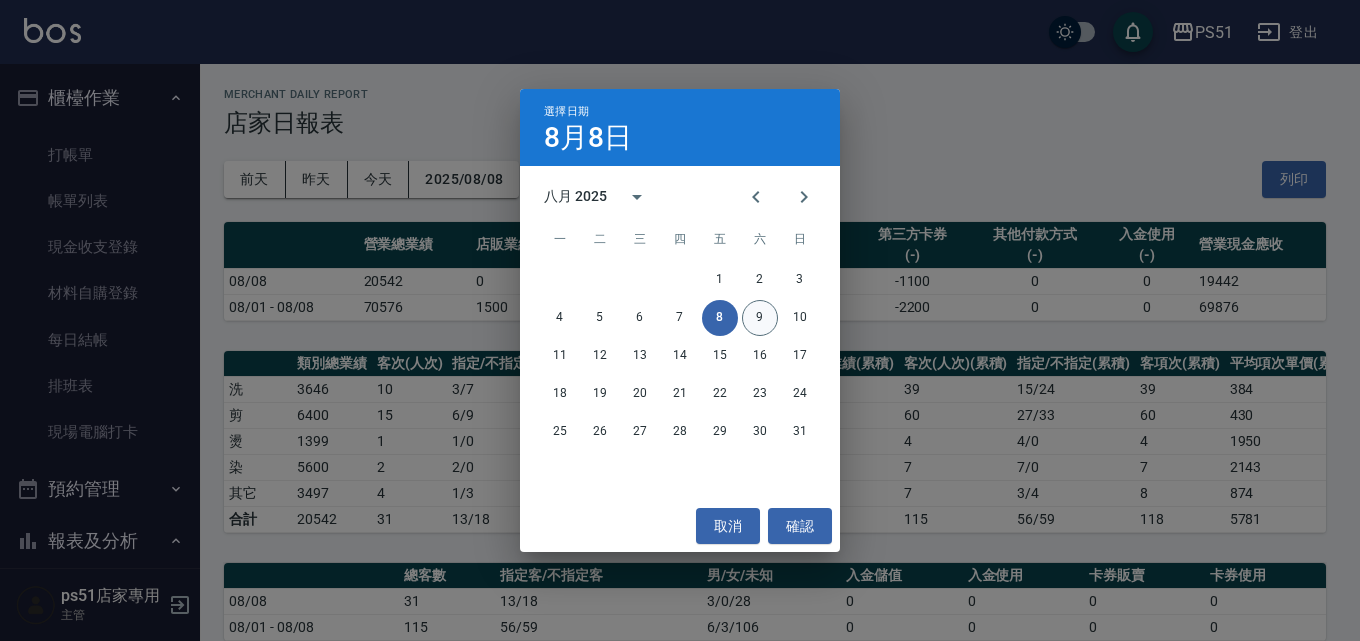 click on "9" at bounding box center (760, 318) 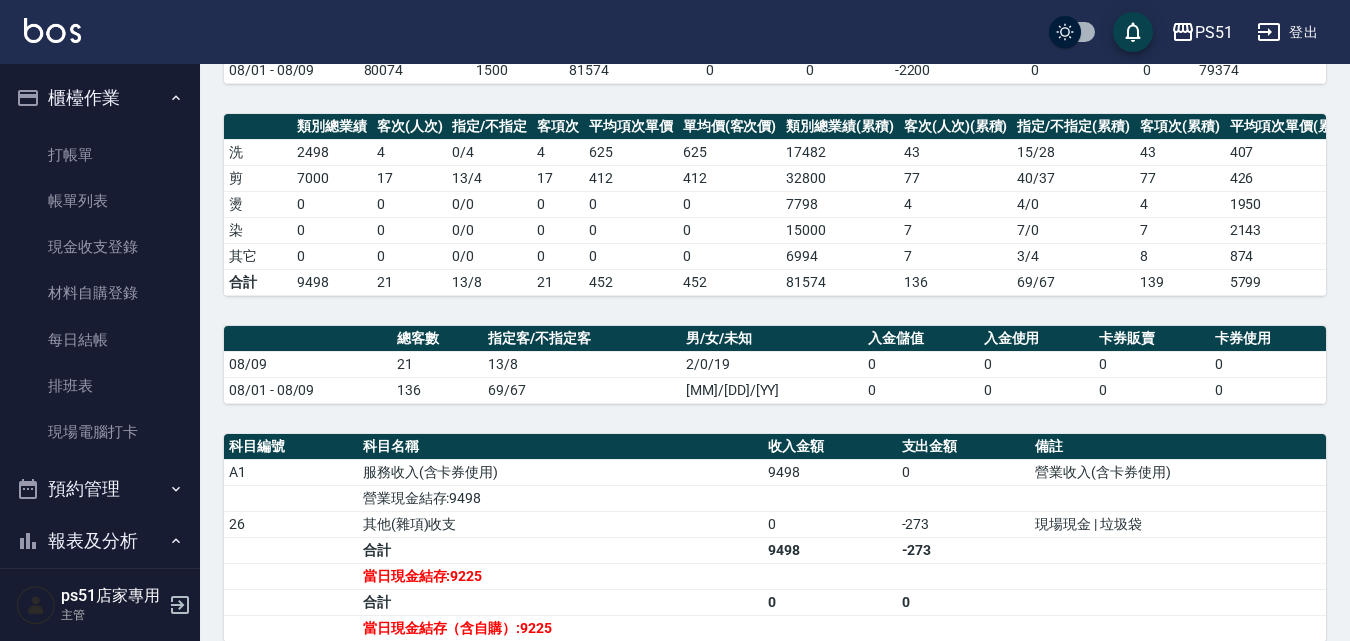 scroll, scrollTop: 0, scrollLeft: 0, axis: both 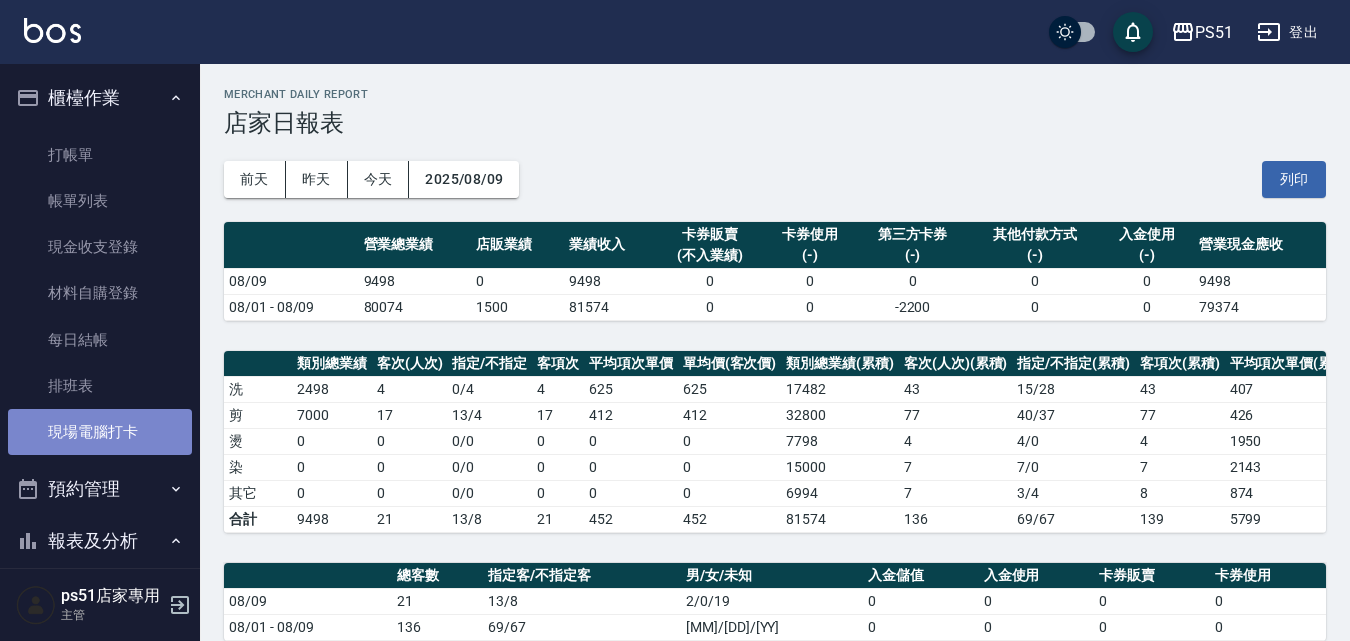 click on "現場電腦打卡" at bounding box center (100, 432) 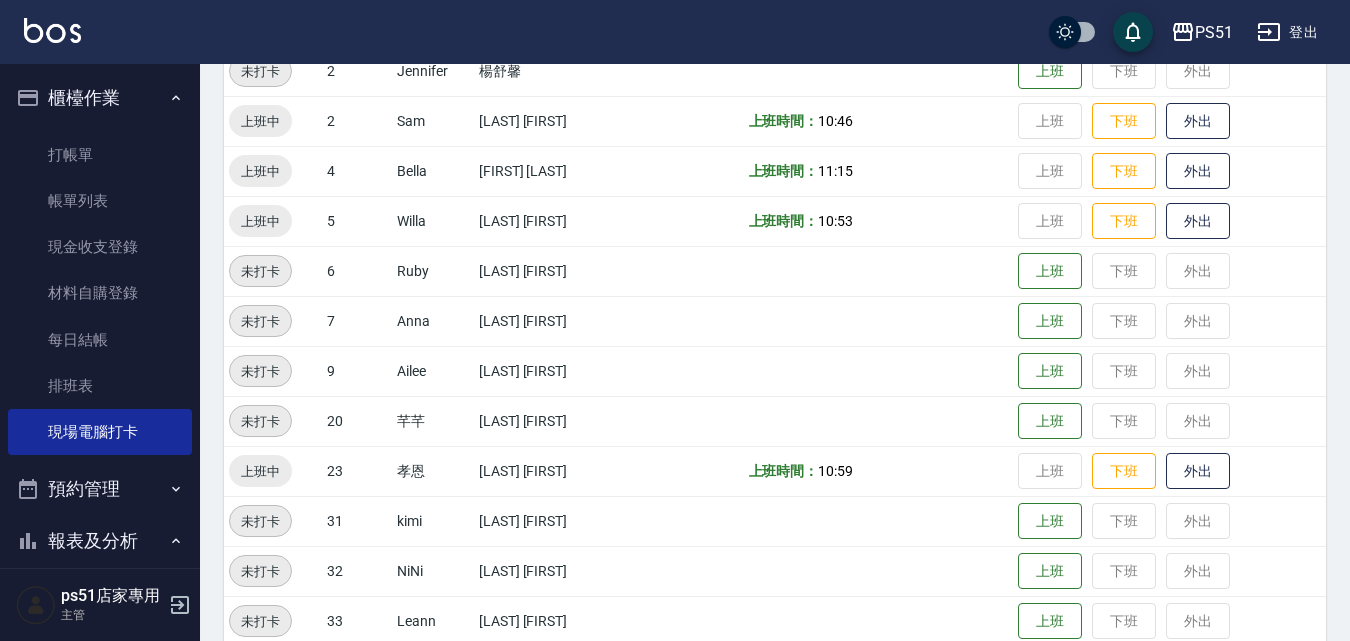 scroll, scrollTop: 233, scrollLeft: 0, axis: vertical 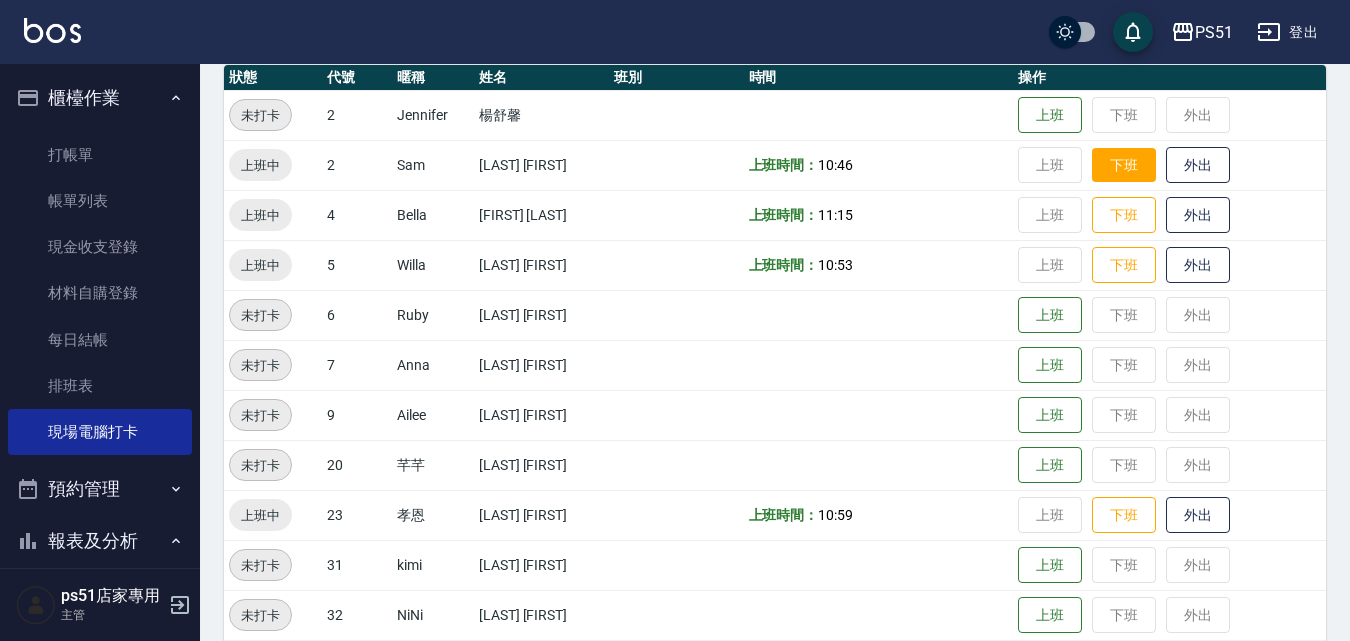 click on "下班" at bounding box center [1124, 165] 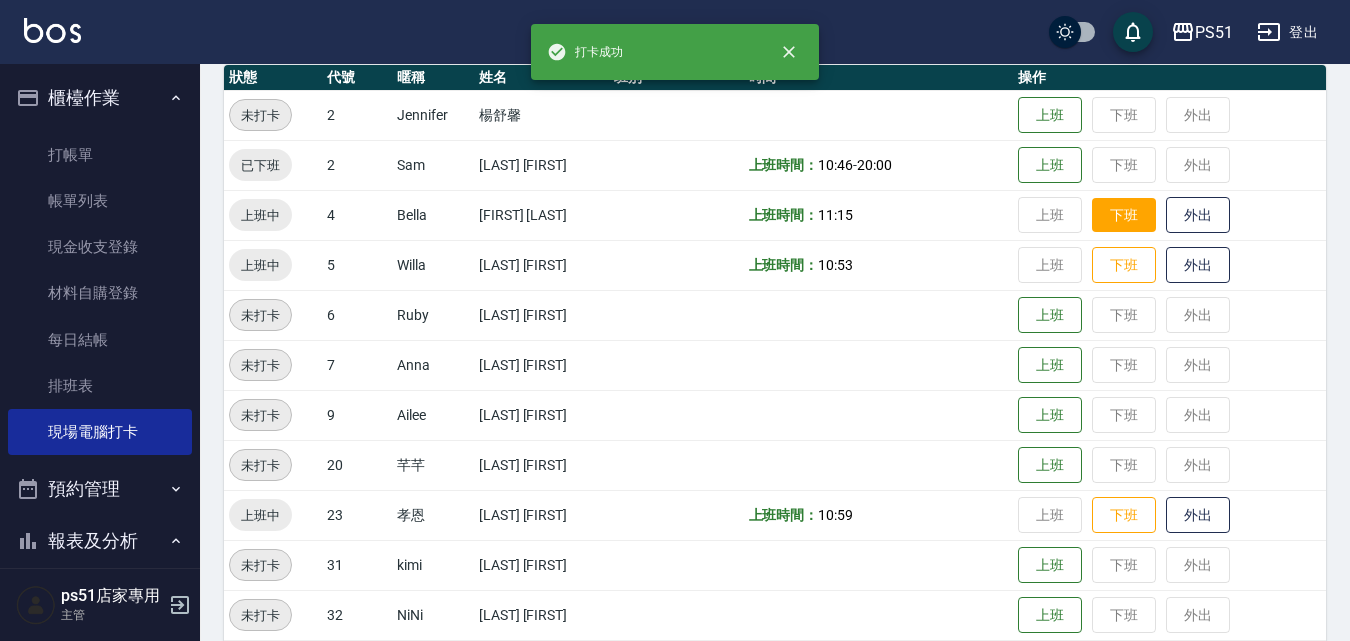 click on "下班" at bounding box center (1124, 215) 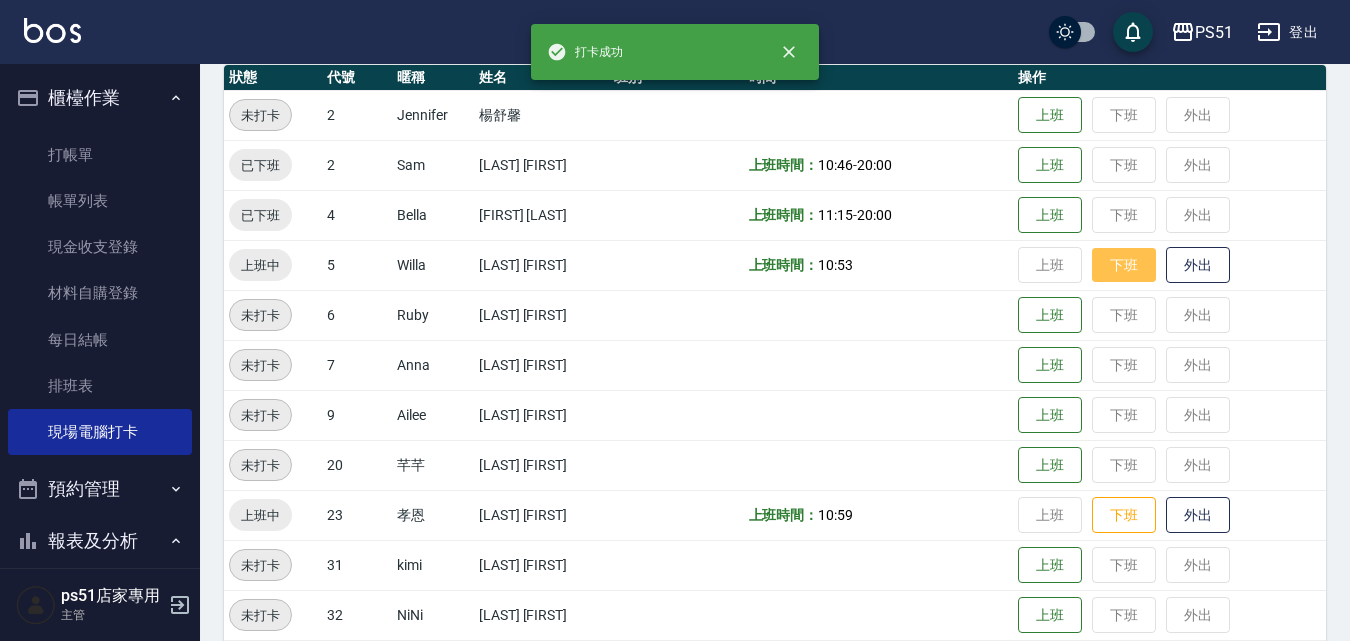 click on "下班" at bounding box center [1124, 265] 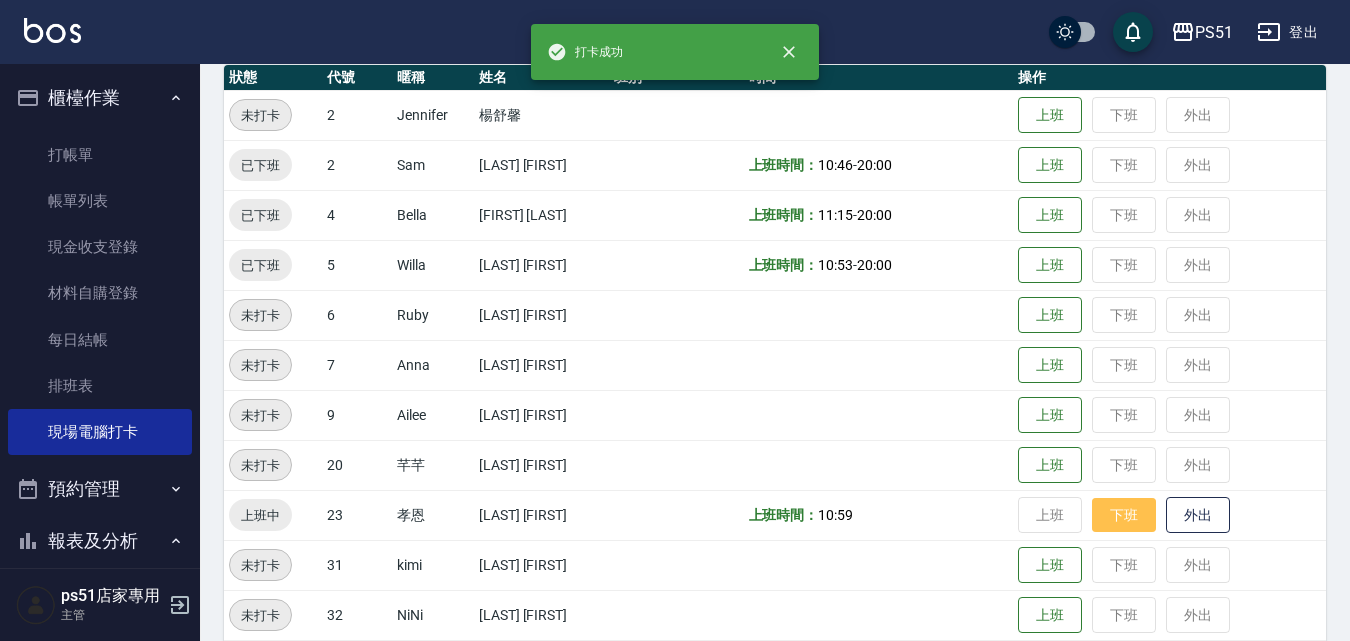 click on "下班" at bounding box center [1124, 515] 